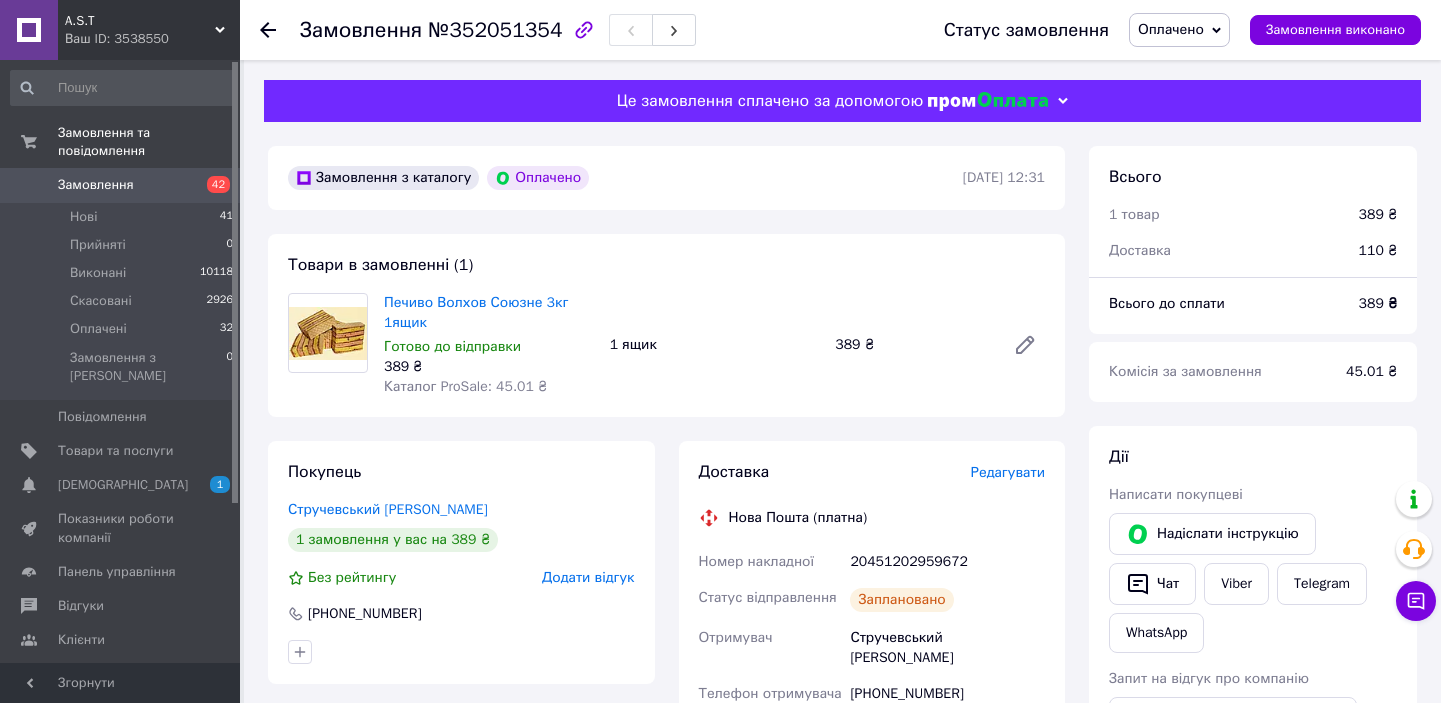 scroll, scrollTop: 363, scrollLeft: 0, axis: vertical 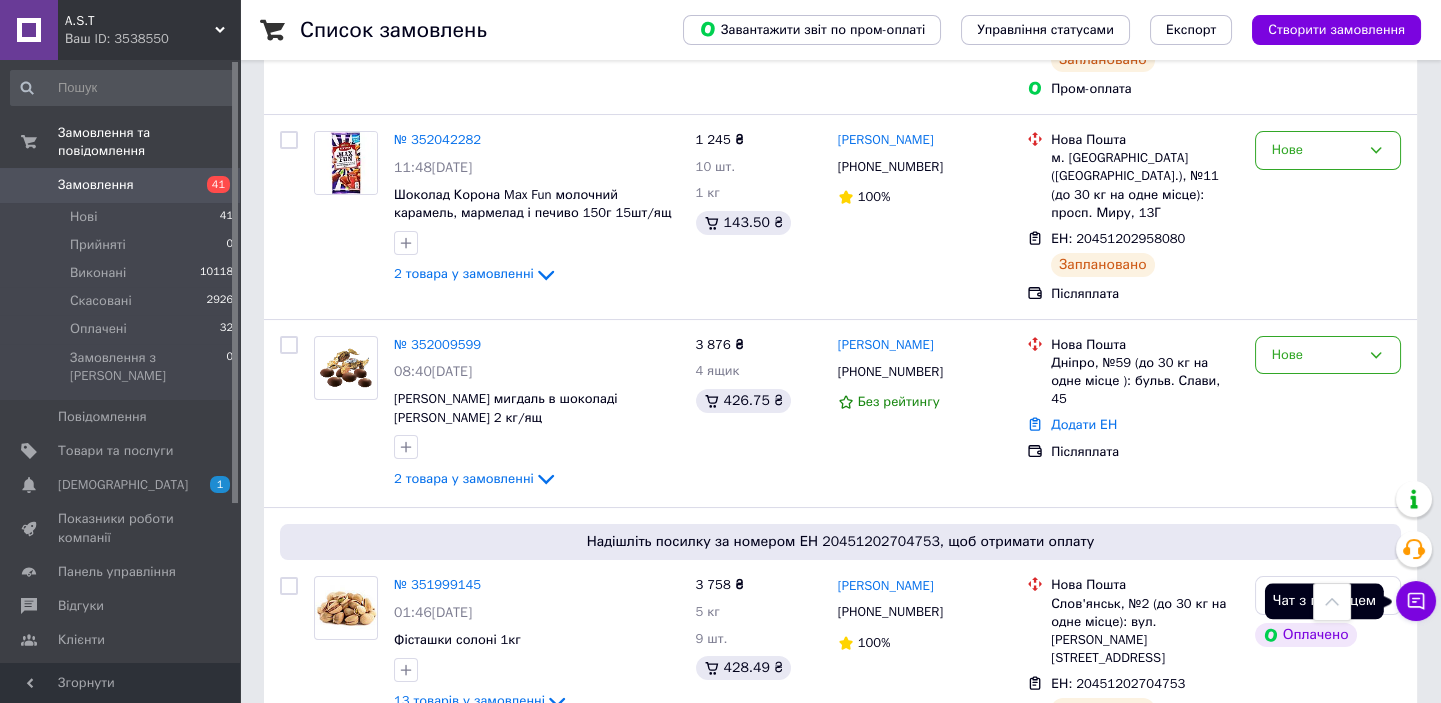 click on "Список замовлень   Завантажити звіт по пром-оплаті Управління статусами Експорт Створити замовлення Фільтри Збережені фільтри: Усі (13117) Замовлення Cума Покупець Доставка та оплата Статус Надішліть посилку за номером ЕН 20451202959672, щоб отримати оплату № 352051354 12:31, 10.07.2025 Печиво Волхов Союзне 3кг 1ящик 389 ₴ 1 ящик 45.01 ₴ Тарас Стручевський +380630785226 Без рейтингу Нова Пошта Тернопіль, №10 (до 30 кг): вул. Максима Кривоноса, 3 ЕН: 20451202959672 Заплановано Пром-оплата Оплачено Оплачено Надішліть посилку за номером ЕН 20451202958978, щоб отримати оплату № 352046258 12:07, 10.07.2025 594 ₴ 6 шт. 10 шт." at bounding box center [840, 9456] 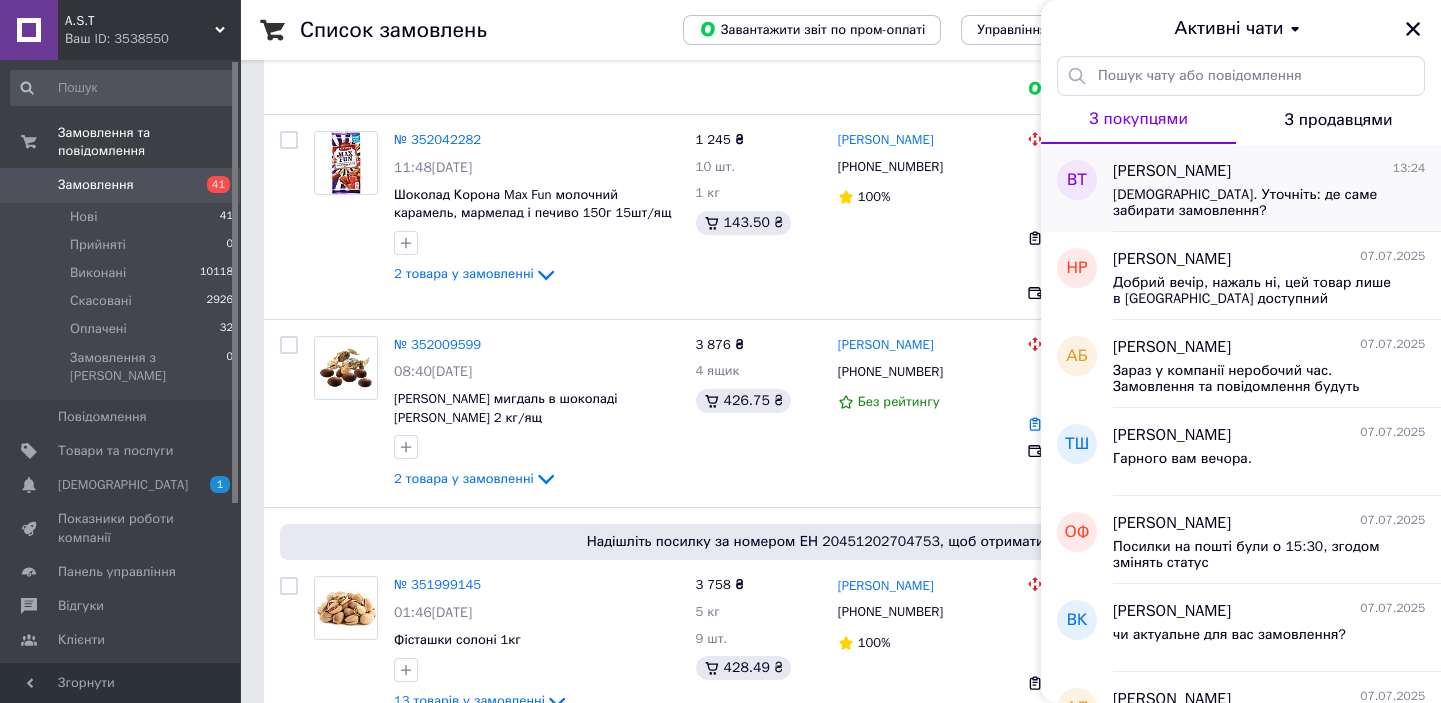 click on "Буду завтра.
Уточніть: де саме забирати замовлення?" at bounding box center [1255, 203] 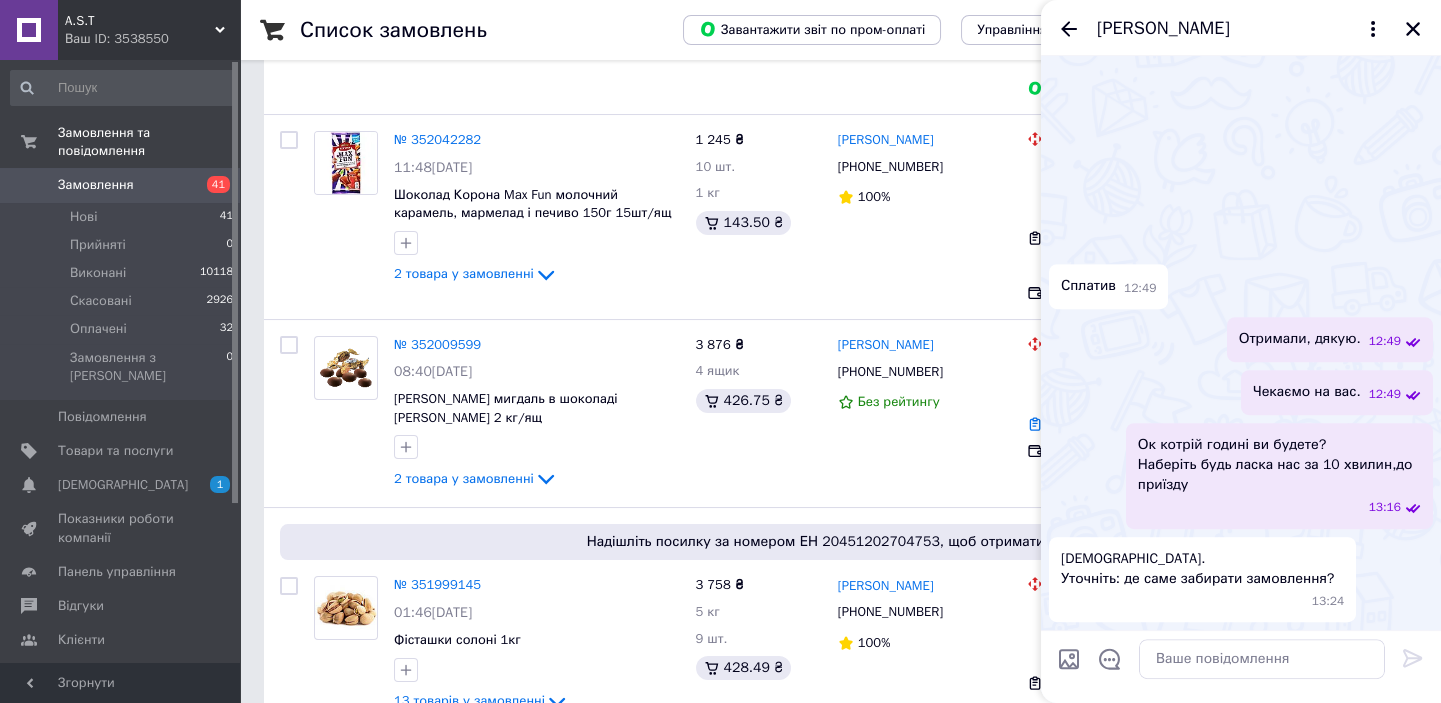 scroll, scrollTop: 2129, scrollLeft: 0, axis: vertical 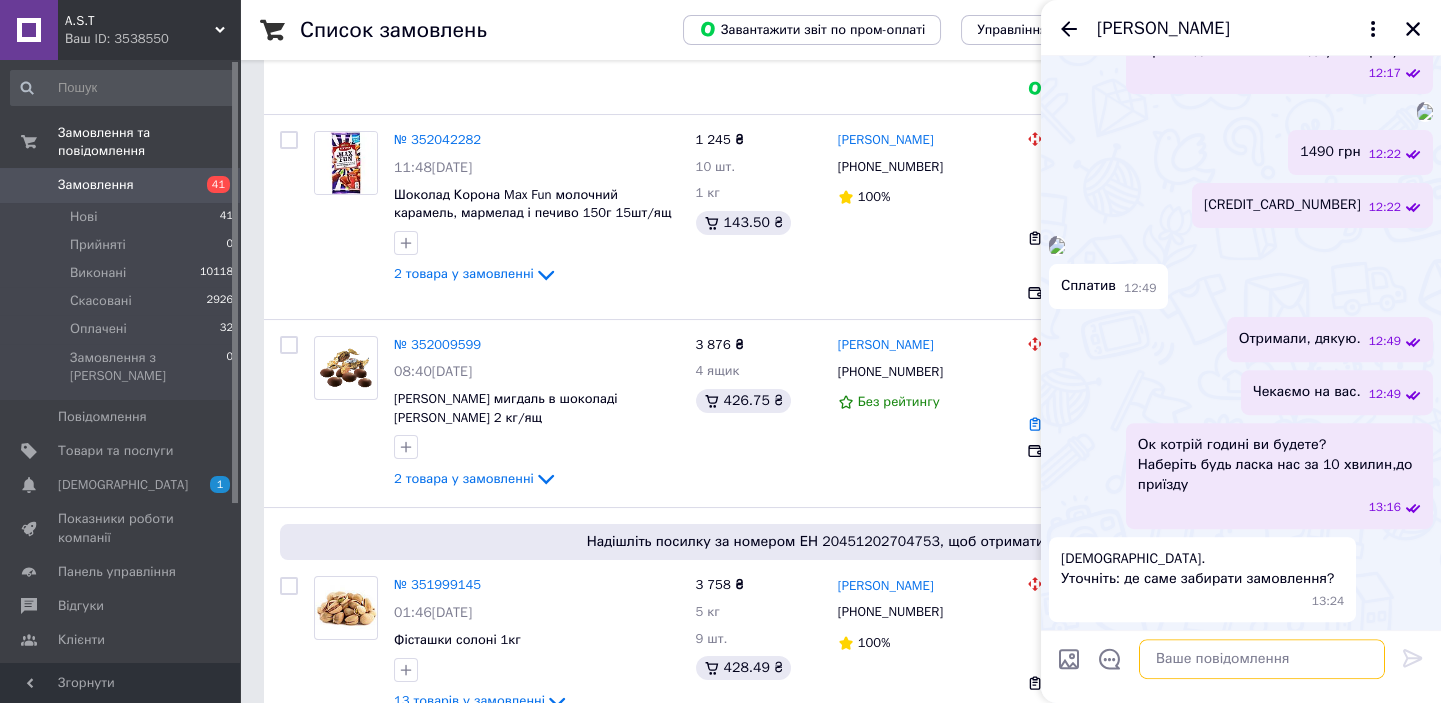 click at bounding box center [1262, 659] 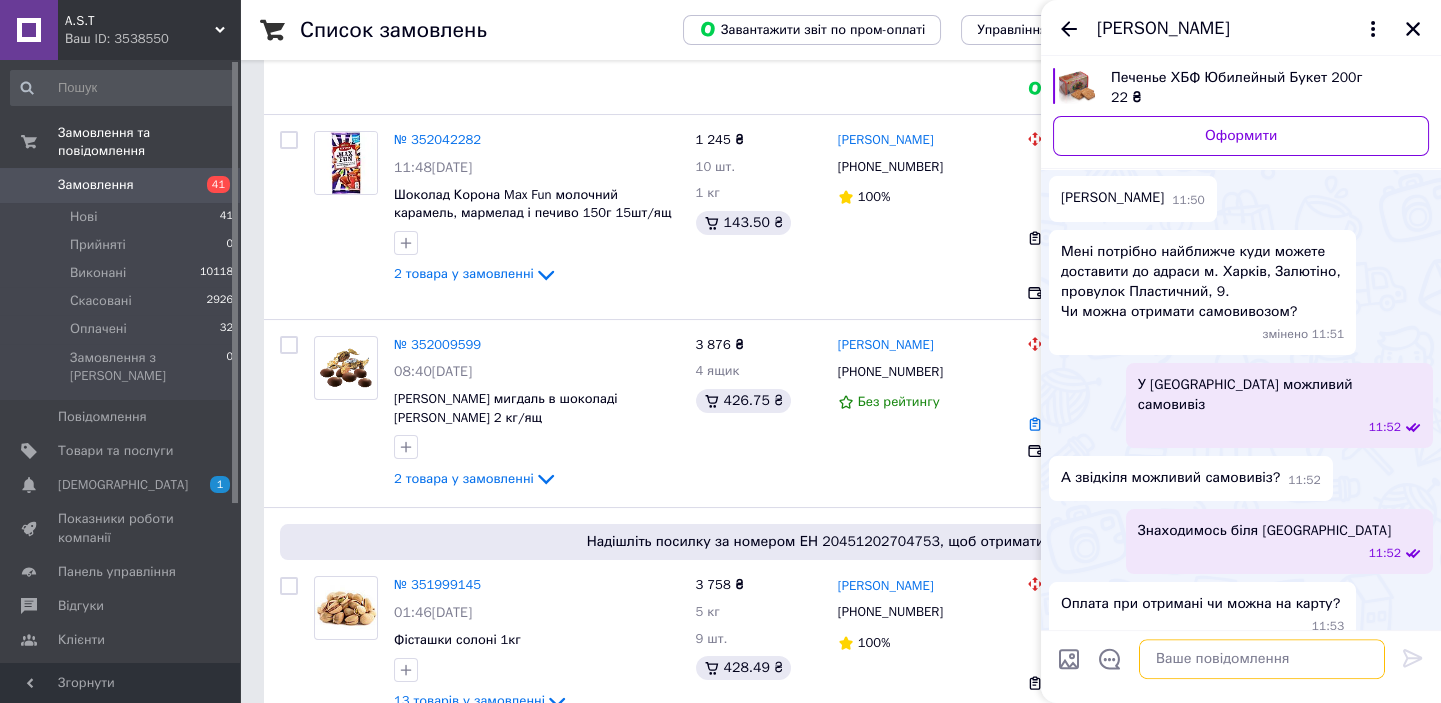 scroll, scrollTop: 1423, scrollLeft: 0, axis: vertical 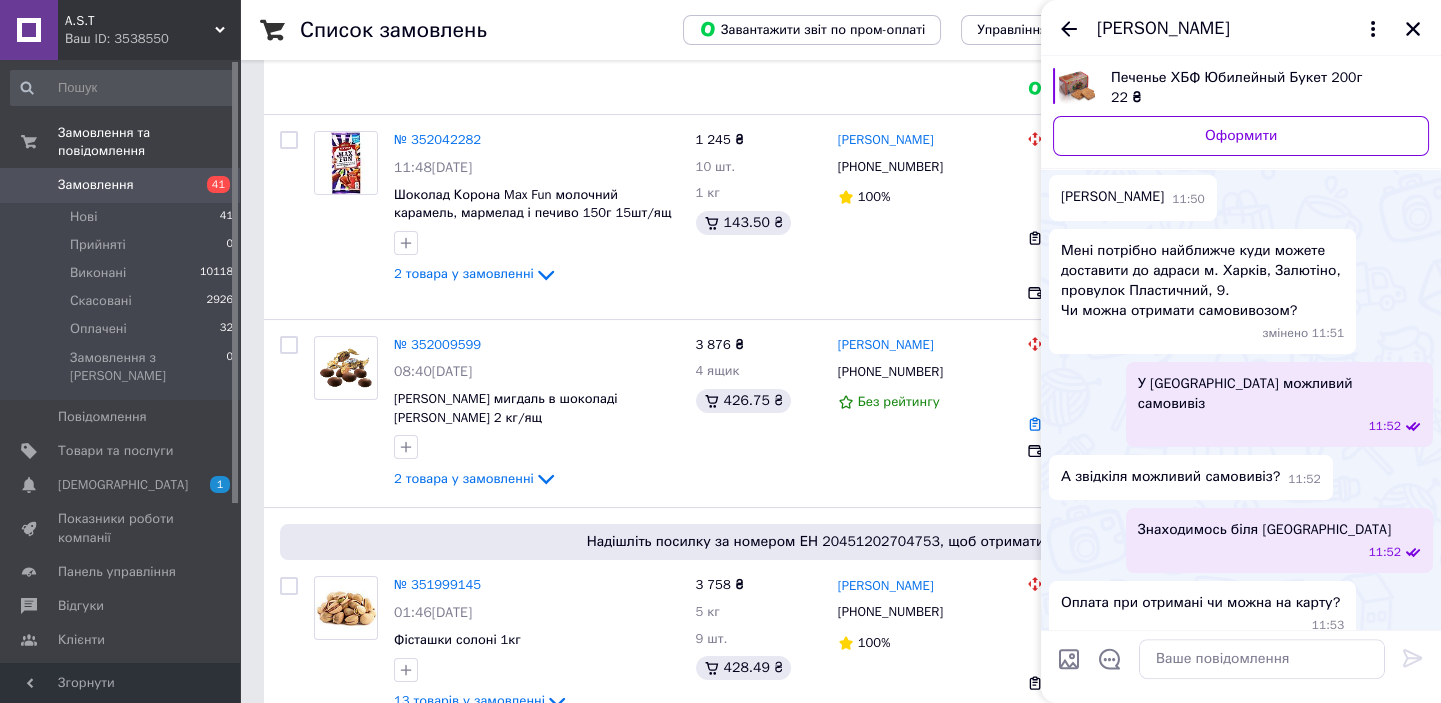 drag, startPoint x: 1226, startPoint y: 388, endPoint x: 1246, endPoint y: 407, distance: 27.58623 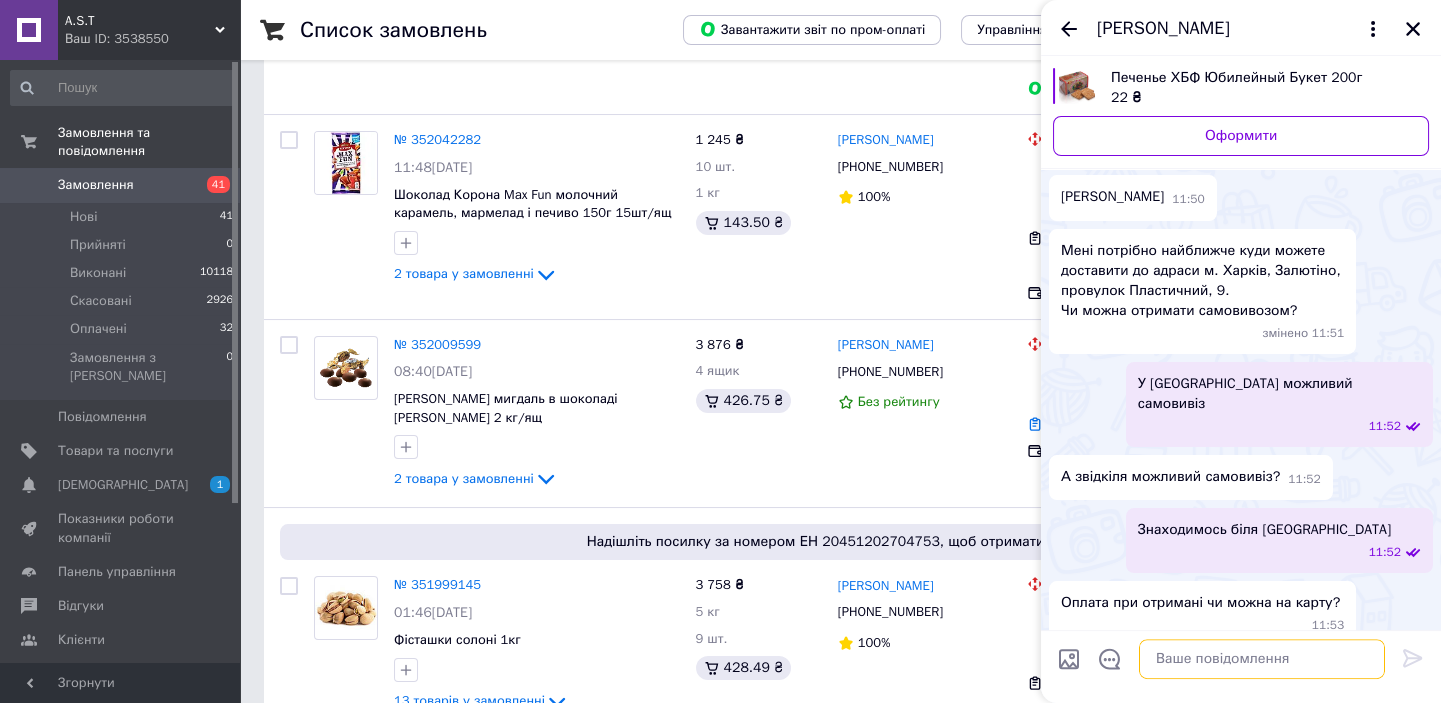 click at bounding box center (1262, 659) 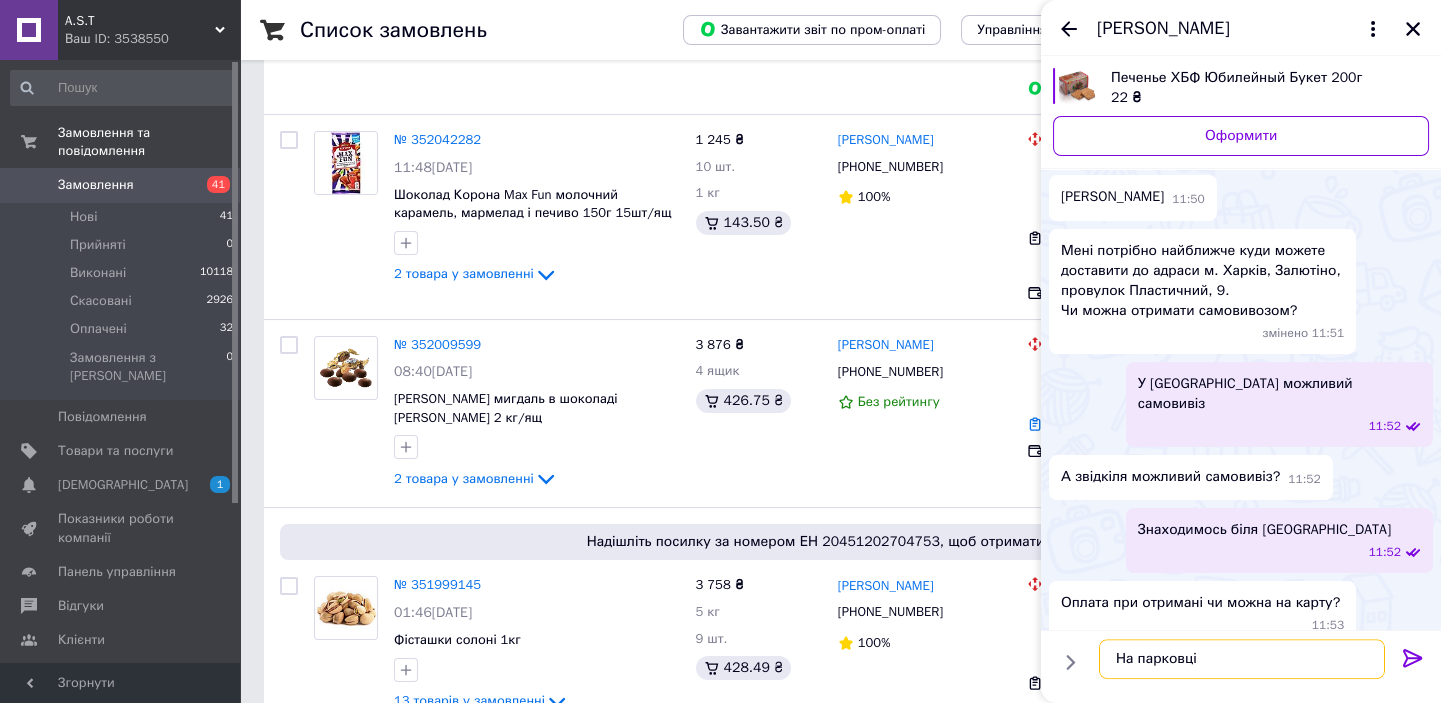 paste on "біля Благовіщенського собору" 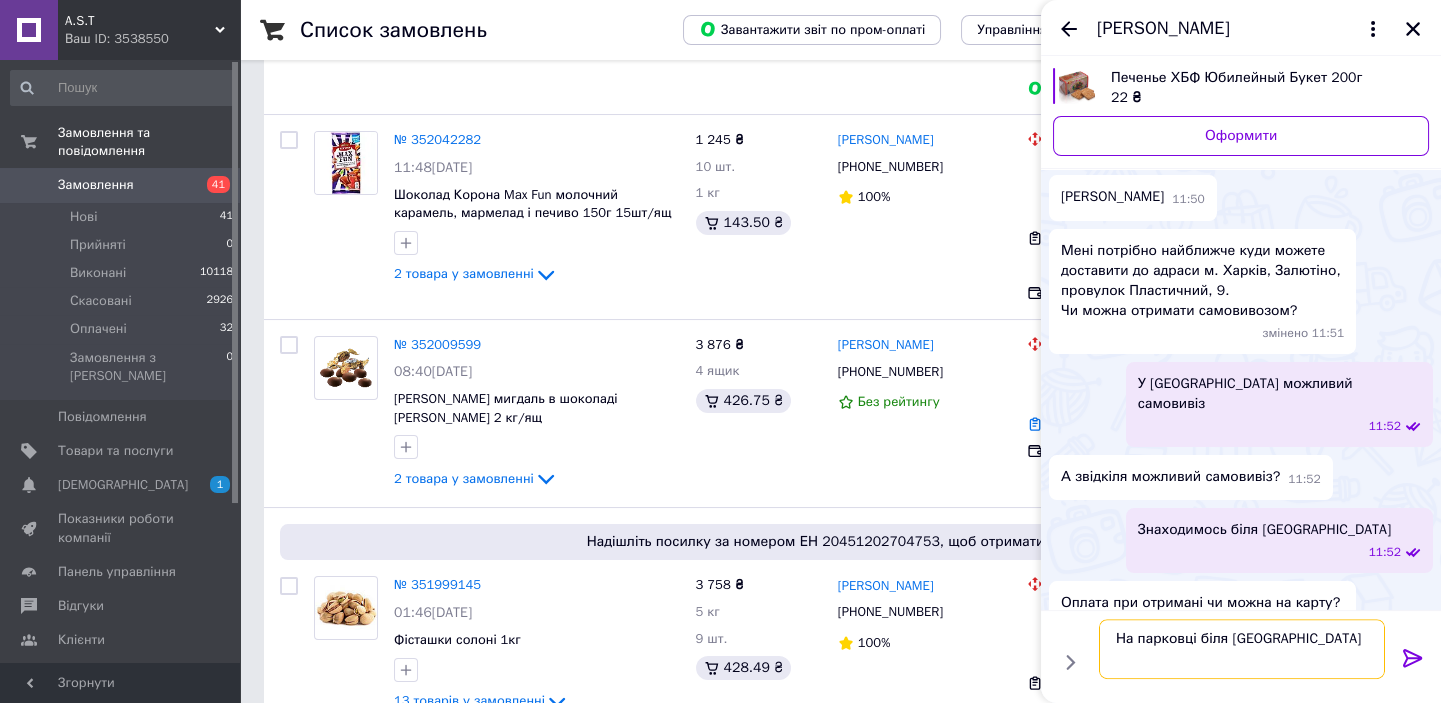 type 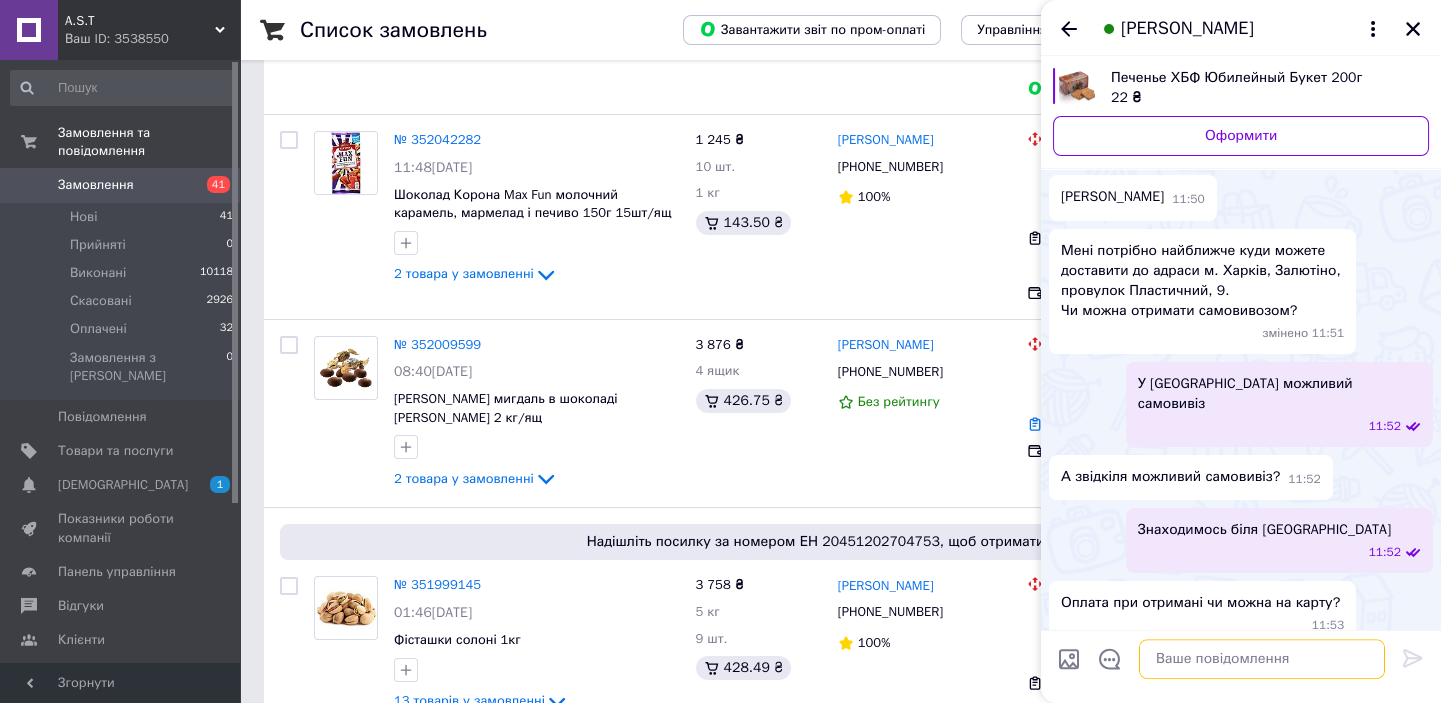 scroll, scrollTop: 3133, scrollLeft: 0, axis: vertical 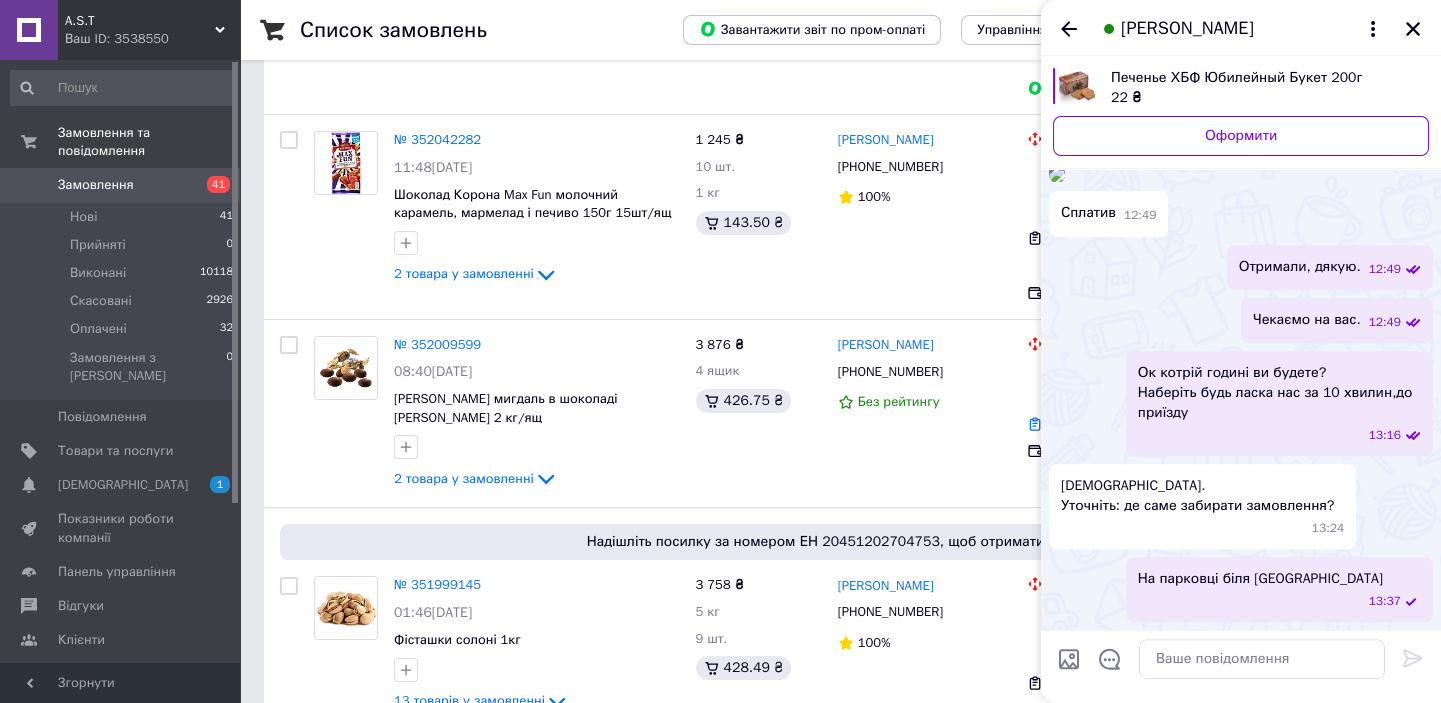 click at bounding box center [1069, 659] 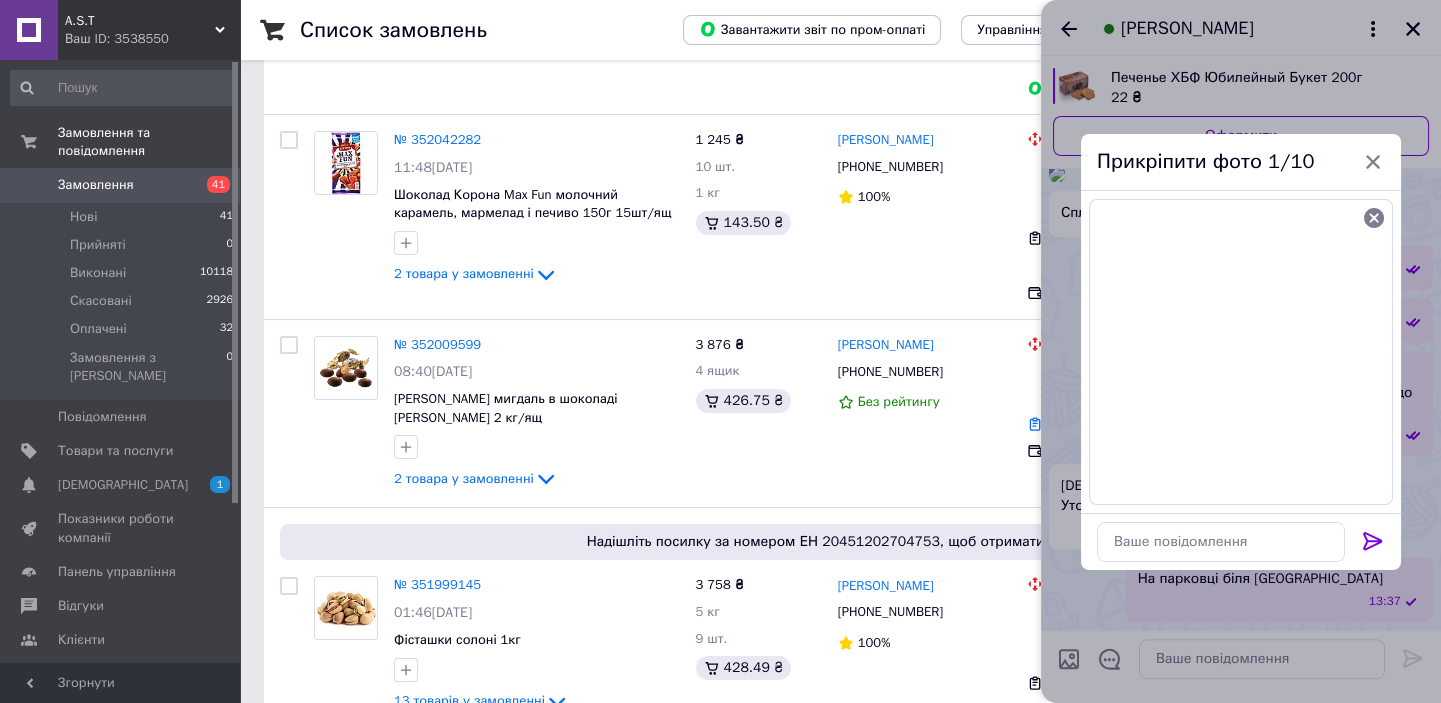 click 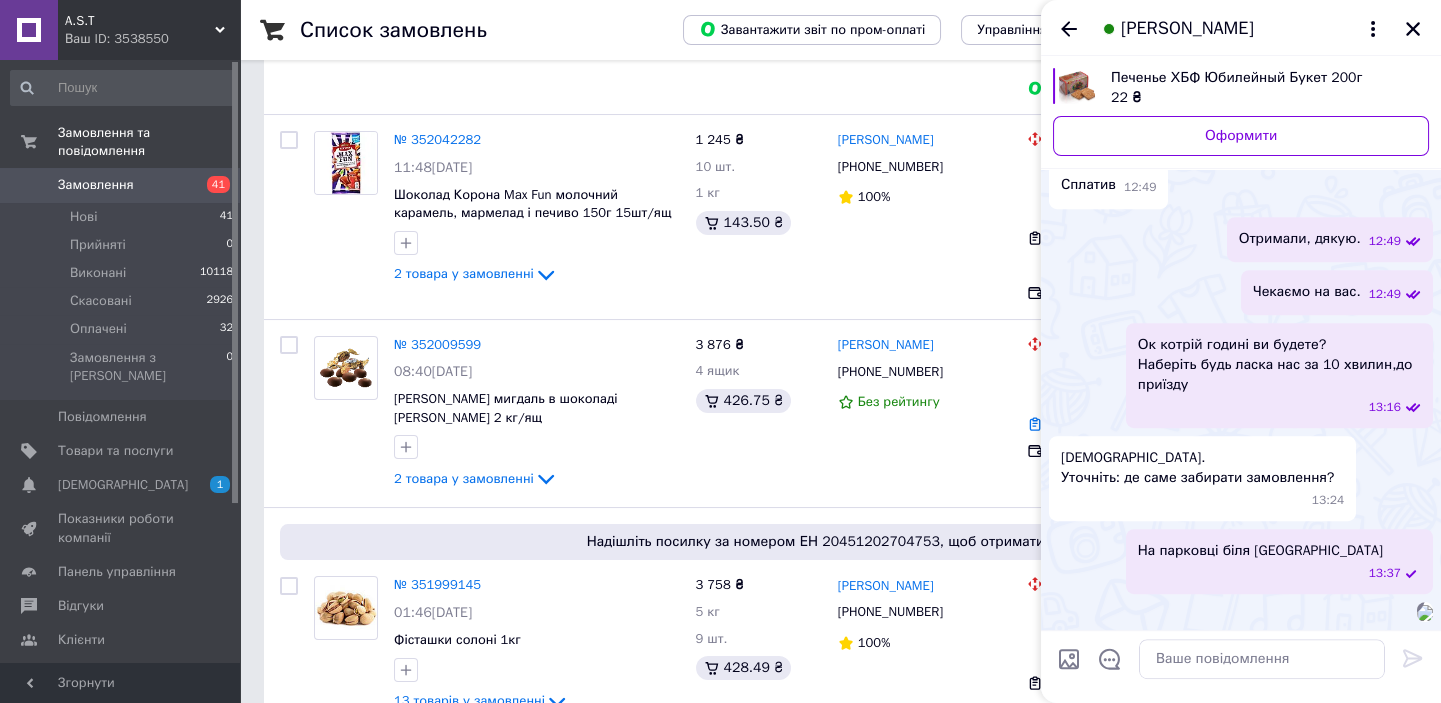 scroll, scrollTop: 3318, scrollLeft: 0, axis: vertical 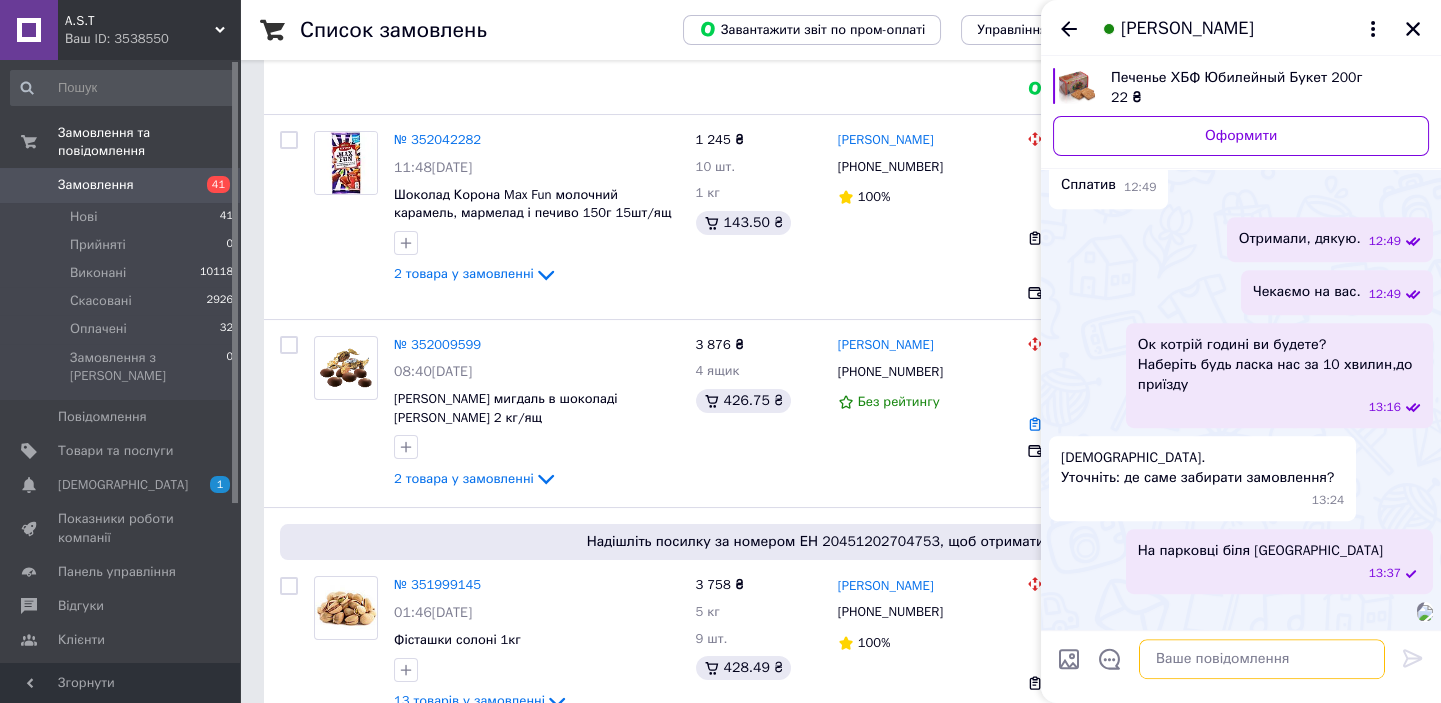 click at bounding box center (1262, 659) 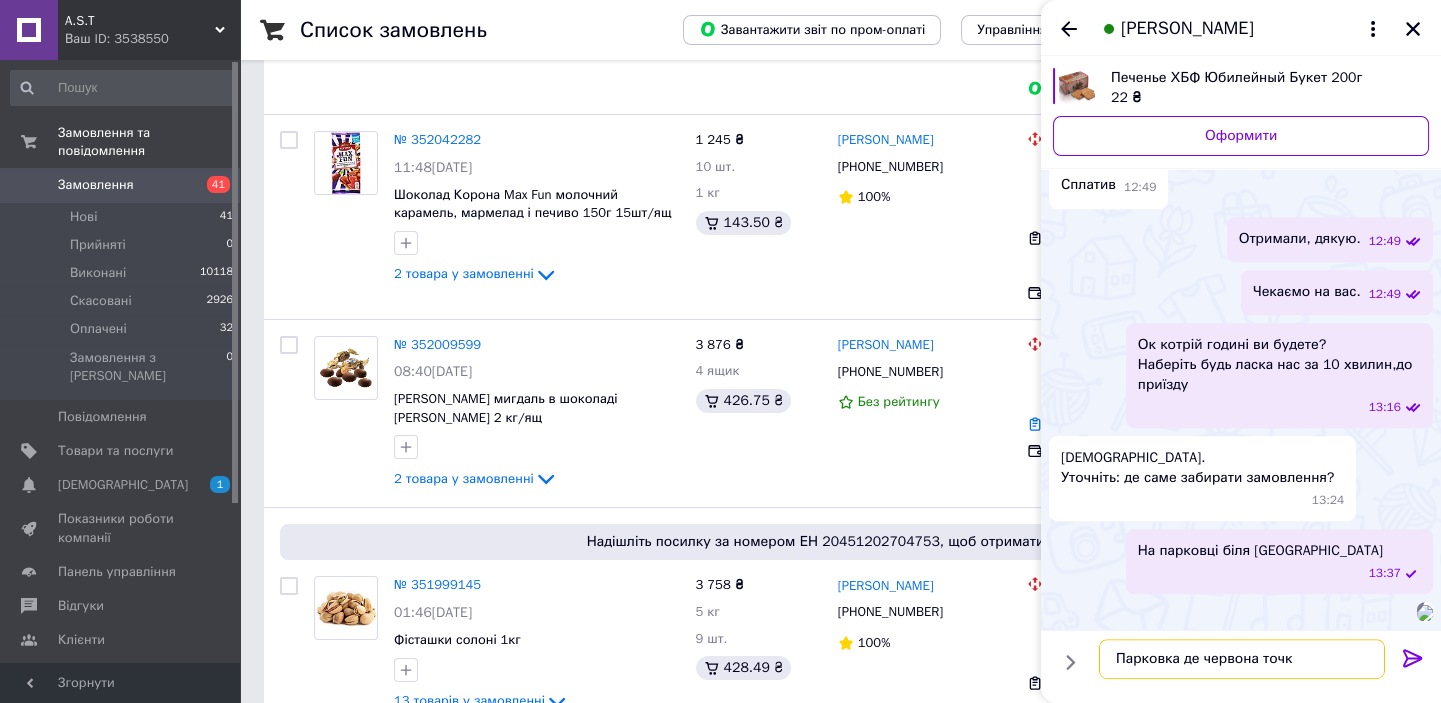 type on "Парковка де червона точка" 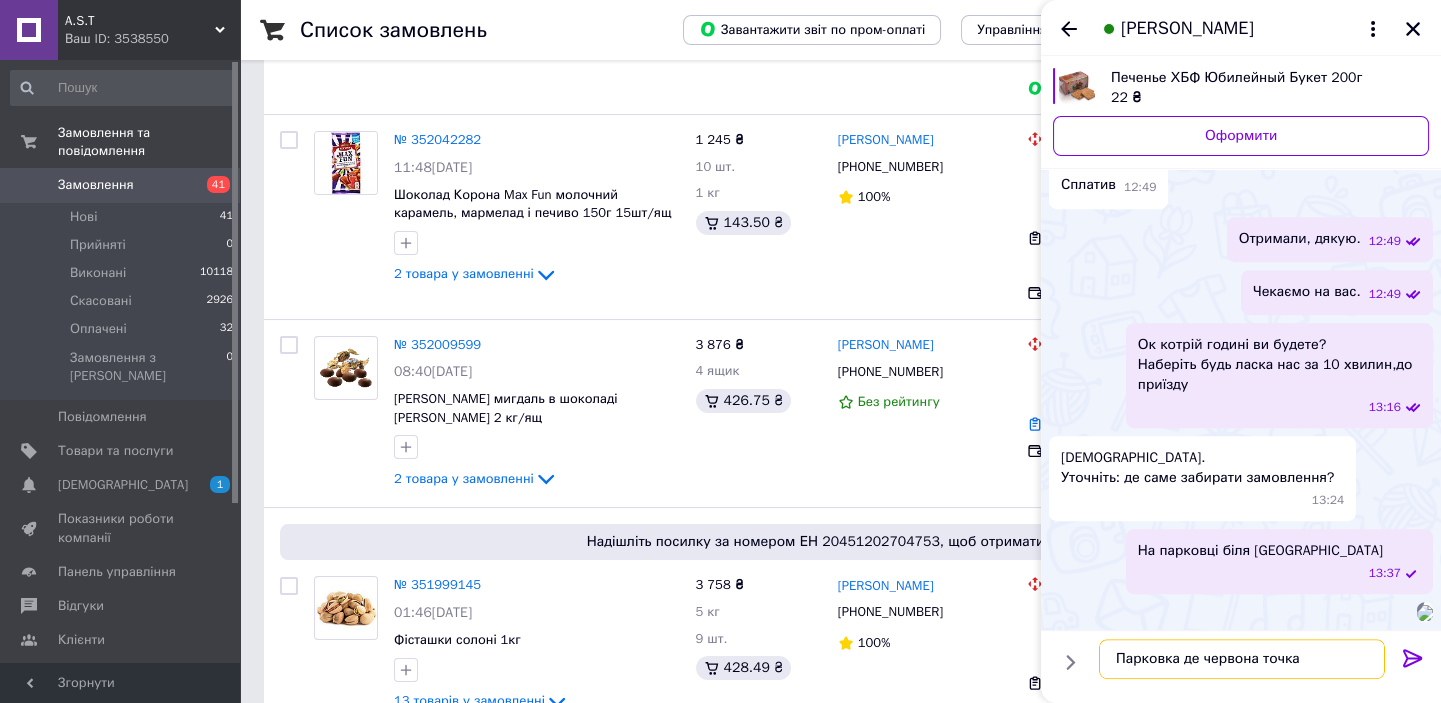 type 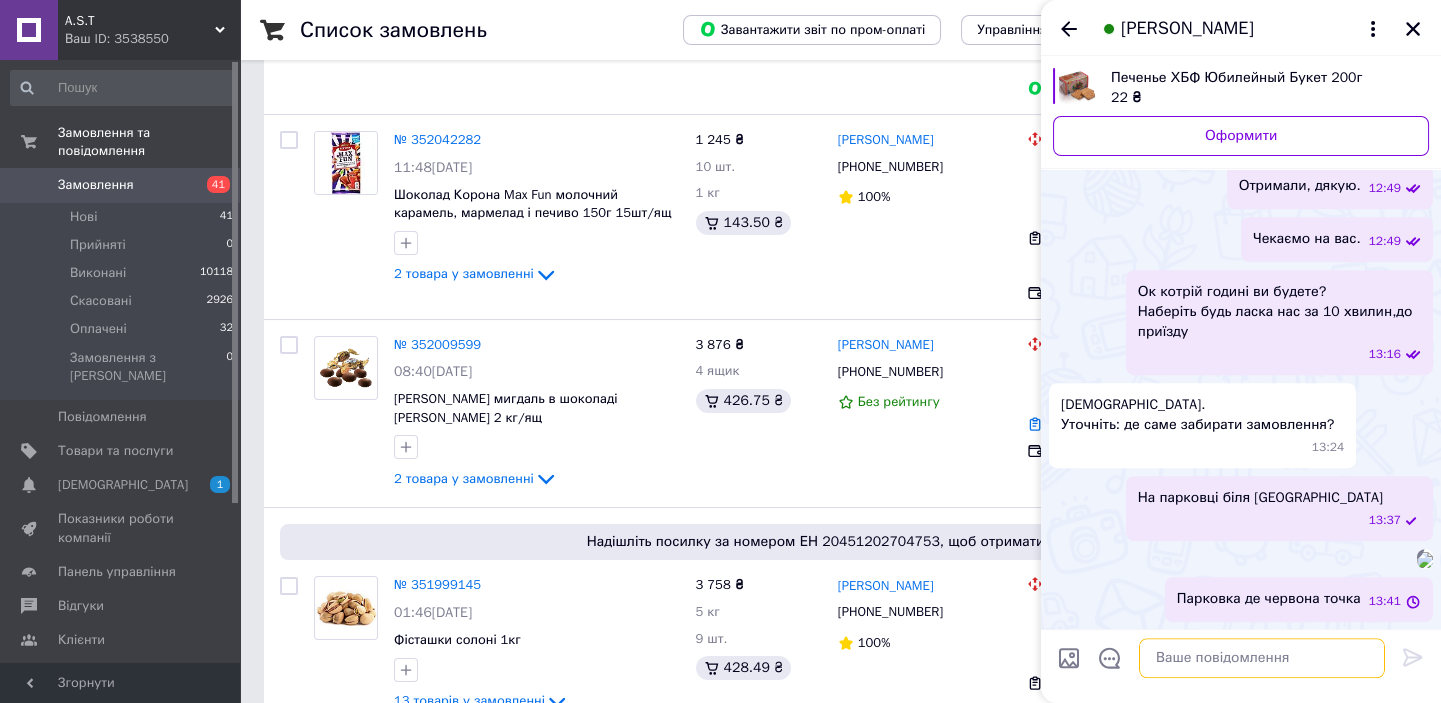 scroll, scrollTop: 3399, scrollLeft: 0, axis: vertical 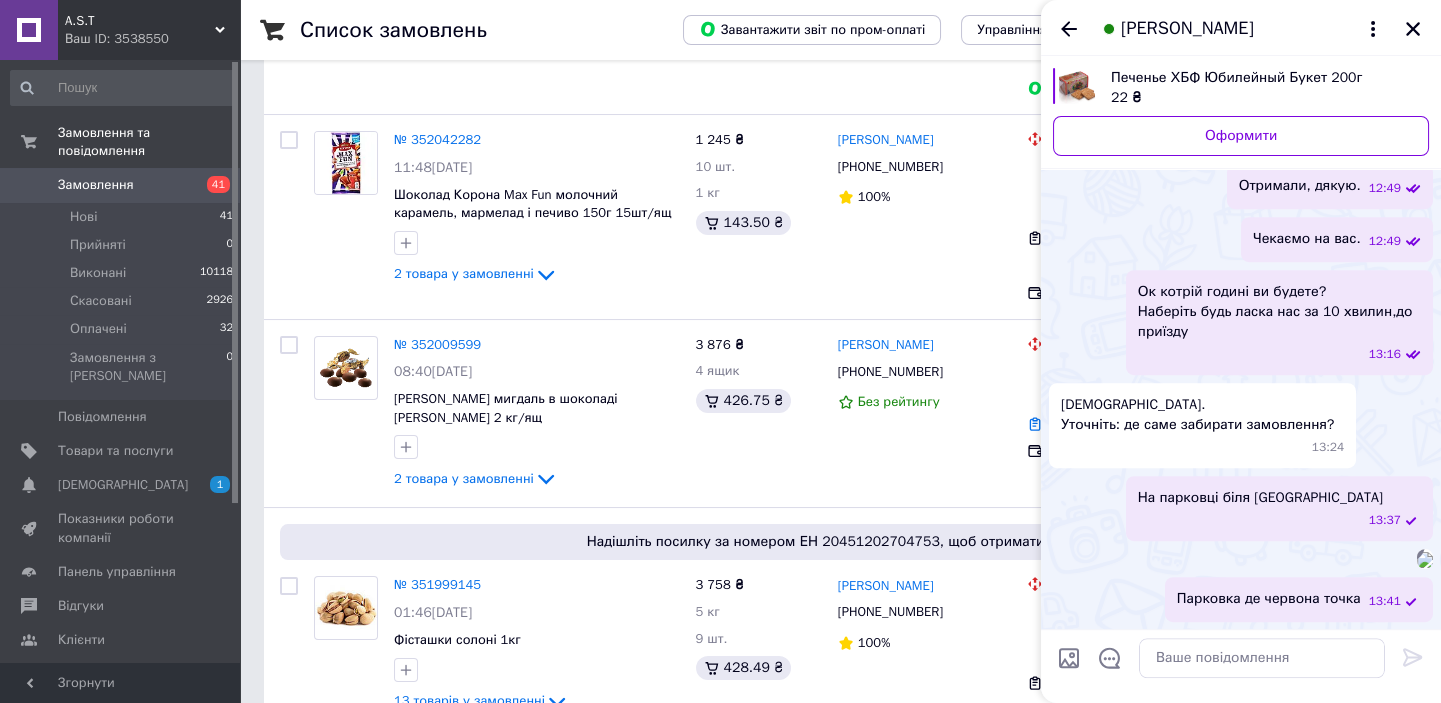 click at bounding box center [1425, 560] 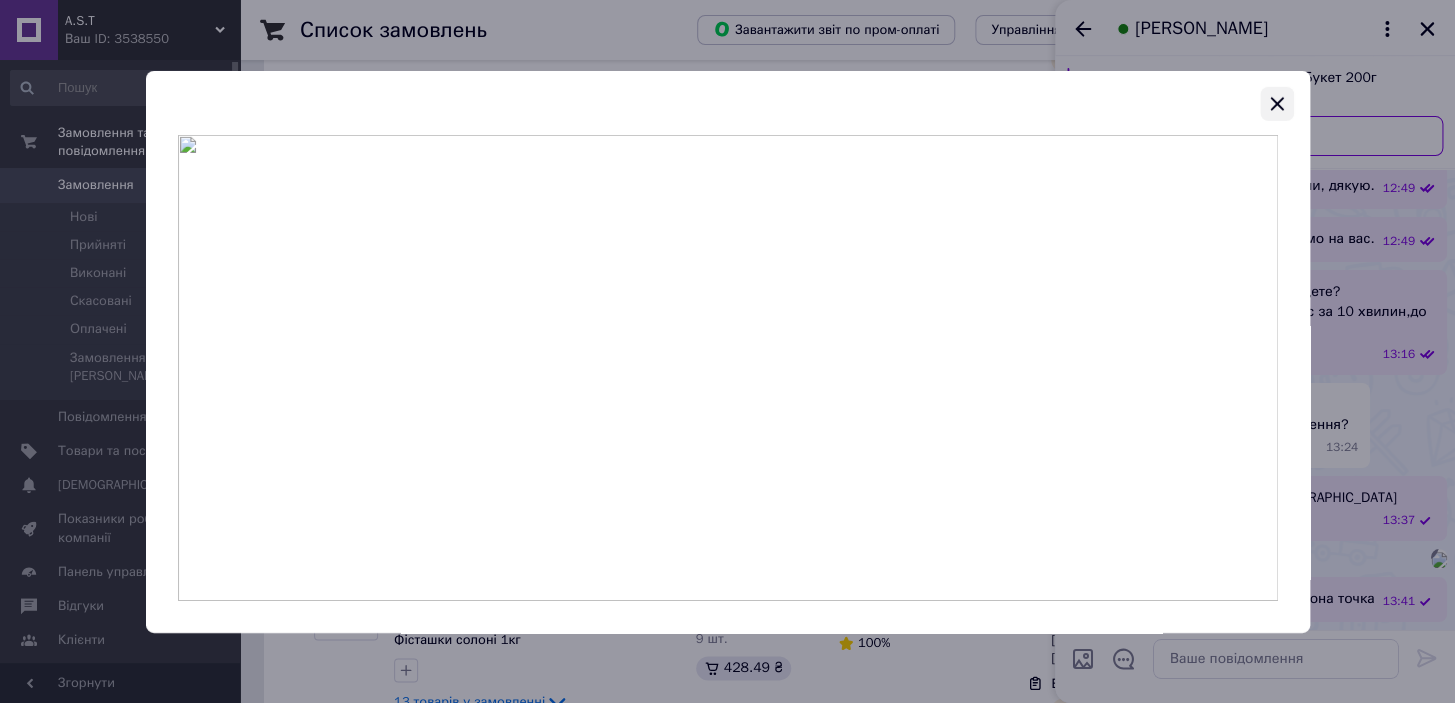 click 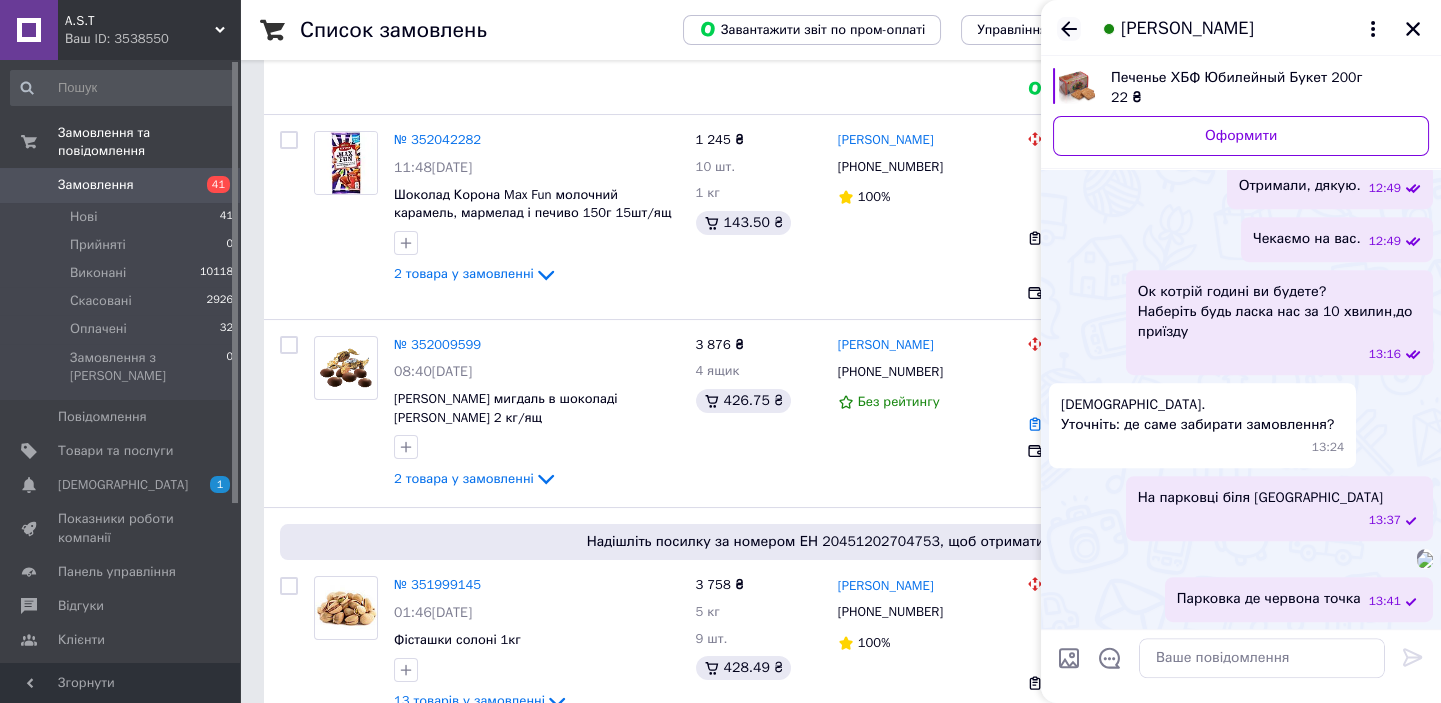 click 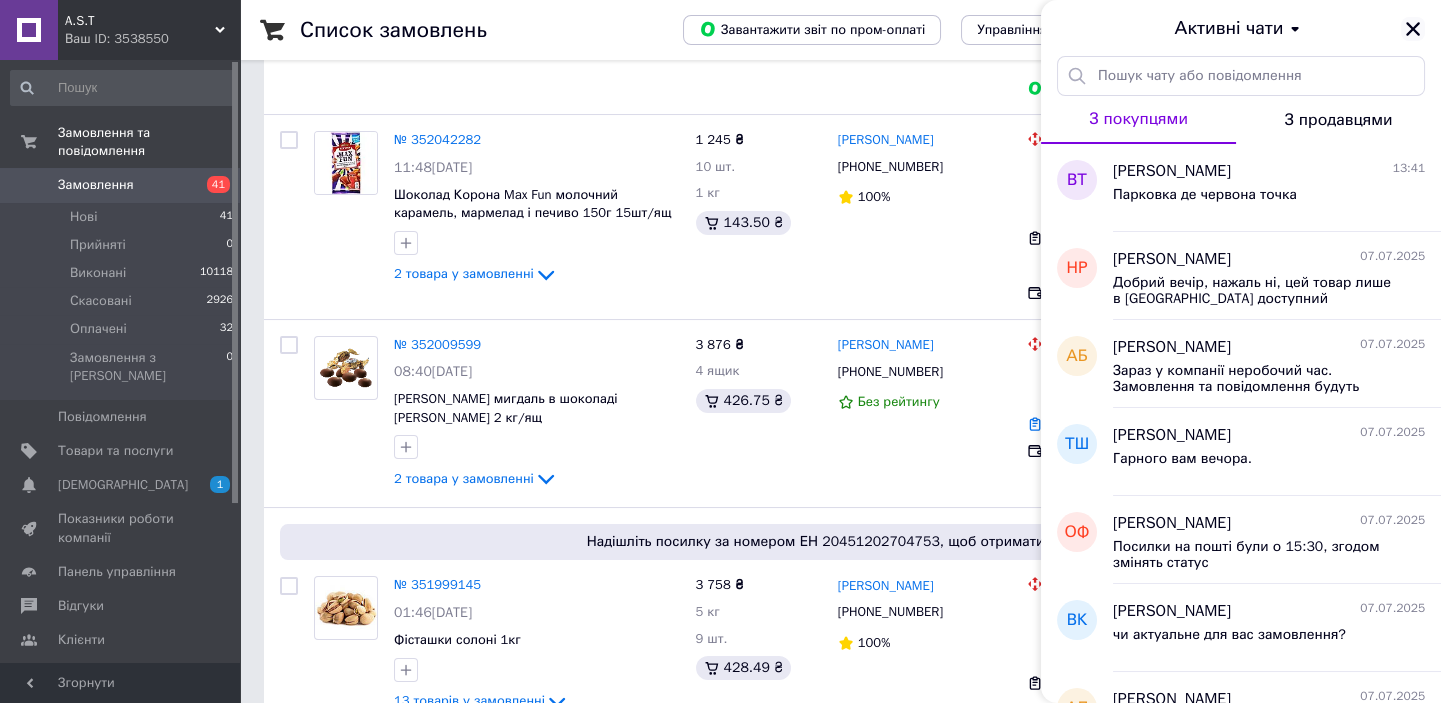 click 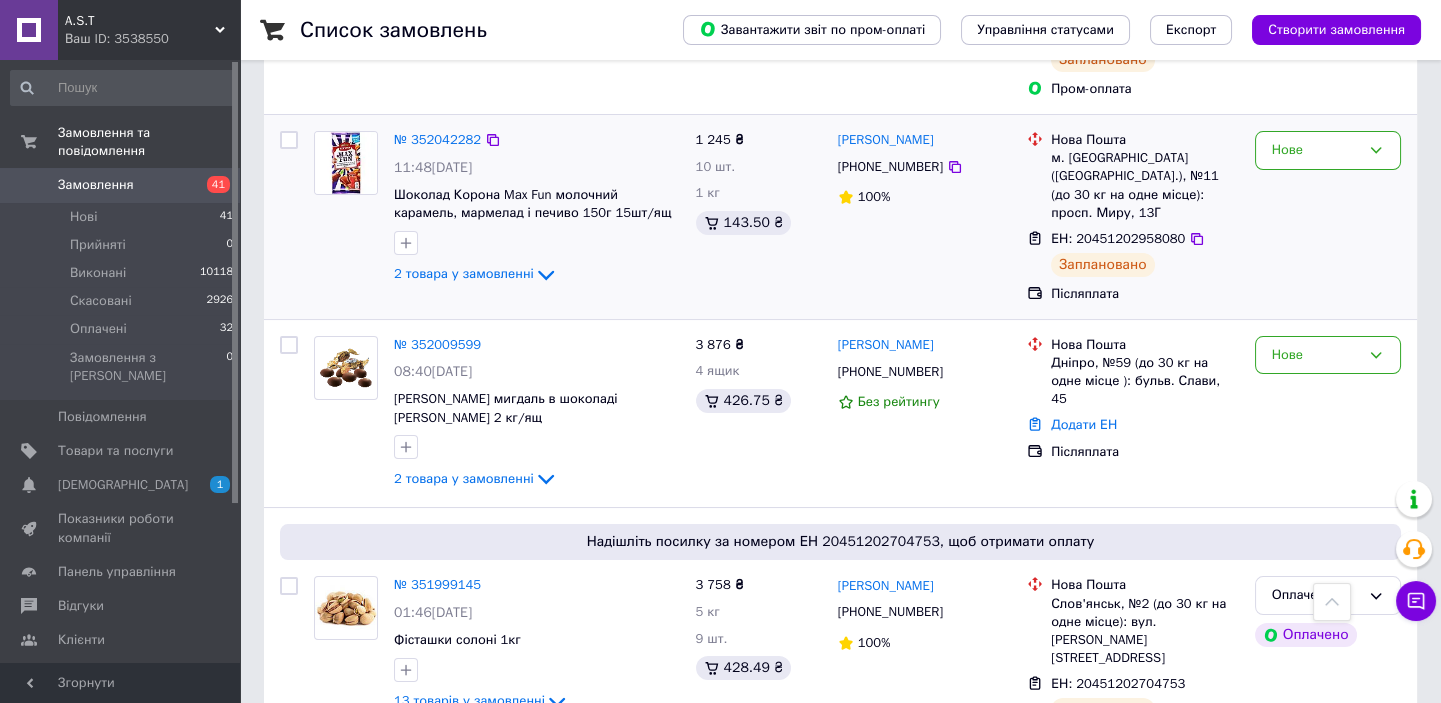 scroll, scrollTop: 0, scrollLeft: 0, axis: both 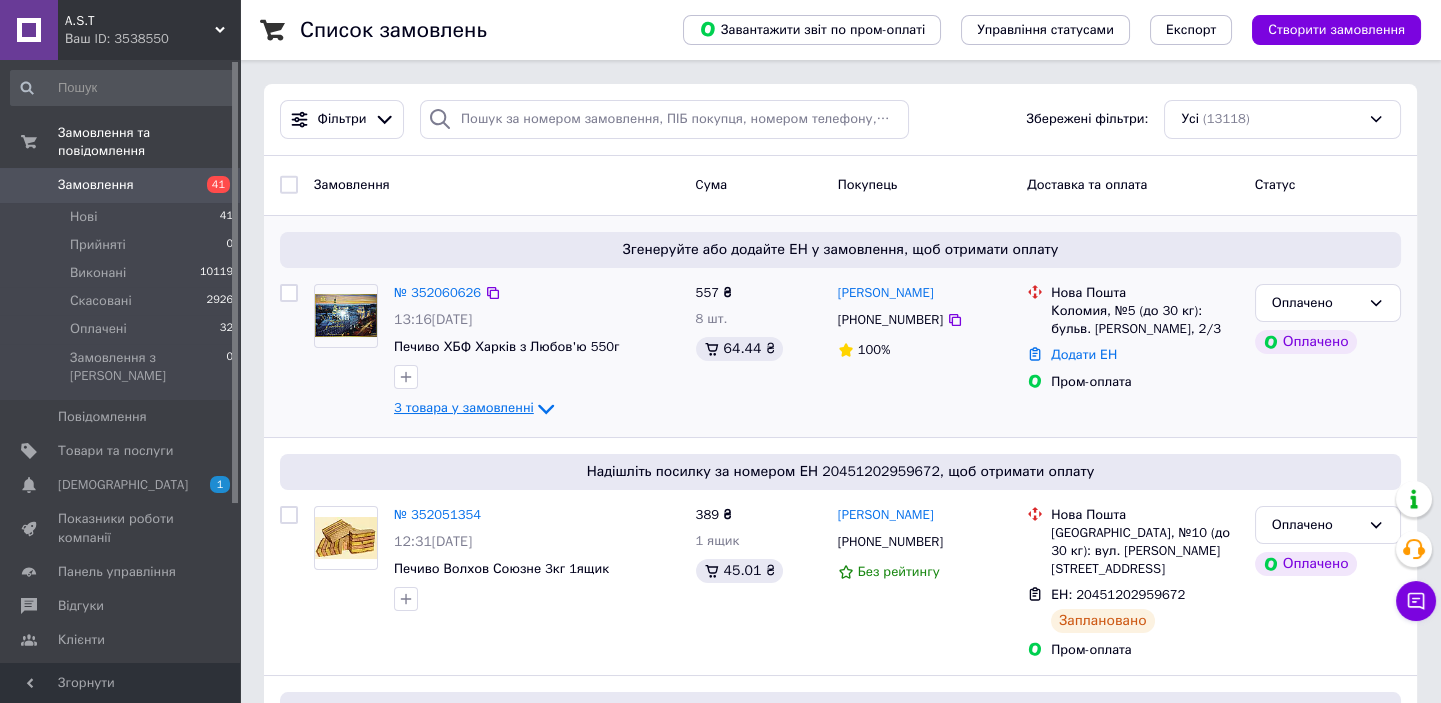 click 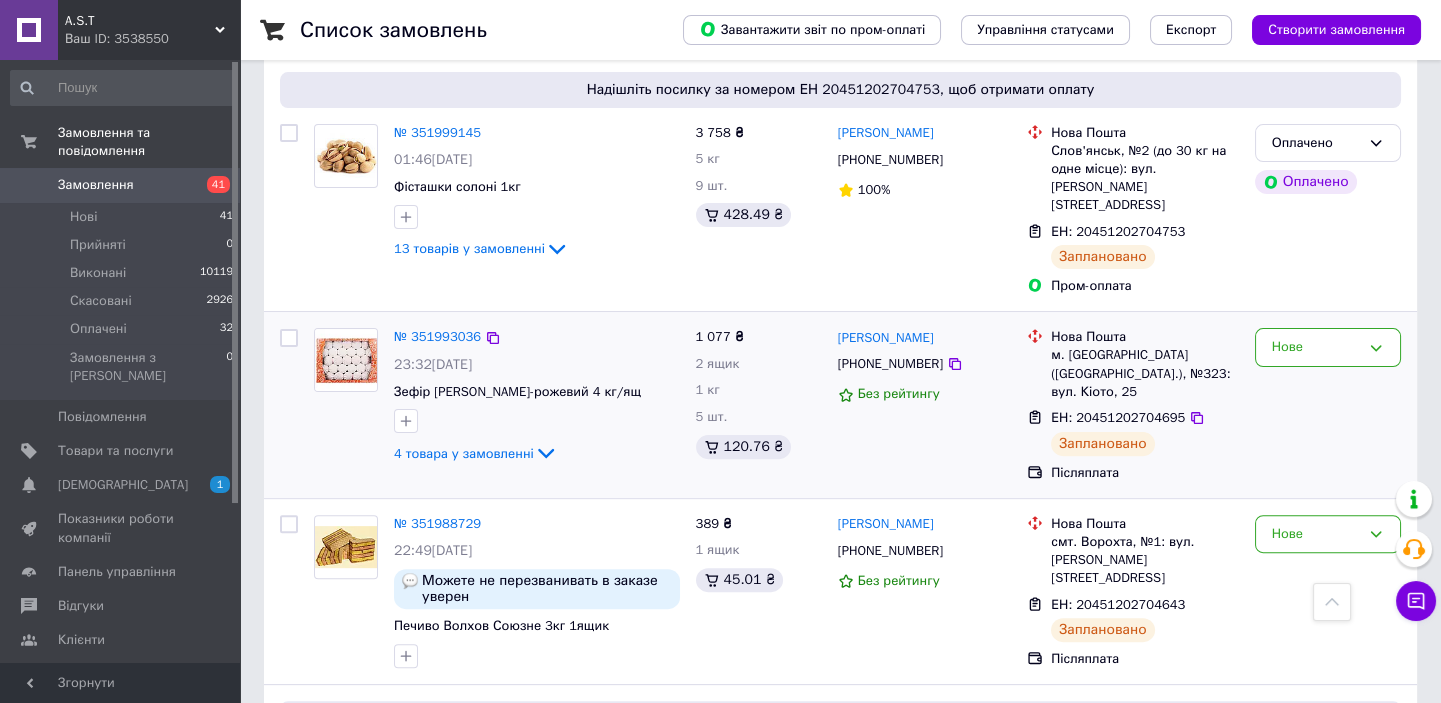 scroll, scrollTop: 1545, scrollLeft: 0, axis: vertical 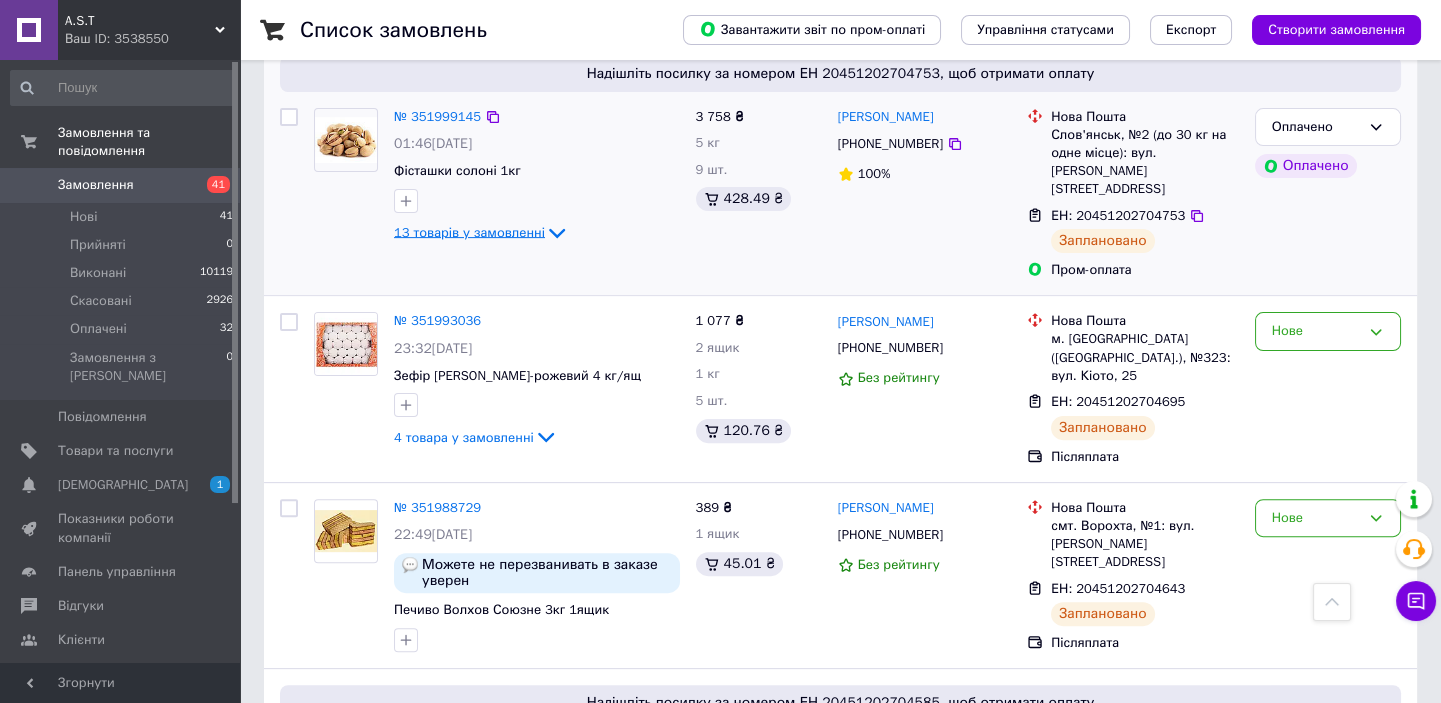 click 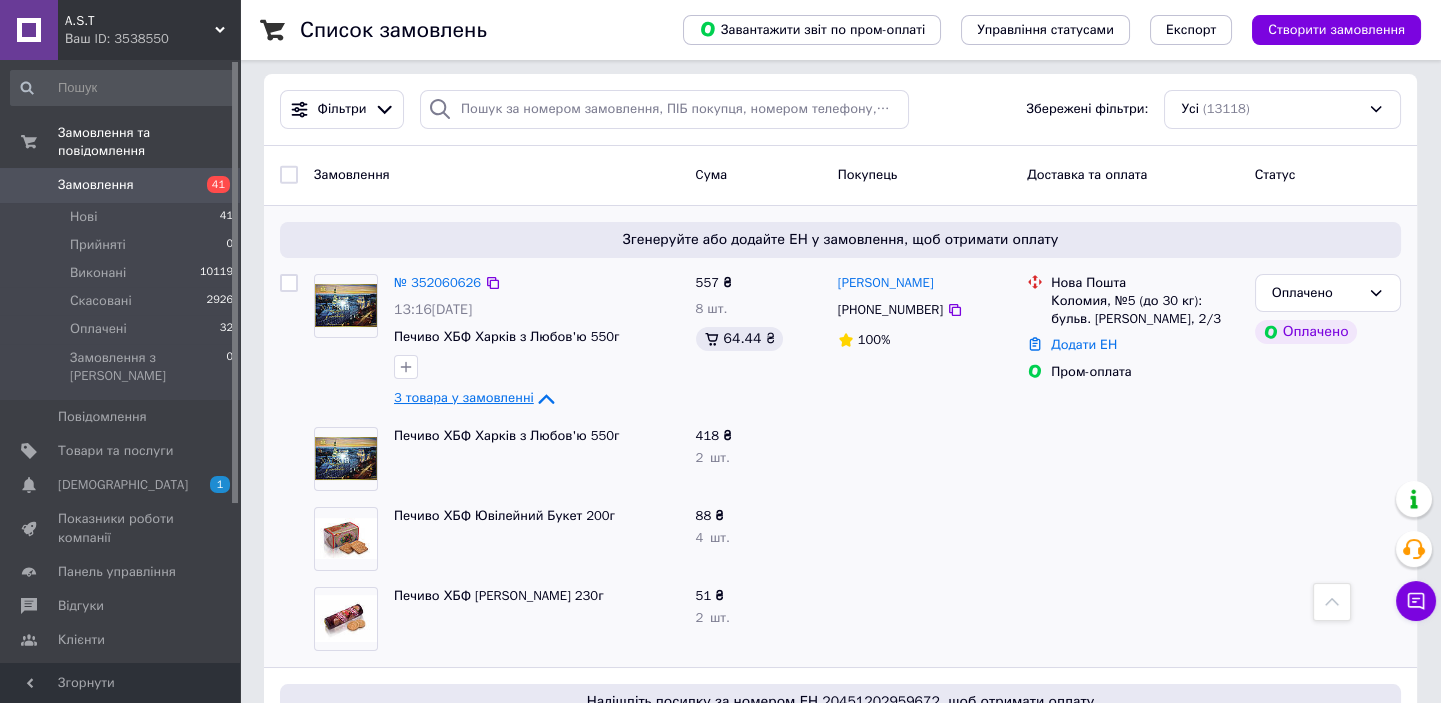 scroll, scrollTop: 0, scrollLeft: 0, axis: both 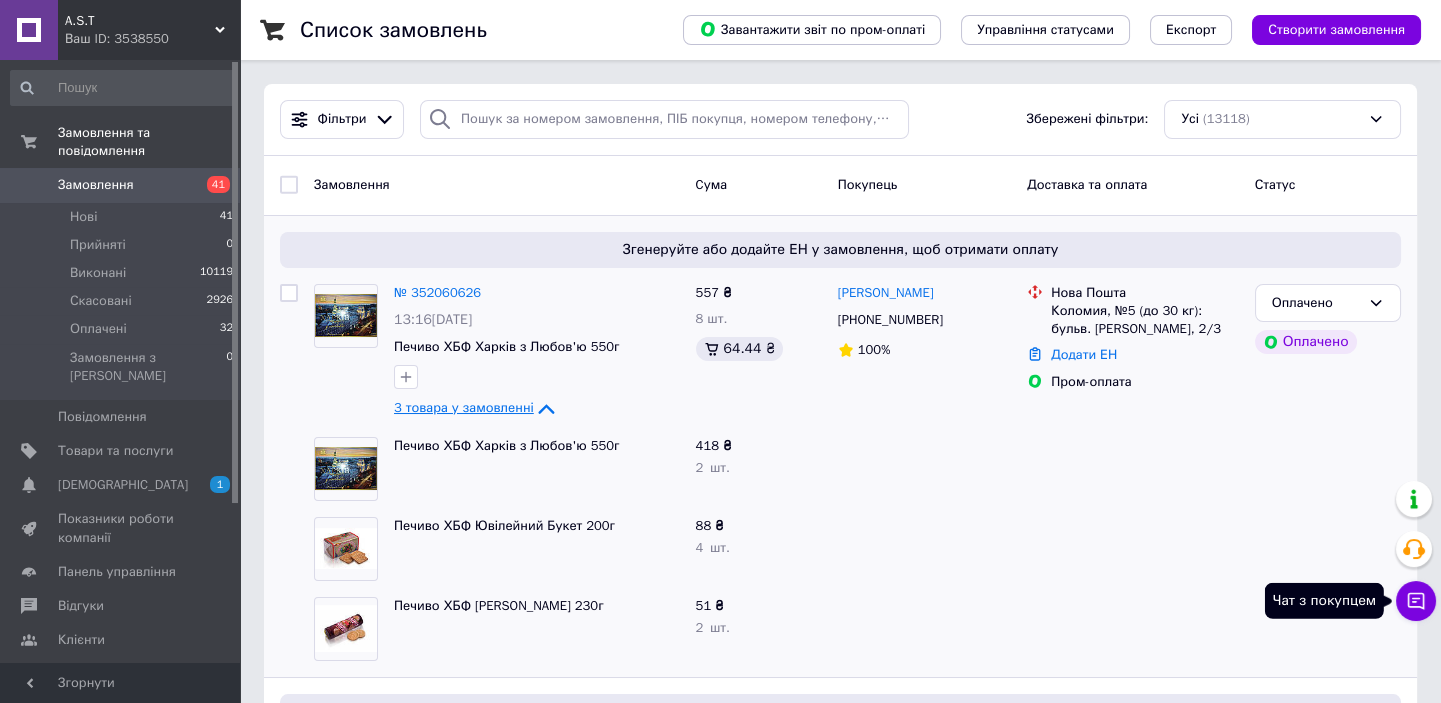 click on "Чат з покупцем" at bounding box center (1416, 601) 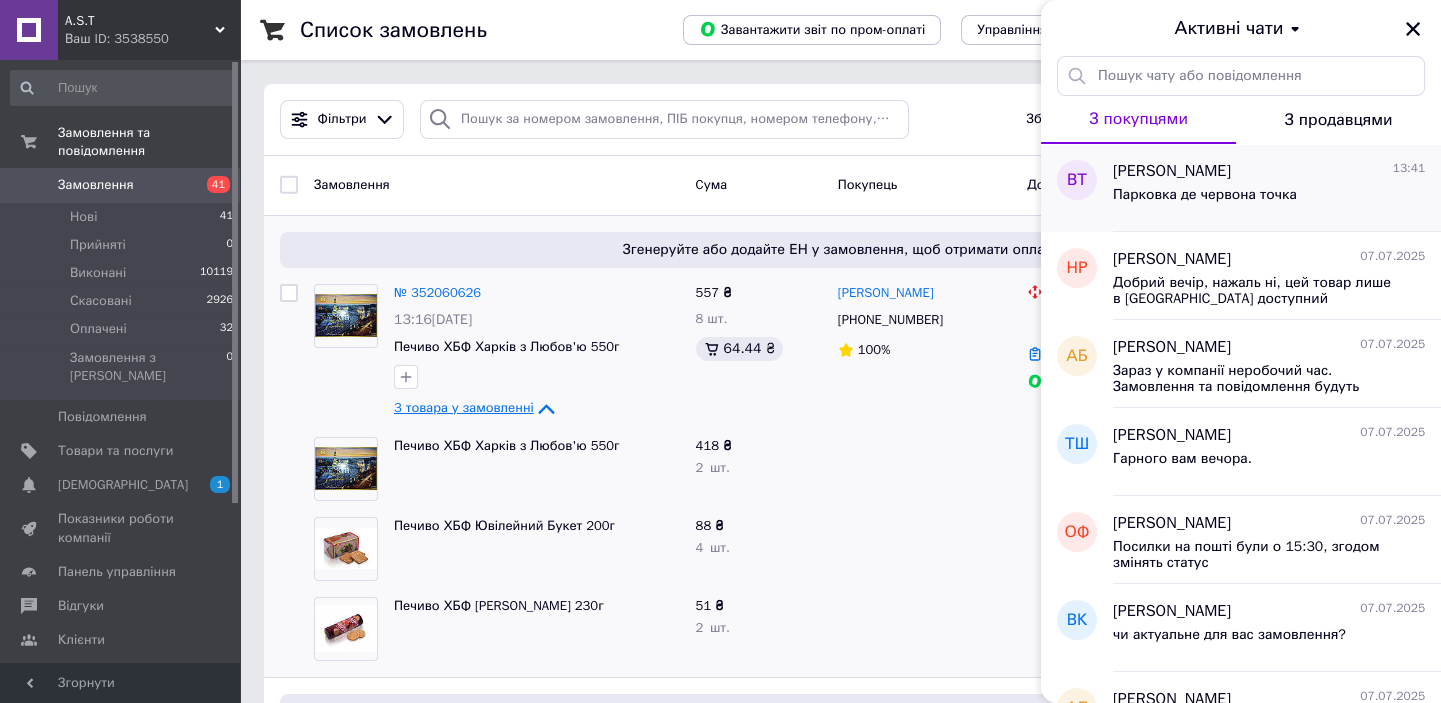 click on "Парковка де червона точка" at bounding box center [1269, 199] 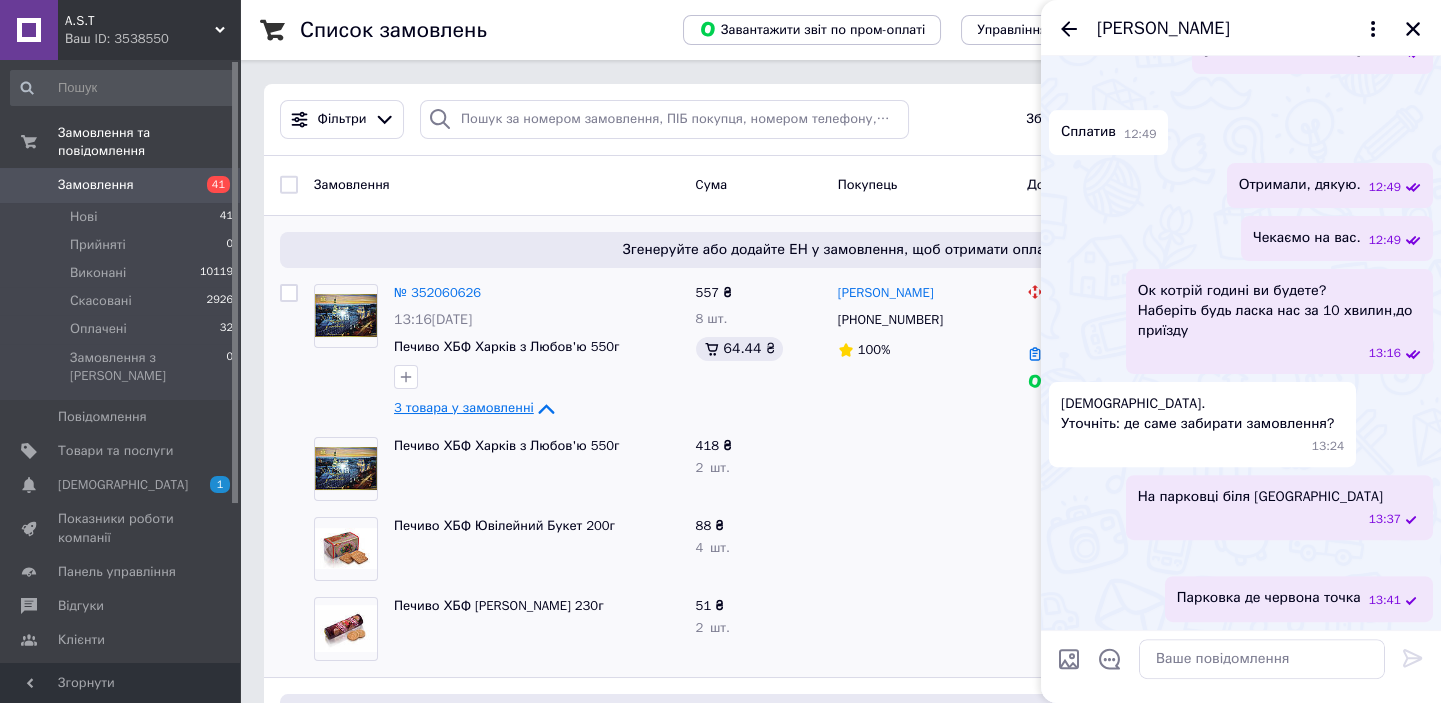 scroll, scrollTop: 2228, scrollLeft: 0, axis: vertical 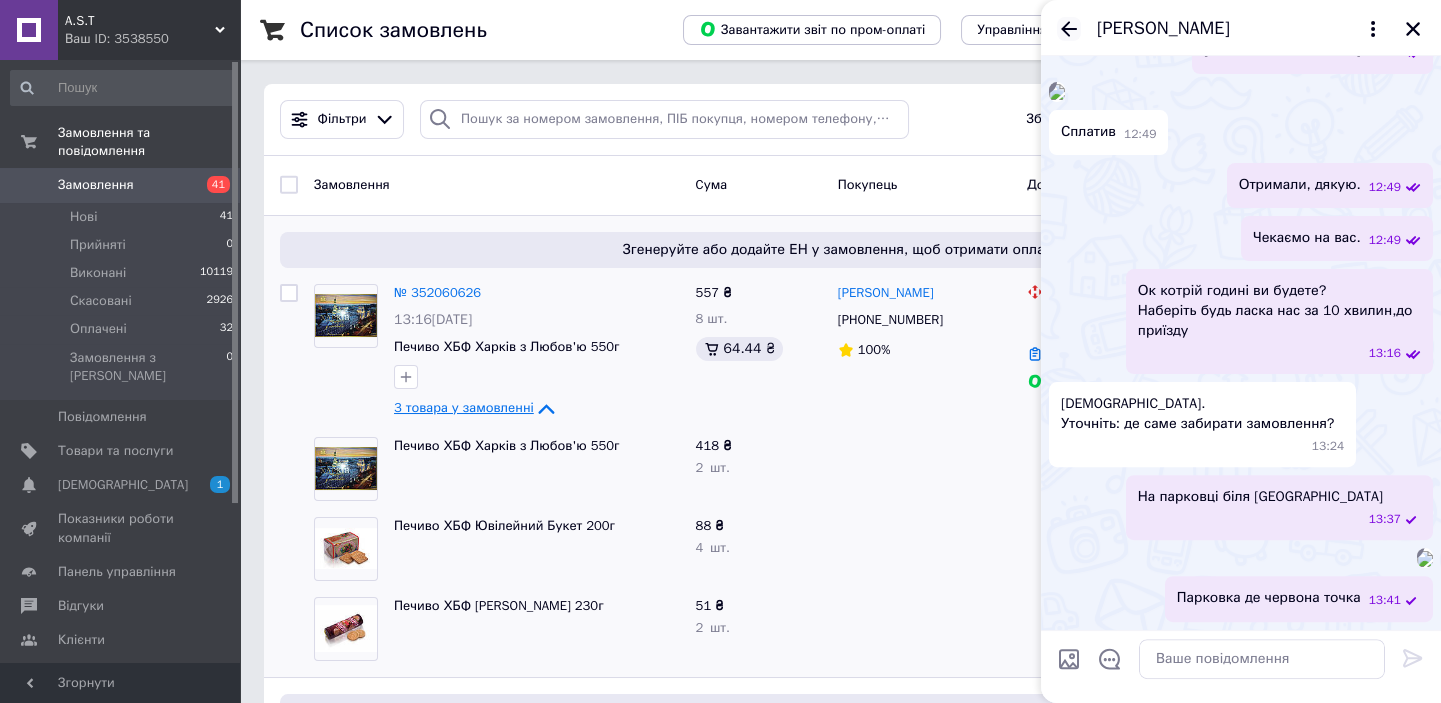 click 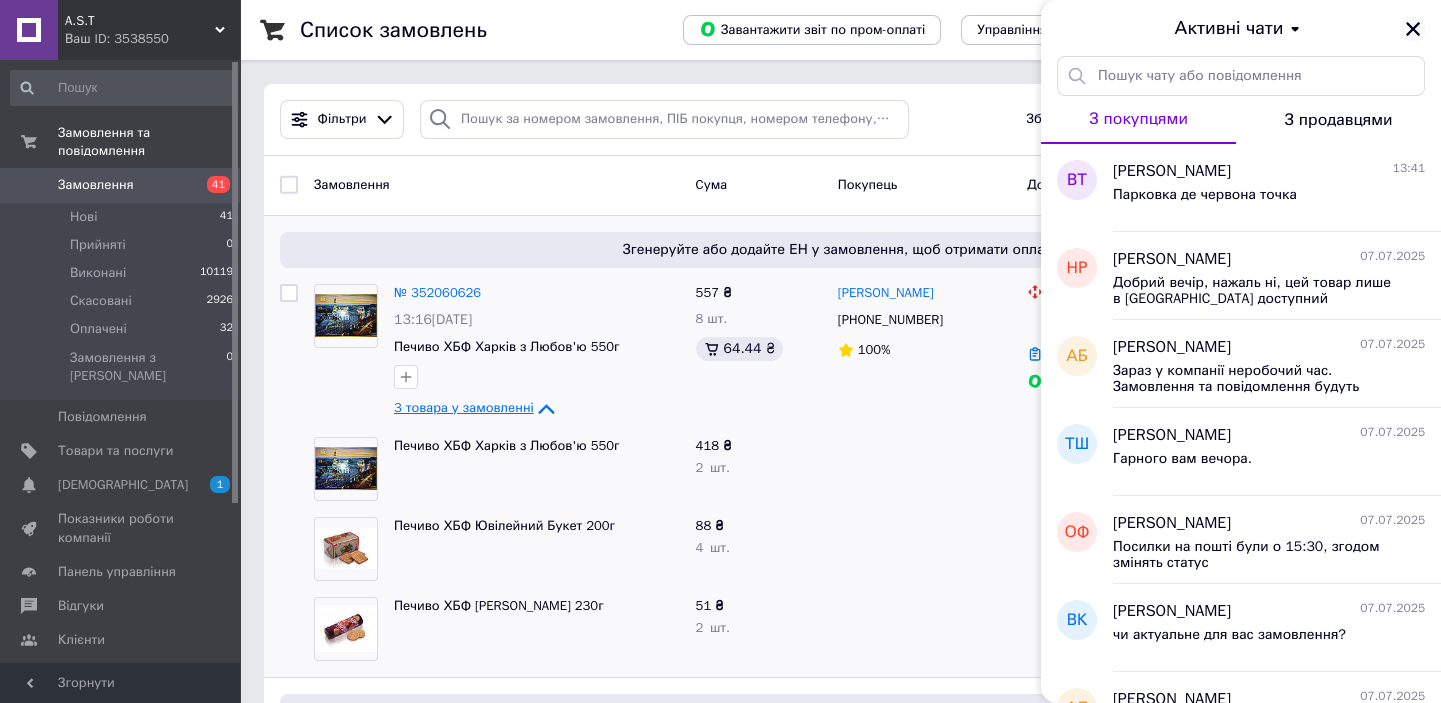 click 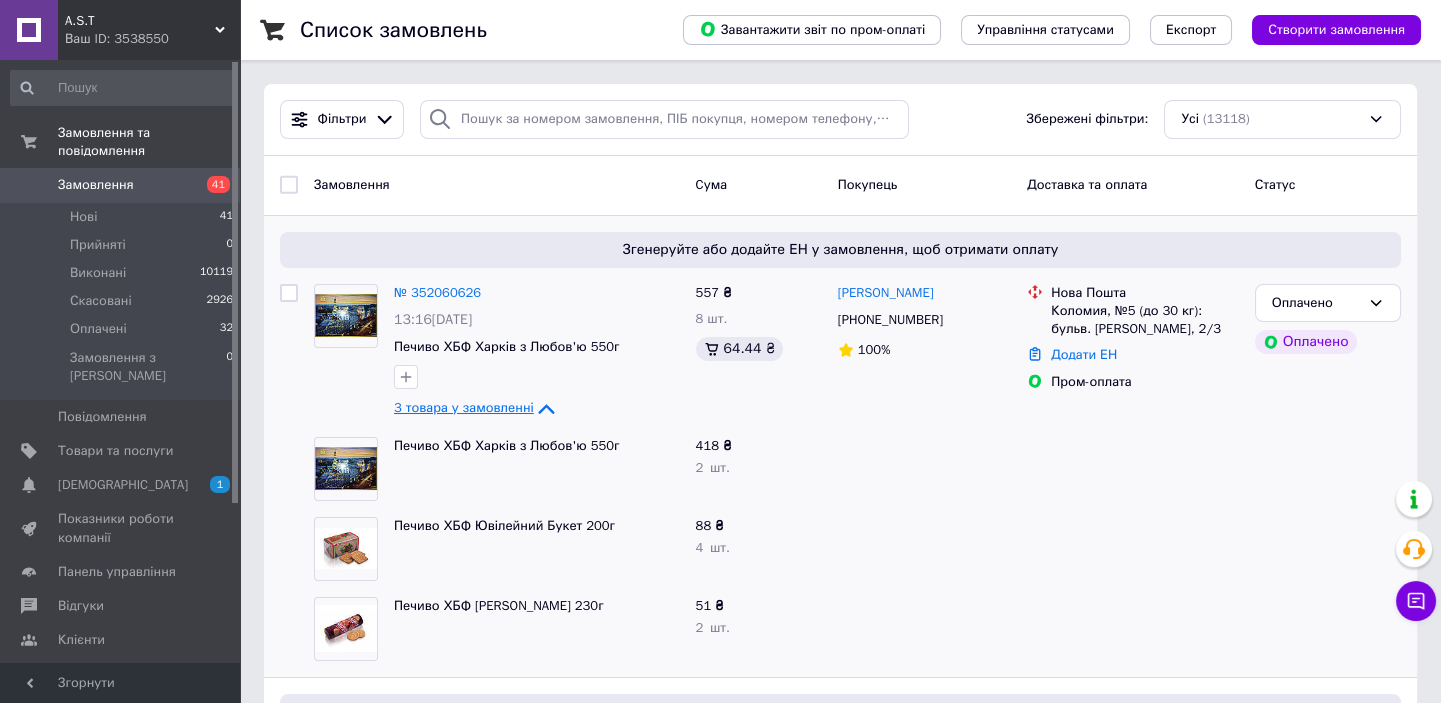 click 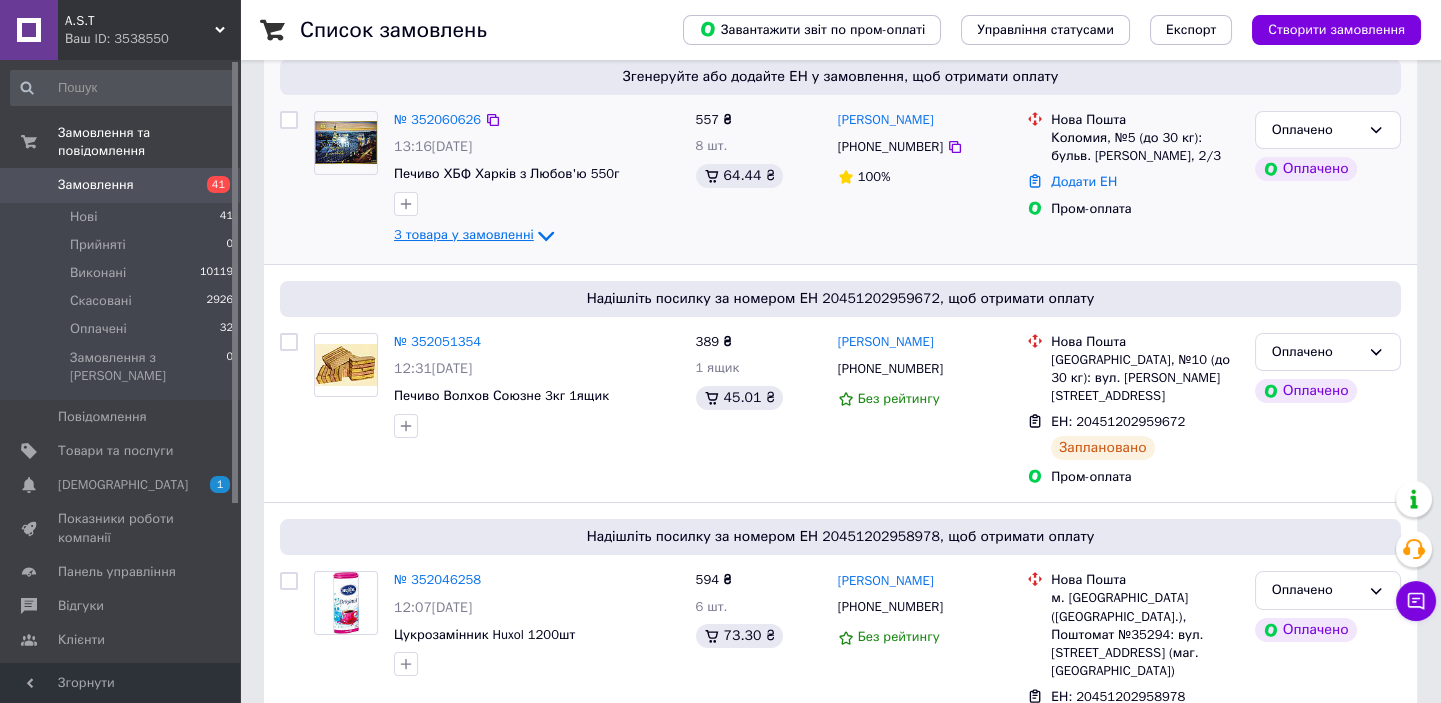scroll, scrollTop: 0, scrollLeft: 0, axis: both 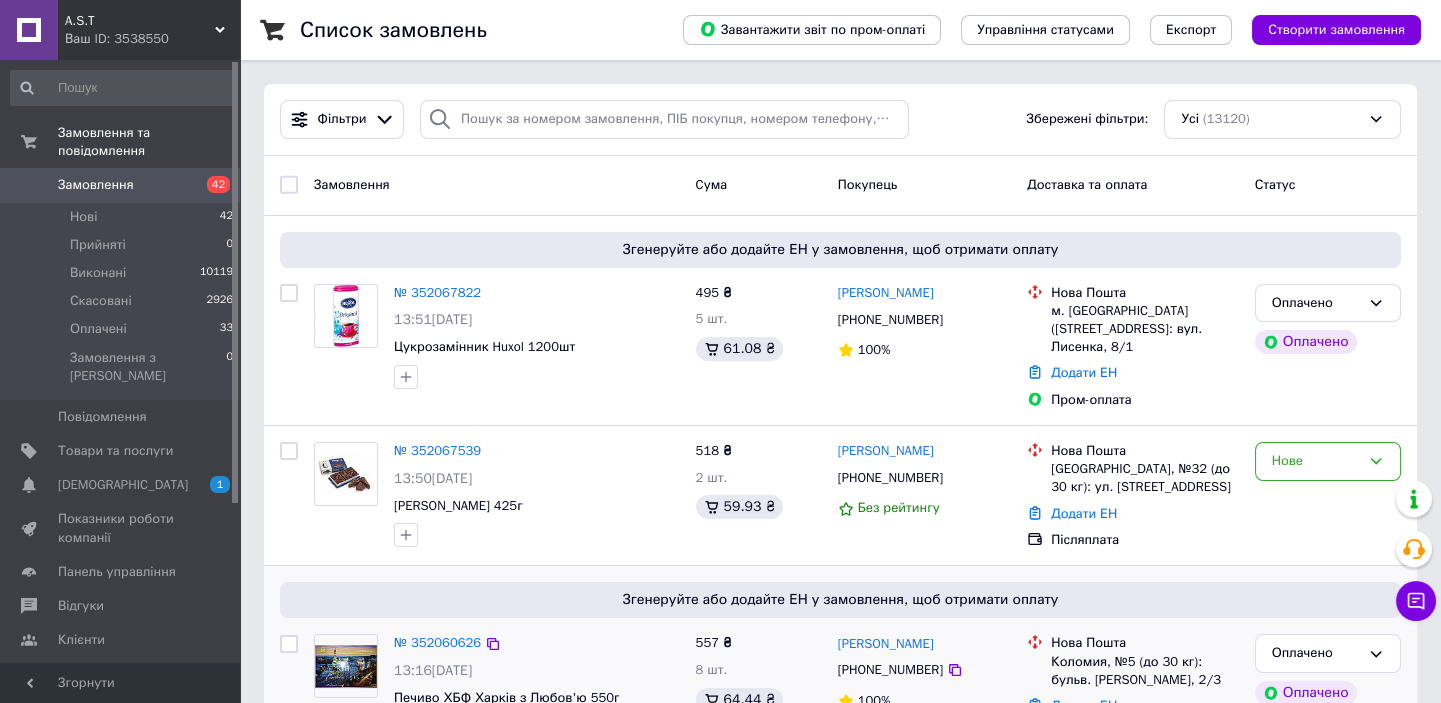 click at bounding box center [537, 728] 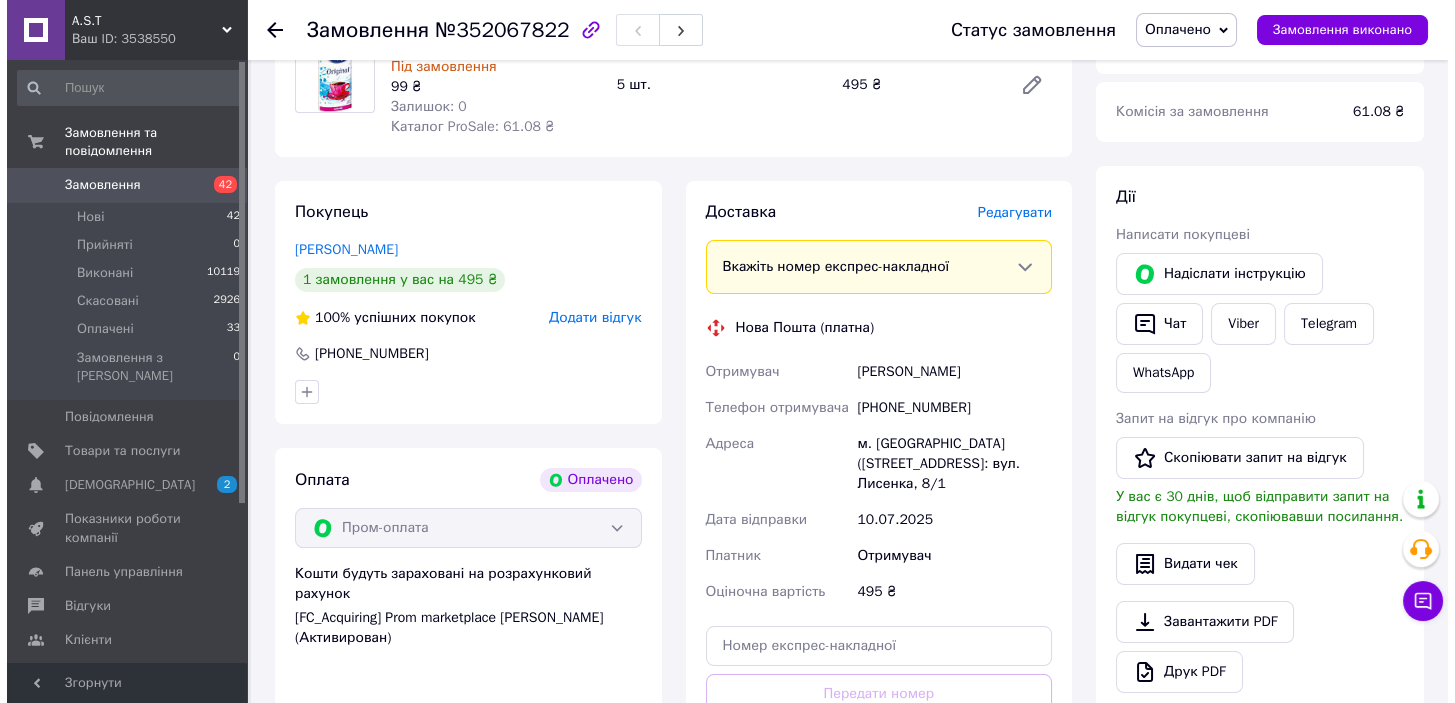 scroll, scrollTop: 272, scrollLeft: 0, axis: vertical 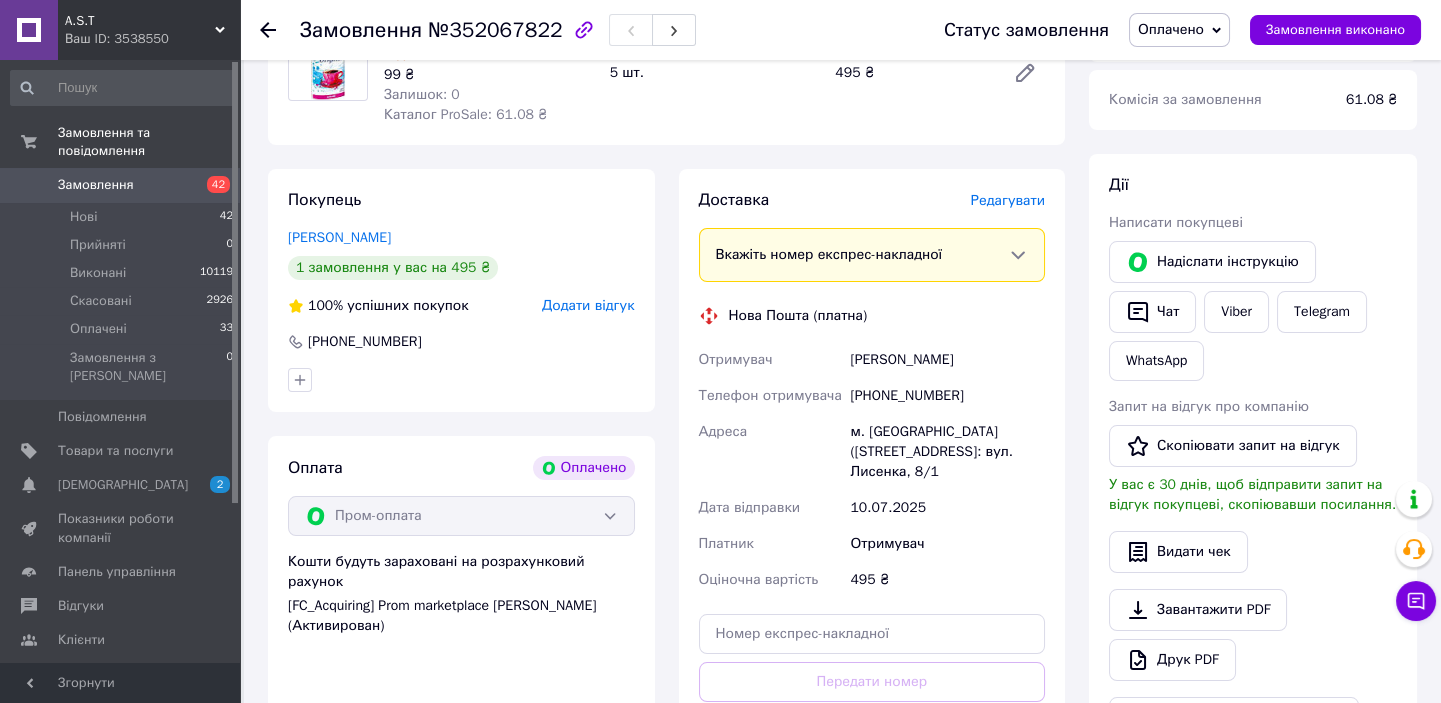 click on "Редагувати" at bounding box center [1008, 200] 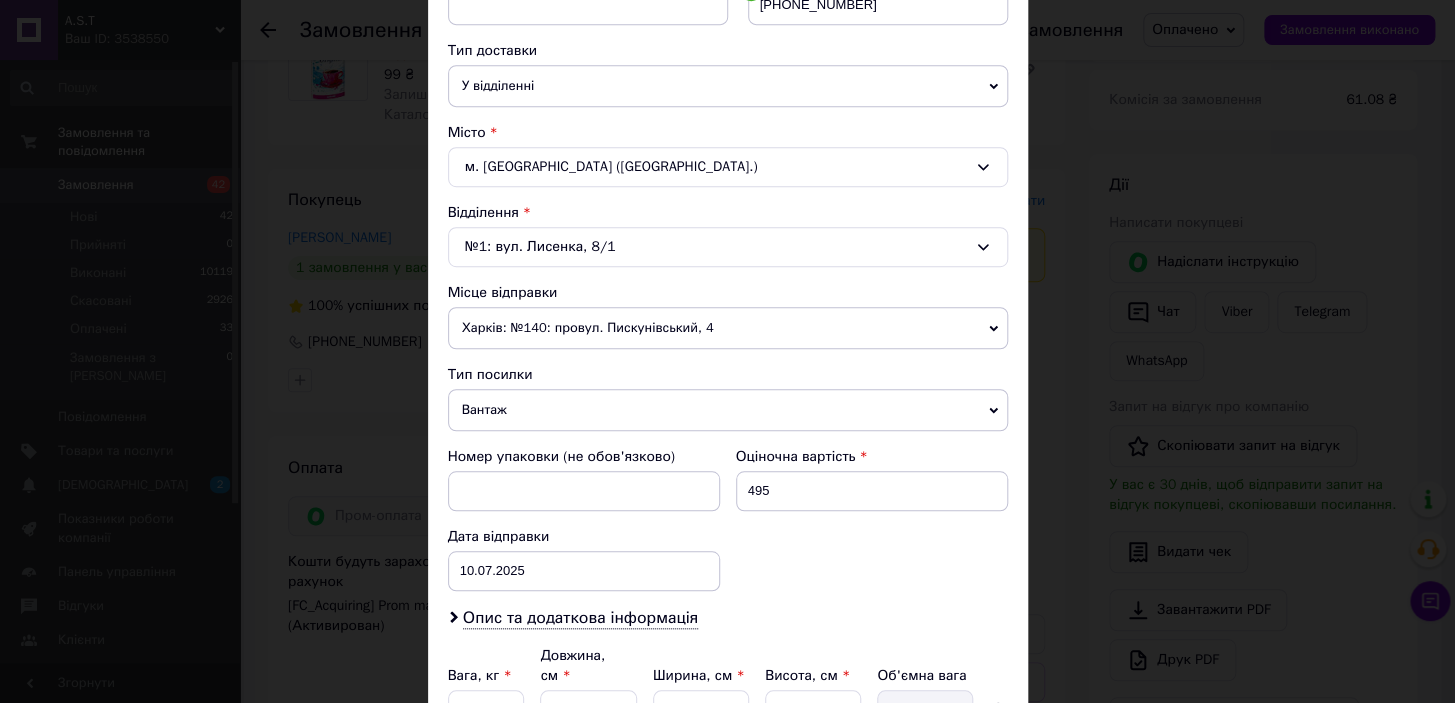 scroll, scrollTop: 454, scrollLeft: 0, axis: vertical 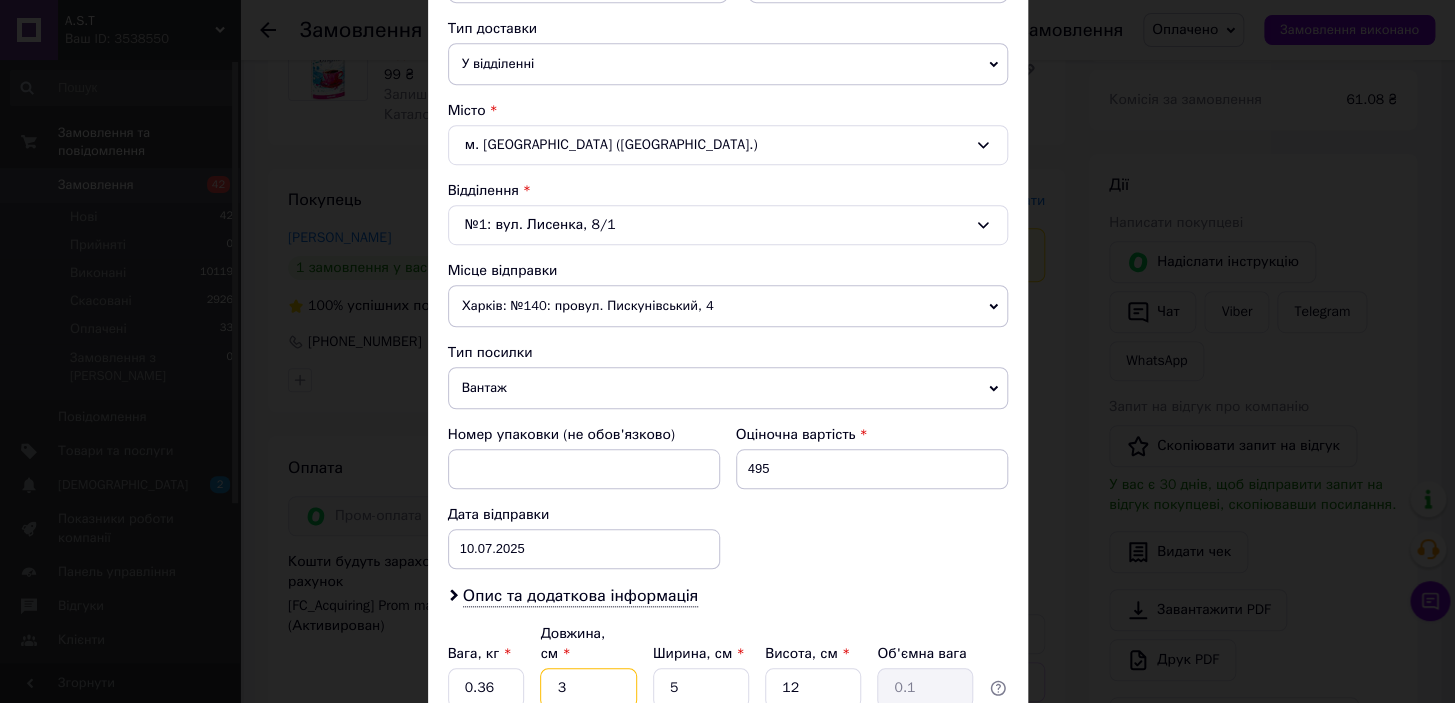 drag, startPoint x: 581, startPoint y: 670, endPoint x: 505, endPoint y: 670, distance: 76 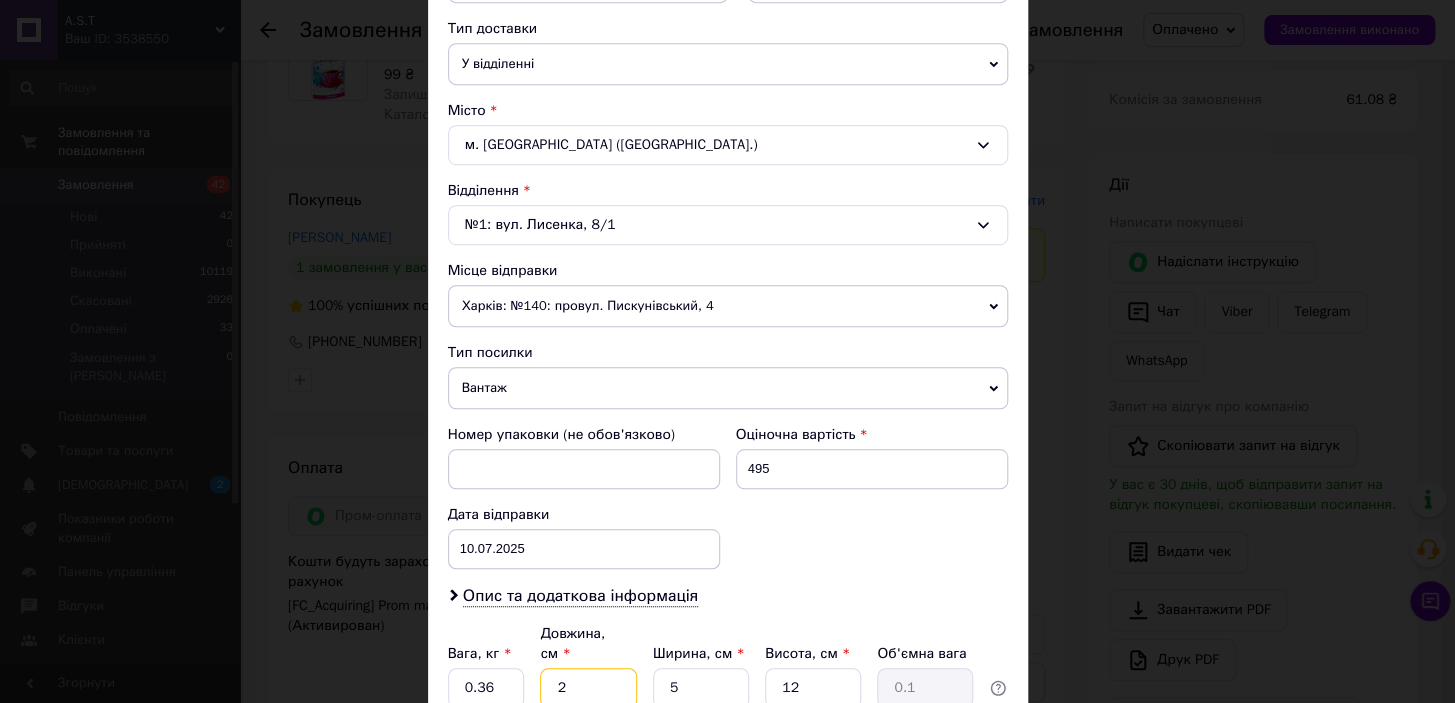 type on "20" 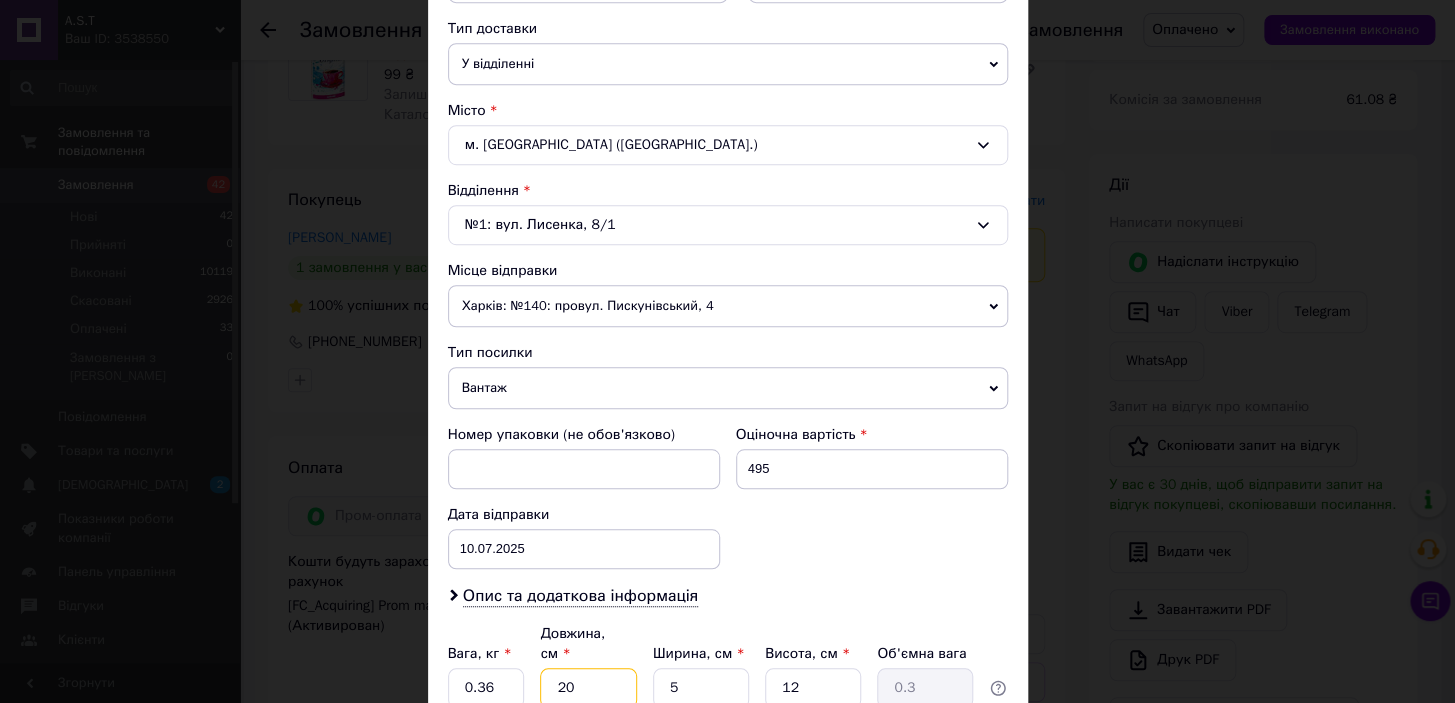 type on "20" 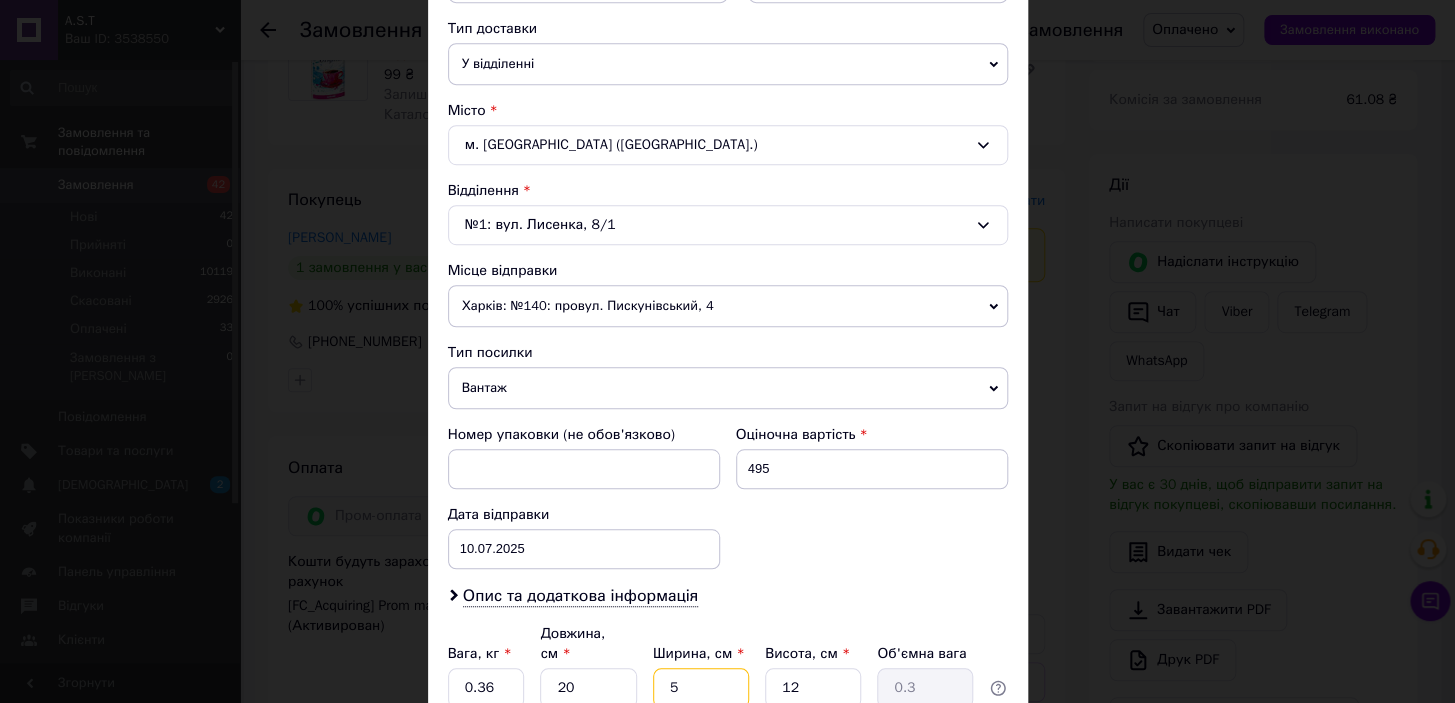 type on "1" 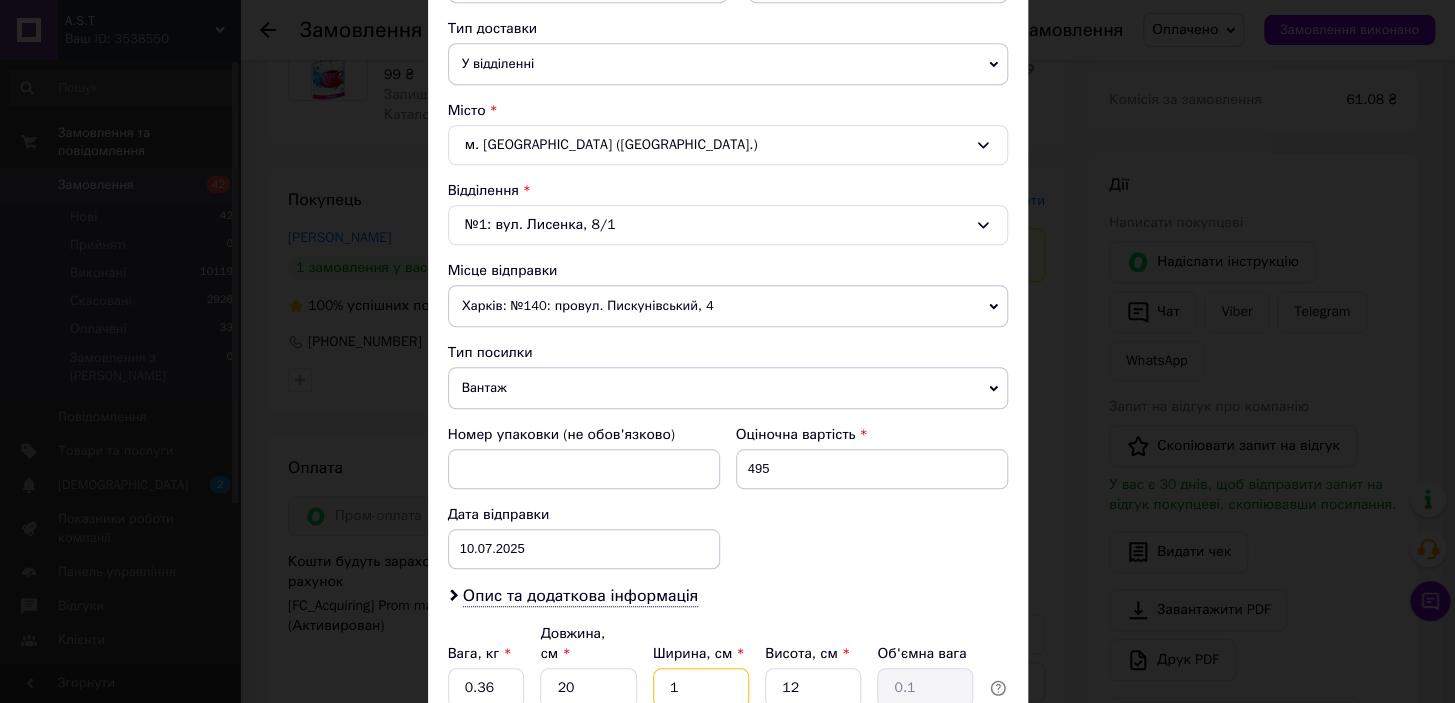 type on "10" 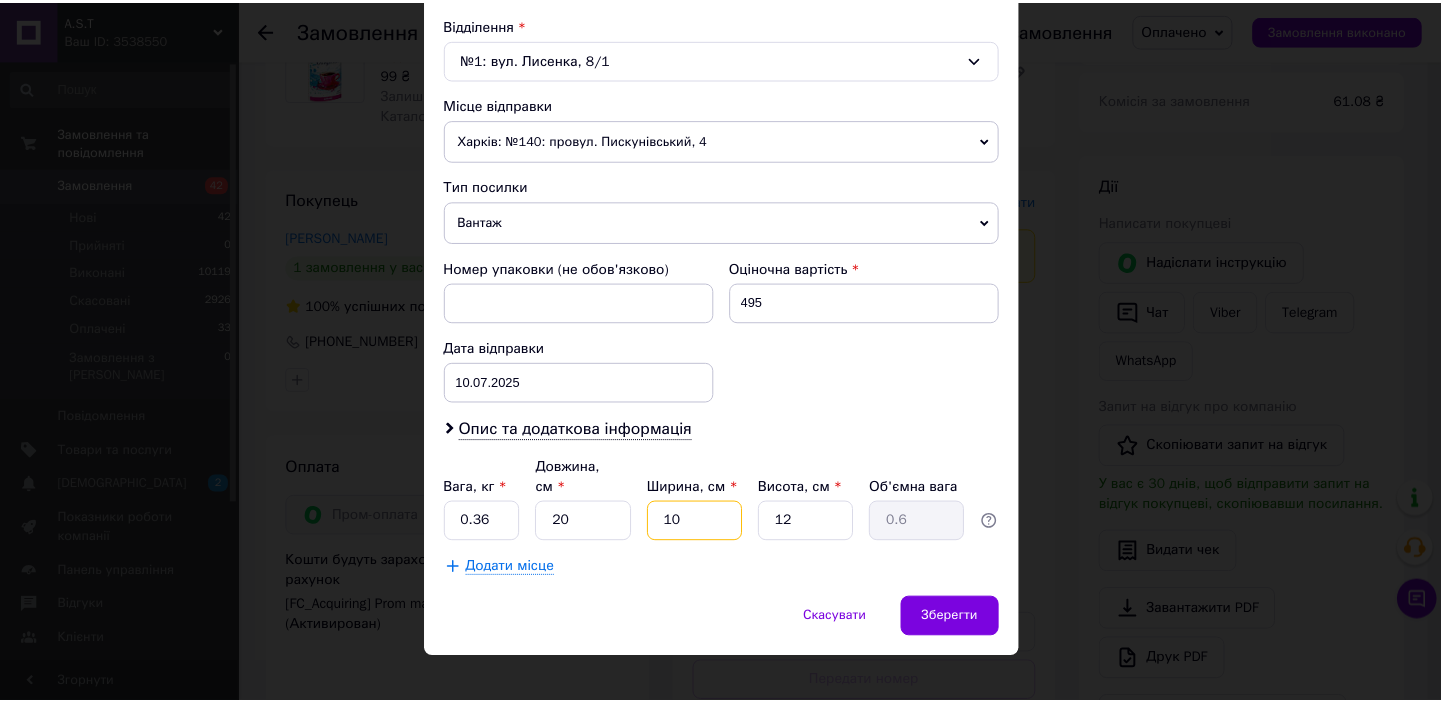 scroll, scrollTop: 622, scrollLeft: 0, axis: vertical 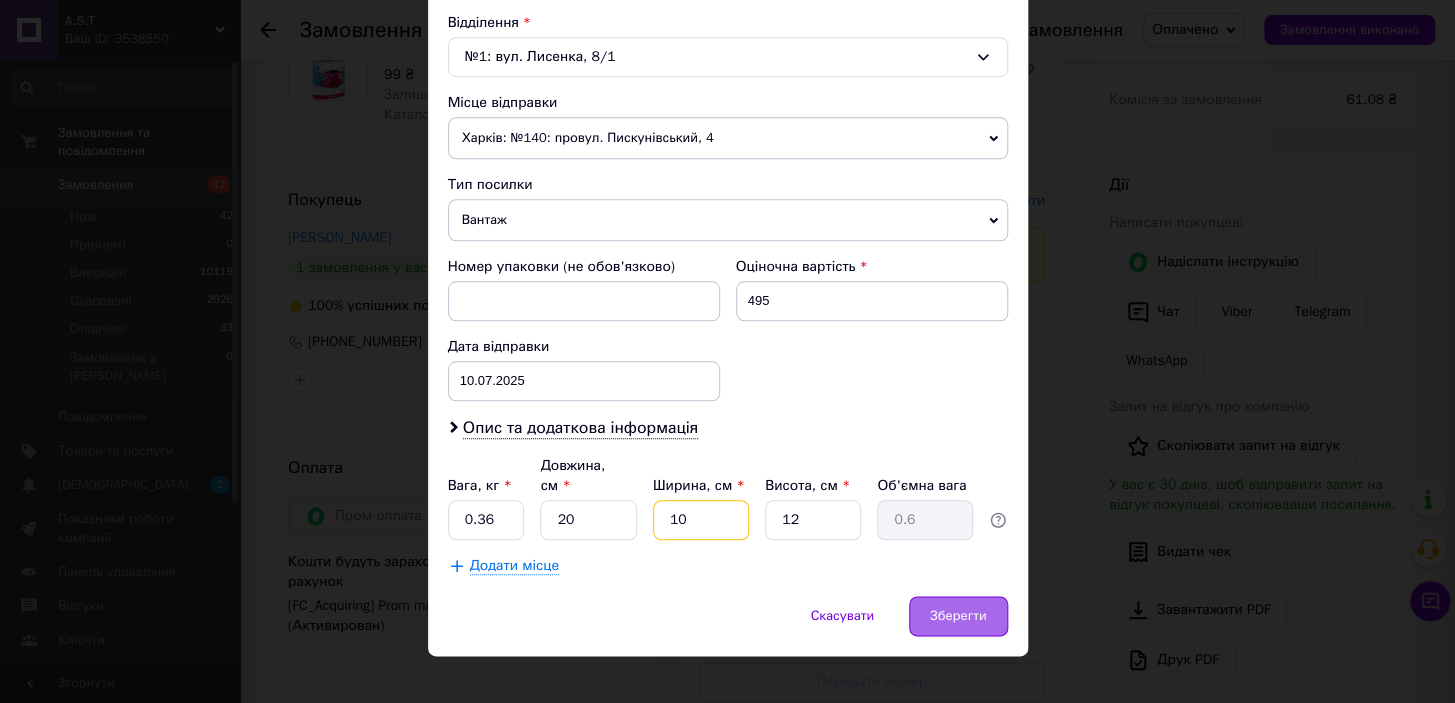 type on "10" 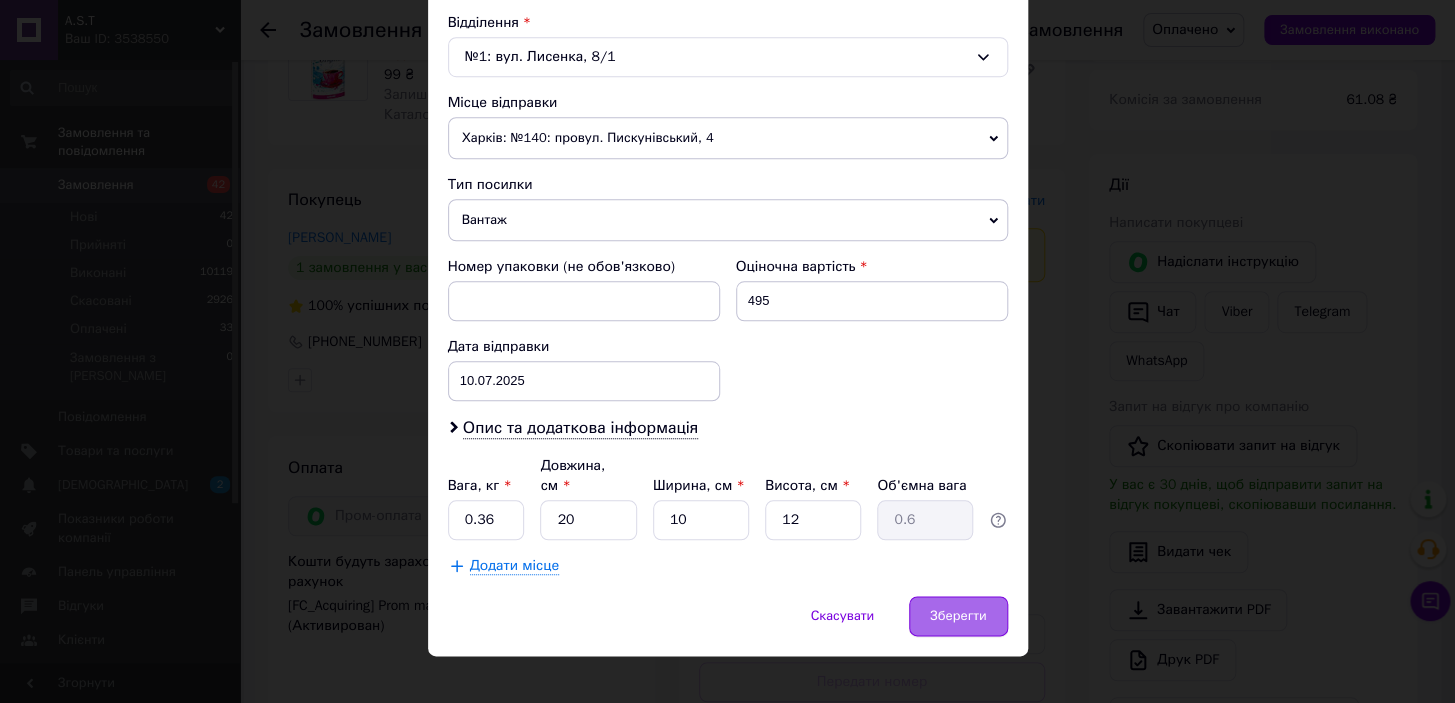 click on "Зберегти" at bounding box center [958, 616] 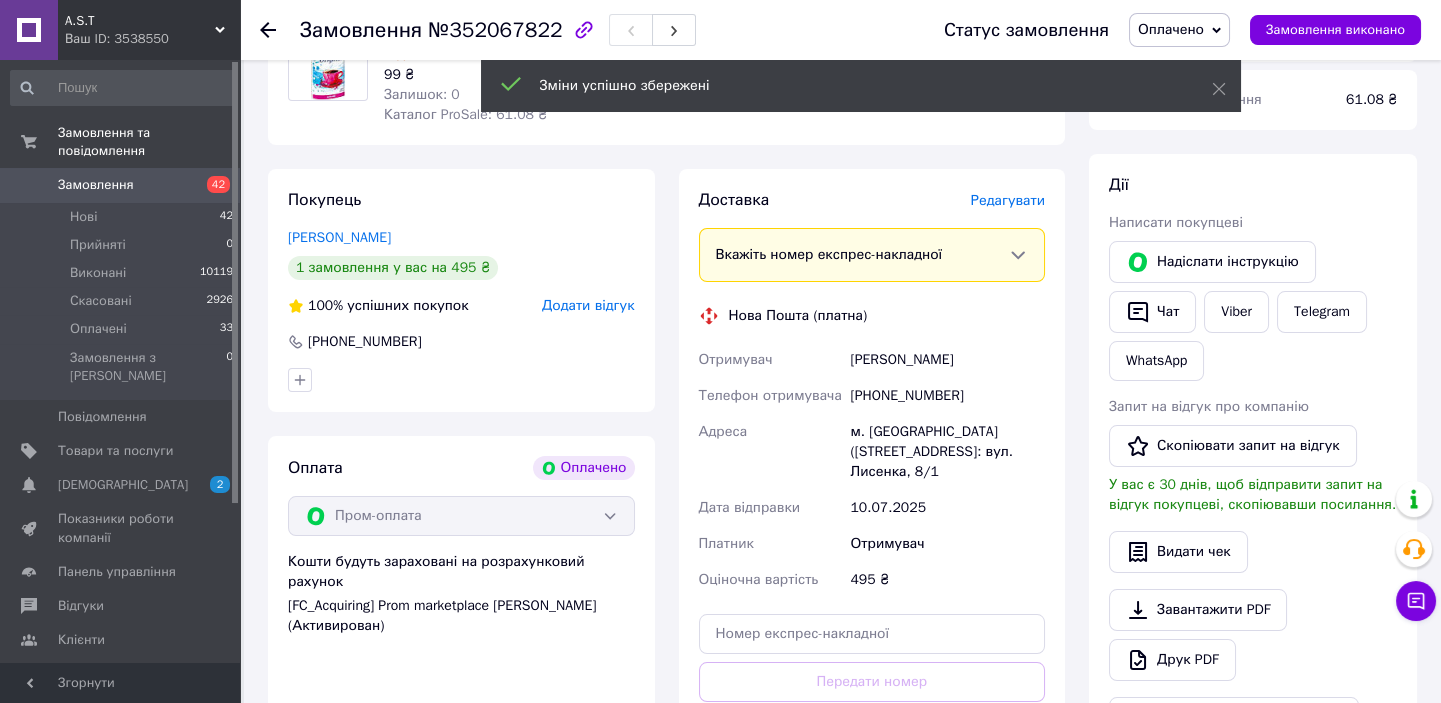 scroll, scrollTop: 454, scrollLeft: 0, axis: vertical 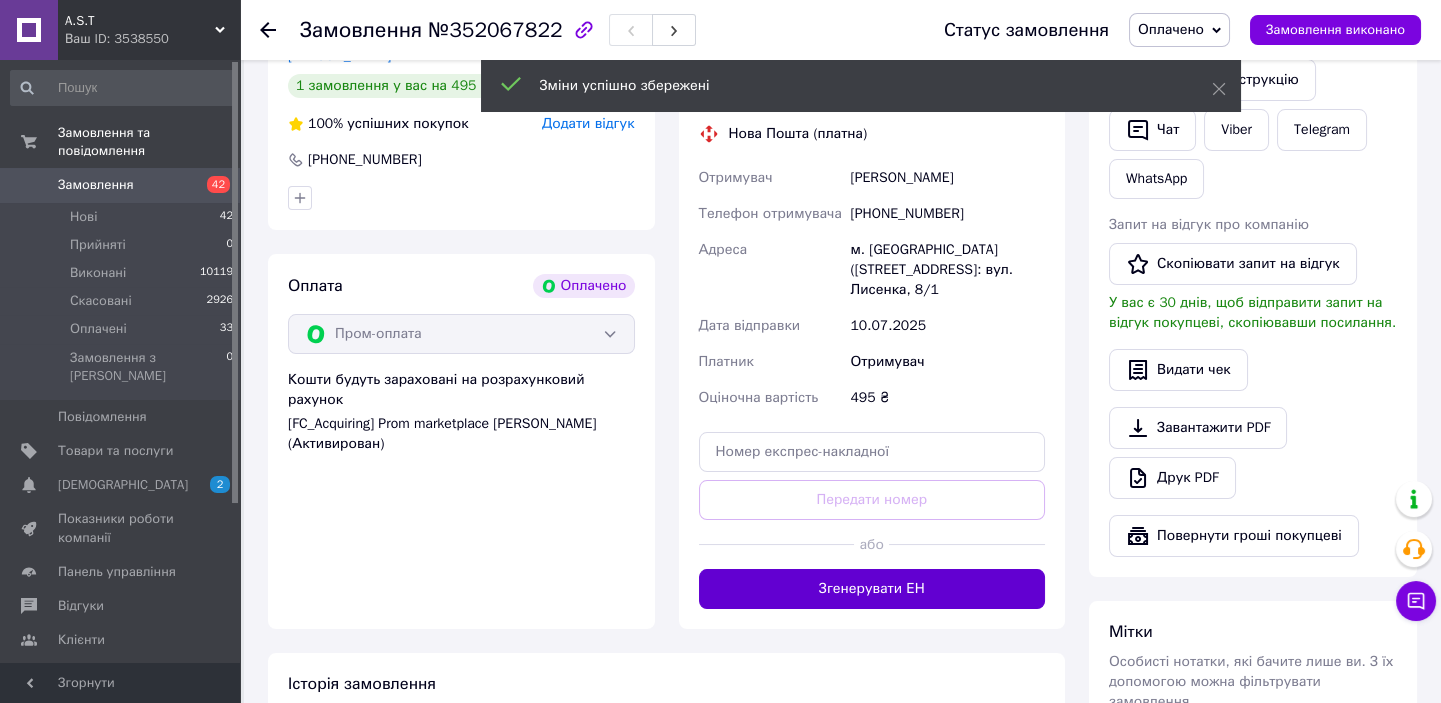 click on "Згенерувати ЕН" at bounding box center (872, 589) 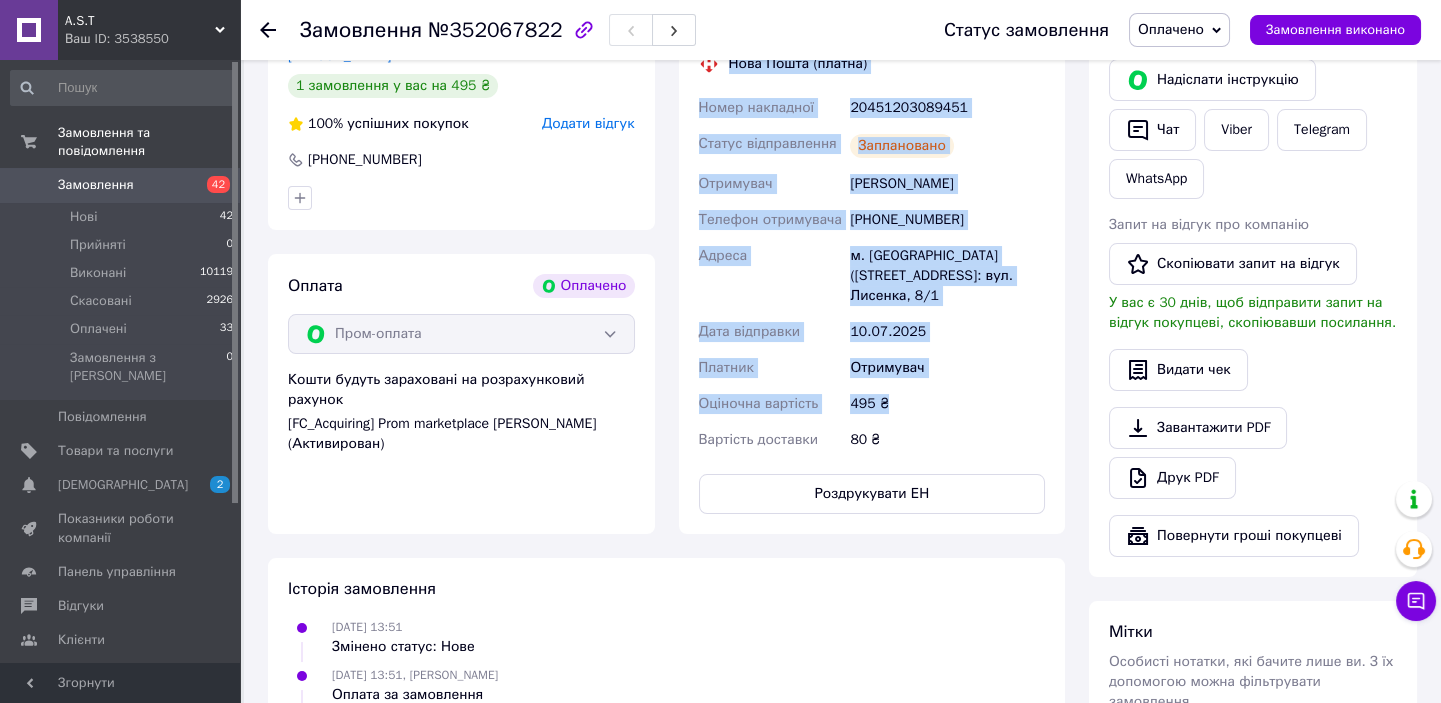 drag, startPoint x: 899, startPoint y: 377, endPoint x: 697, endPoint y: 68, distance: 369.16797 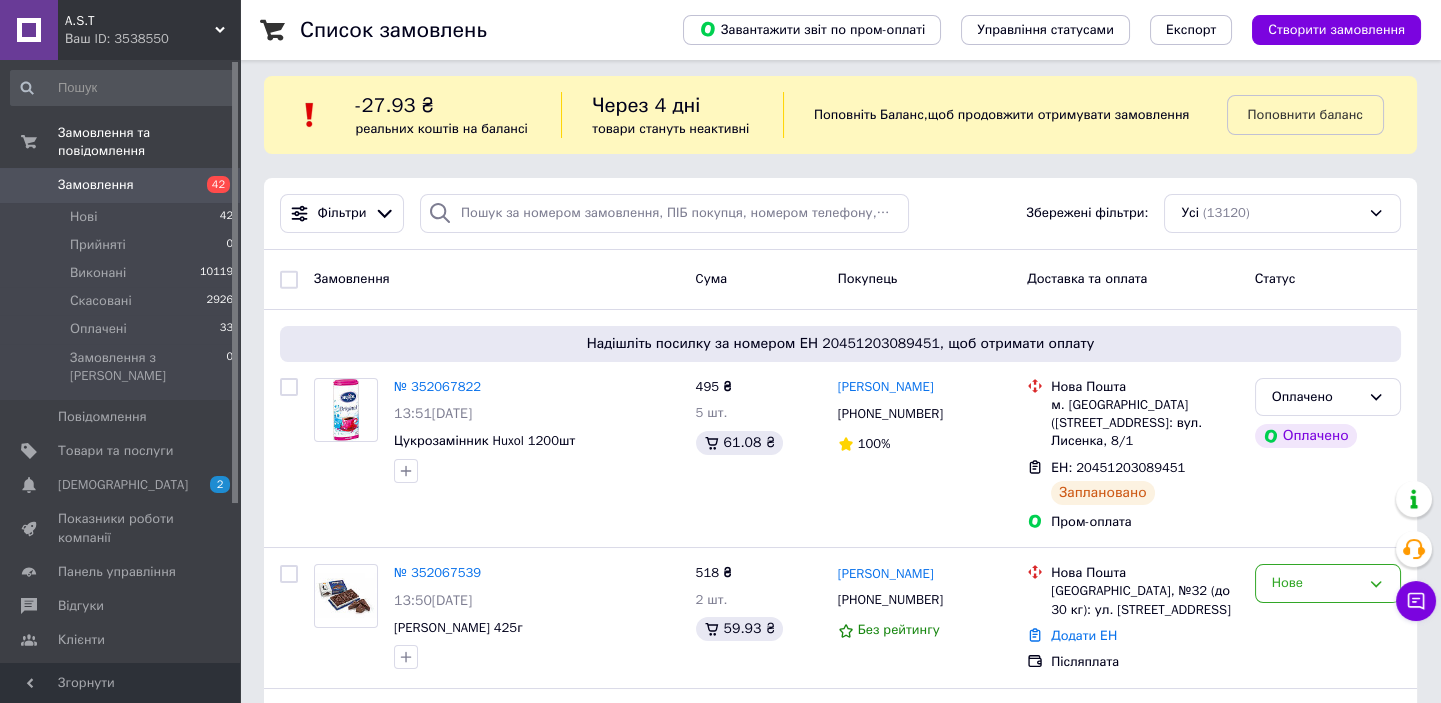 scroll, scrollTop: 0, scrollLeft: 0, axis: both 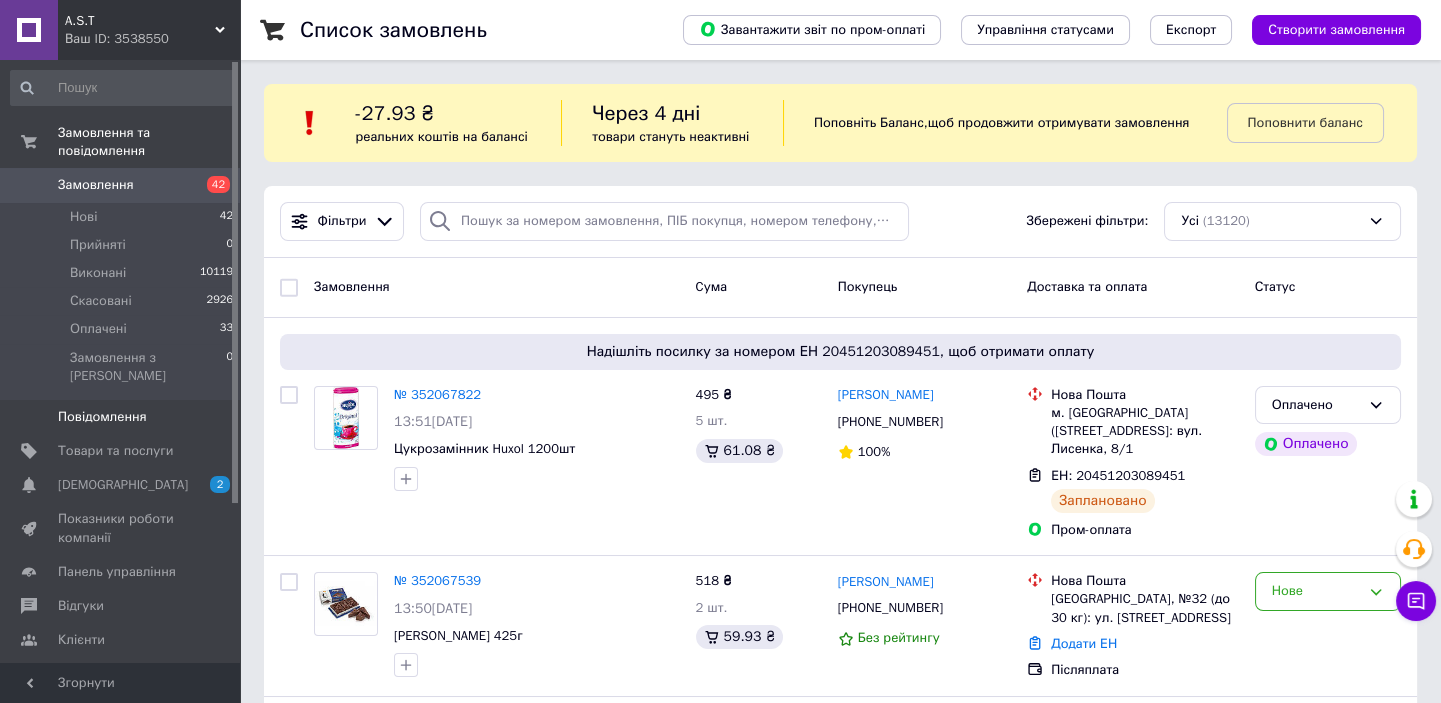 click on "Повідомлення 0" at bounding box center (122, 417) 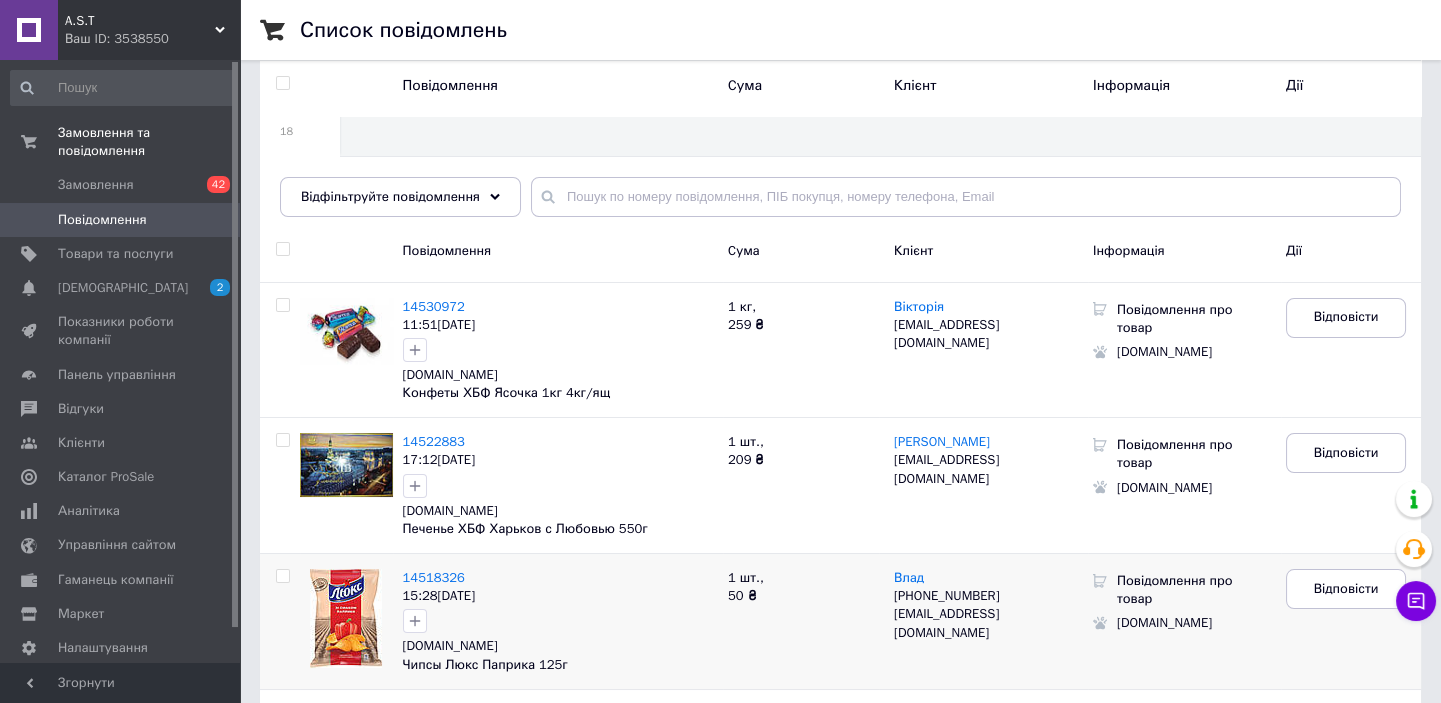 scroll, scrollTop: 0, scrollLeft: 0, axis: both 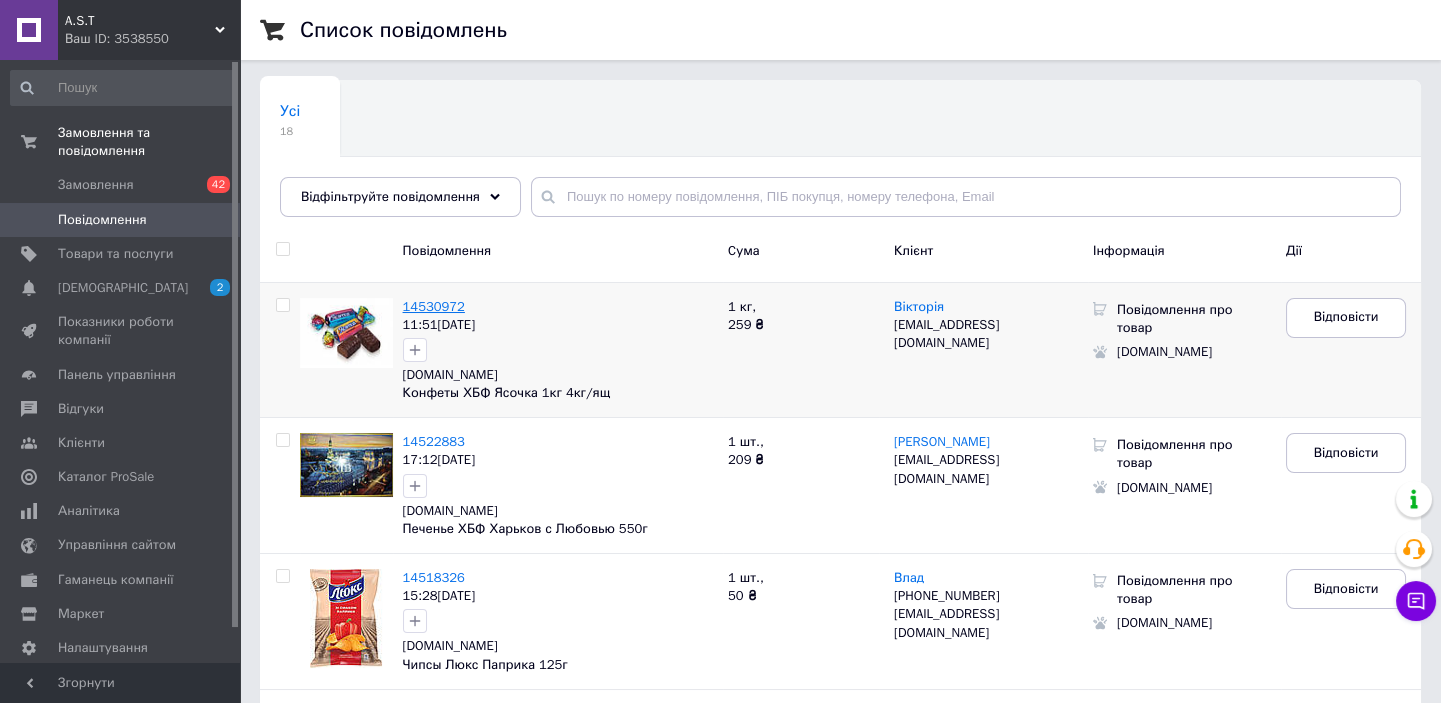 click on "14530972" at bounding box center [434, 306] 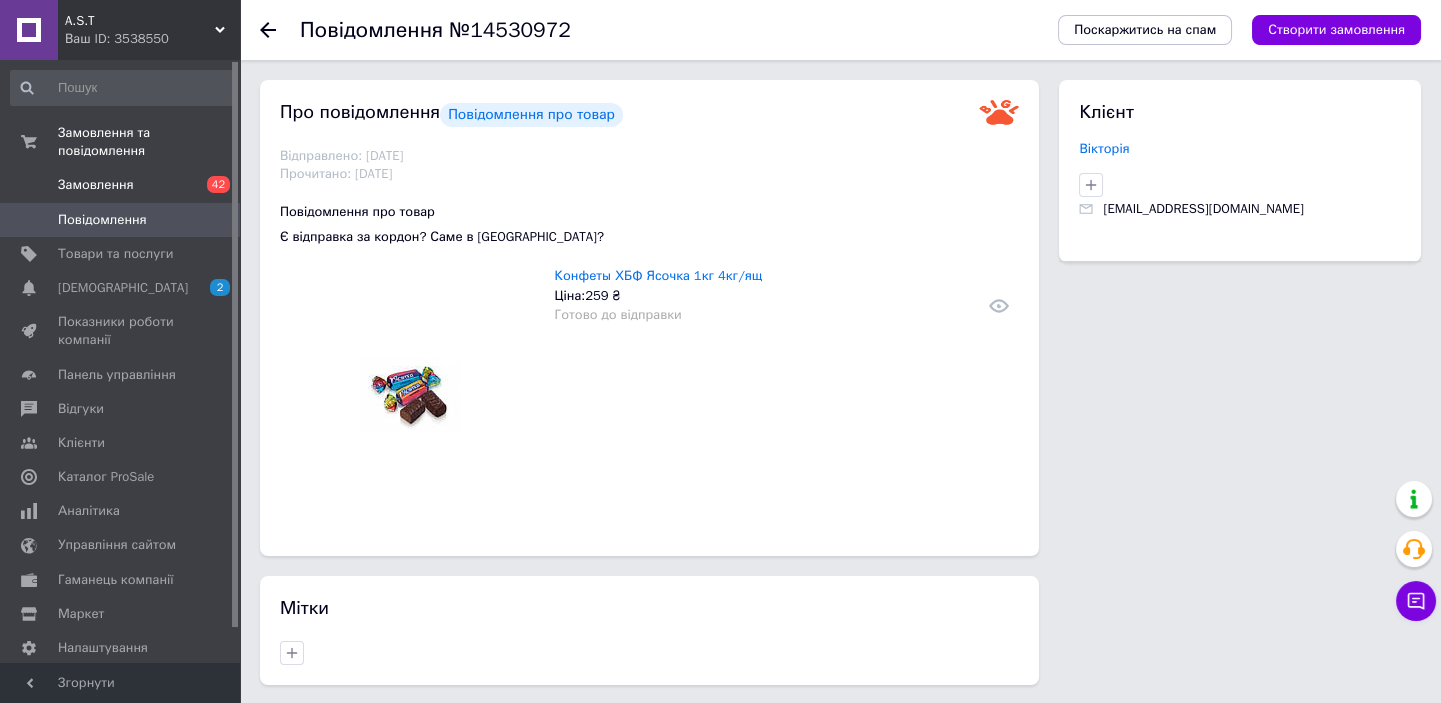 click on "Замовлення" at bounding box center (96, 185) 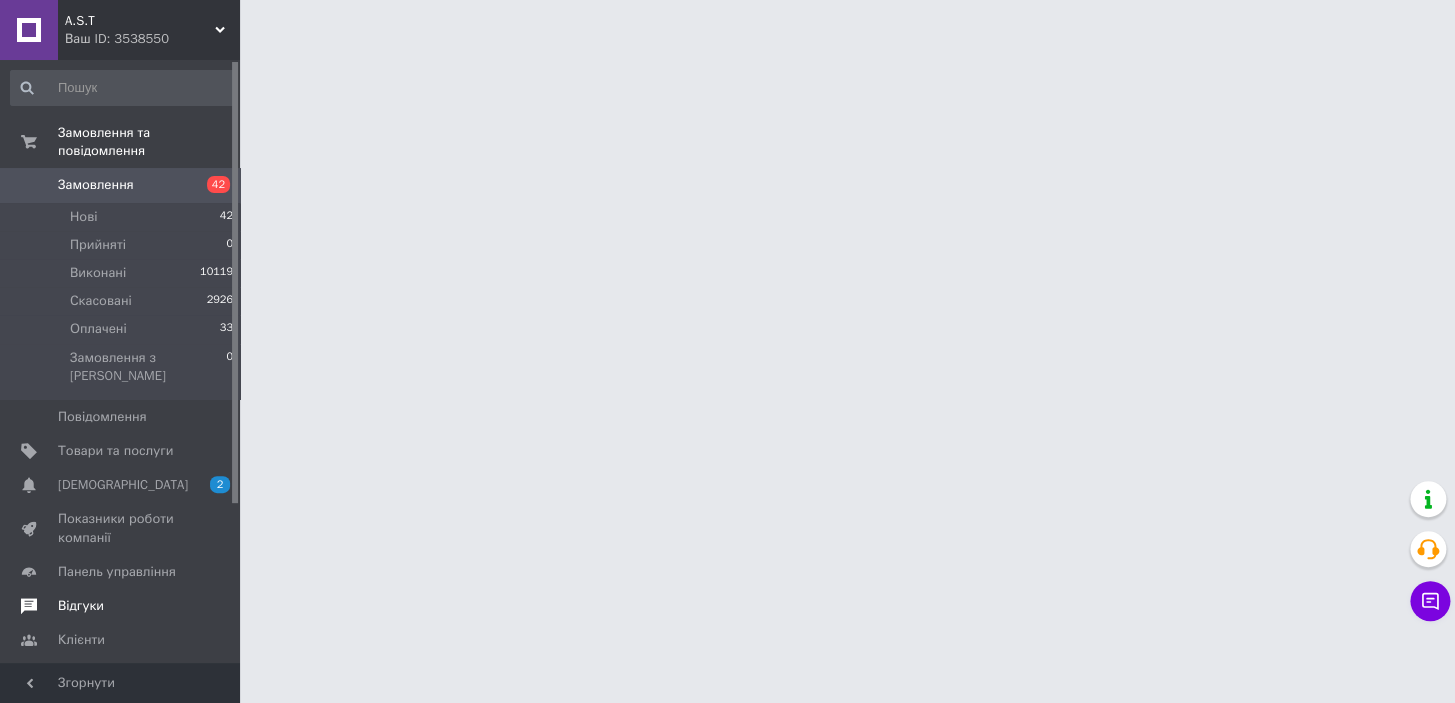 click on "Відгуки" at bounding box center [81, 606] 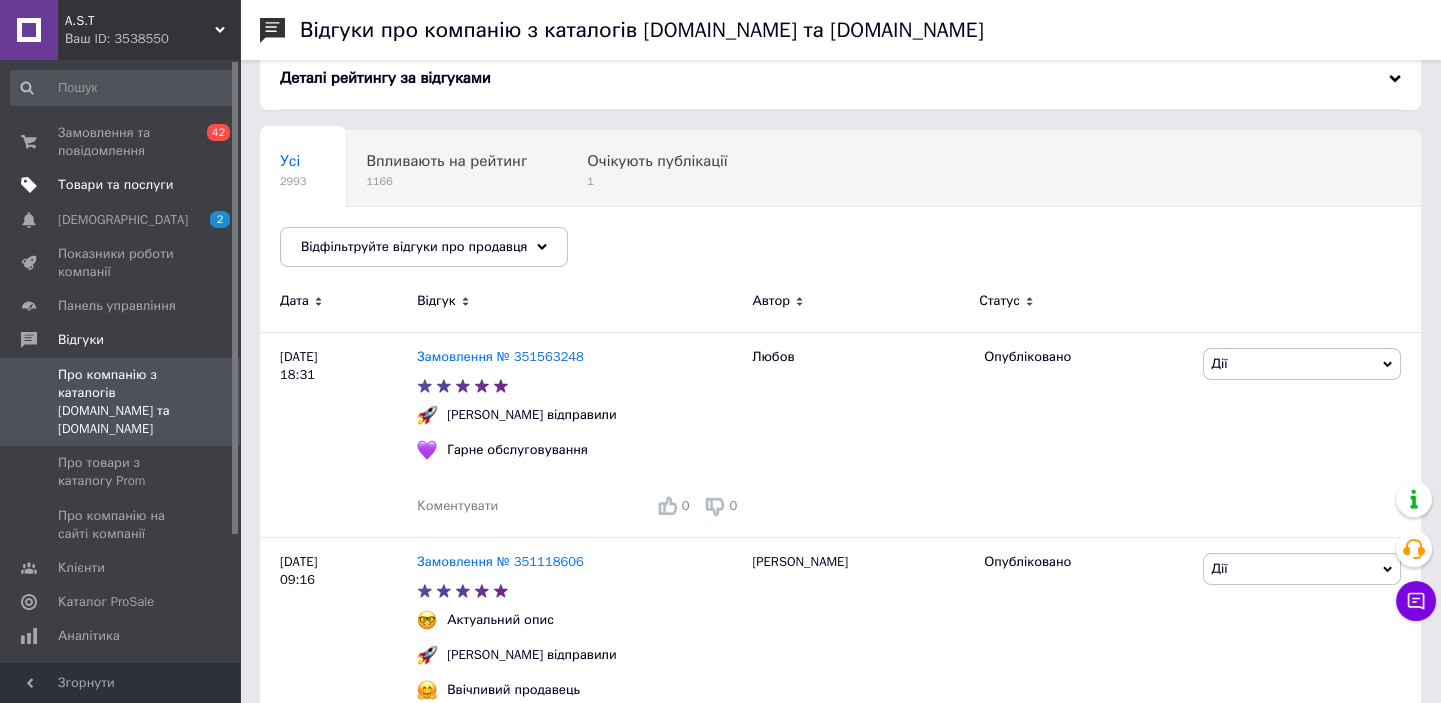 scroll, scrollTop: 90, scrollLeft: 0, axis: vertical 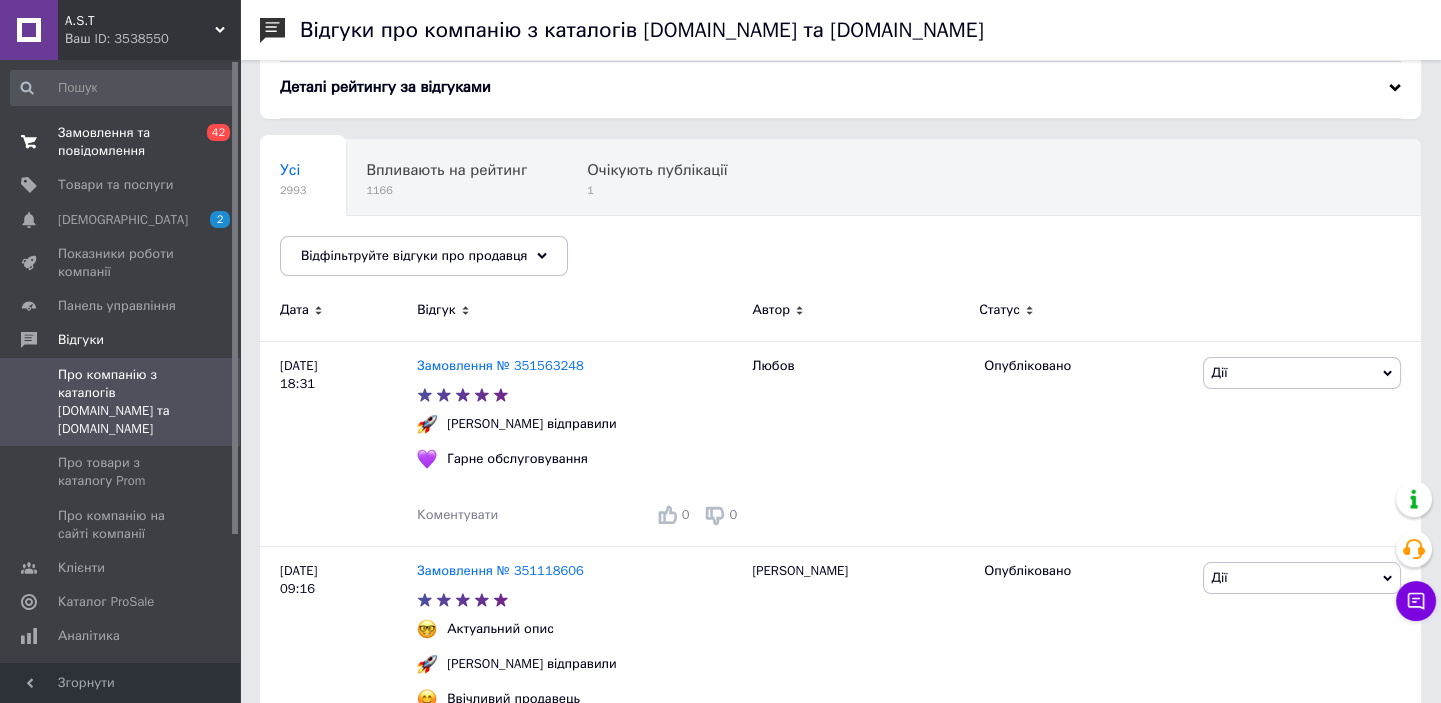 click on "Замовлення та повідомлення" at bounding box center (121, 142) 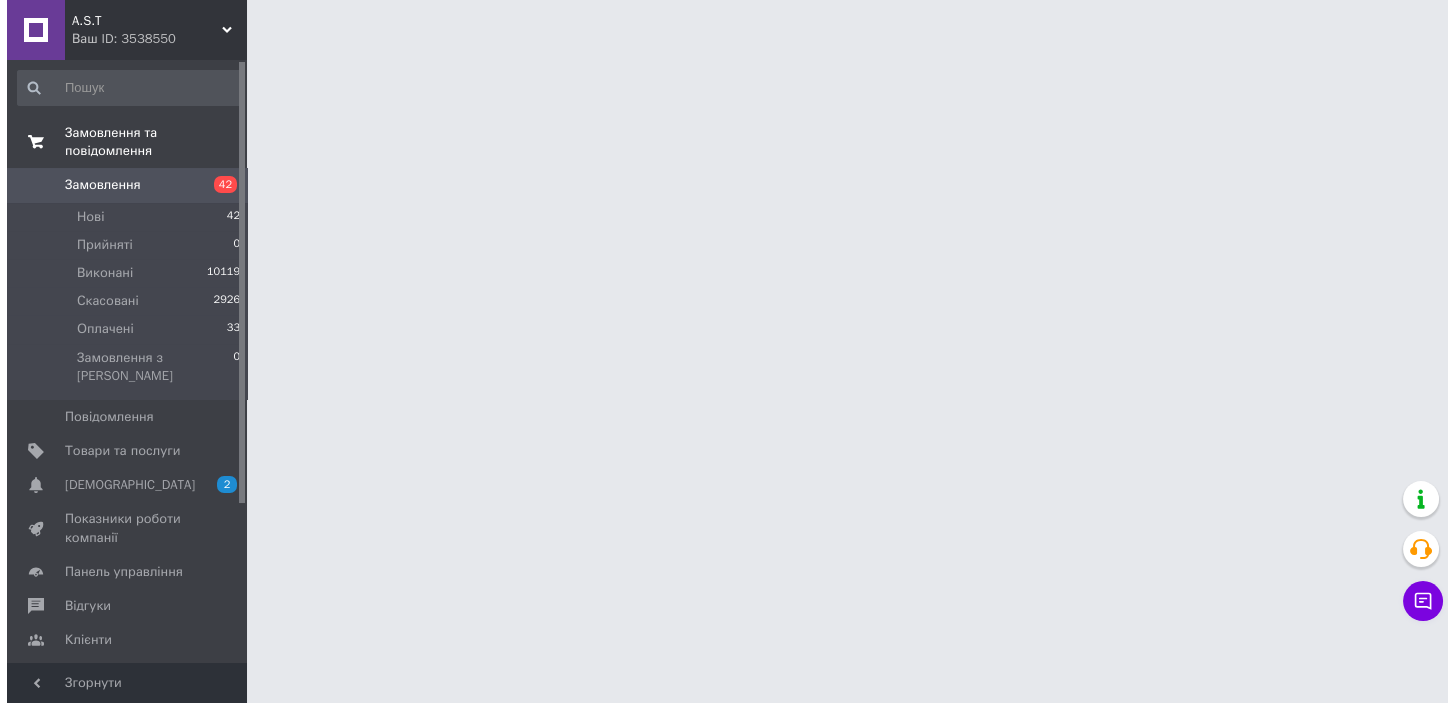 scroll, scrollTop: 0, scrollLeft: 0, axis: both 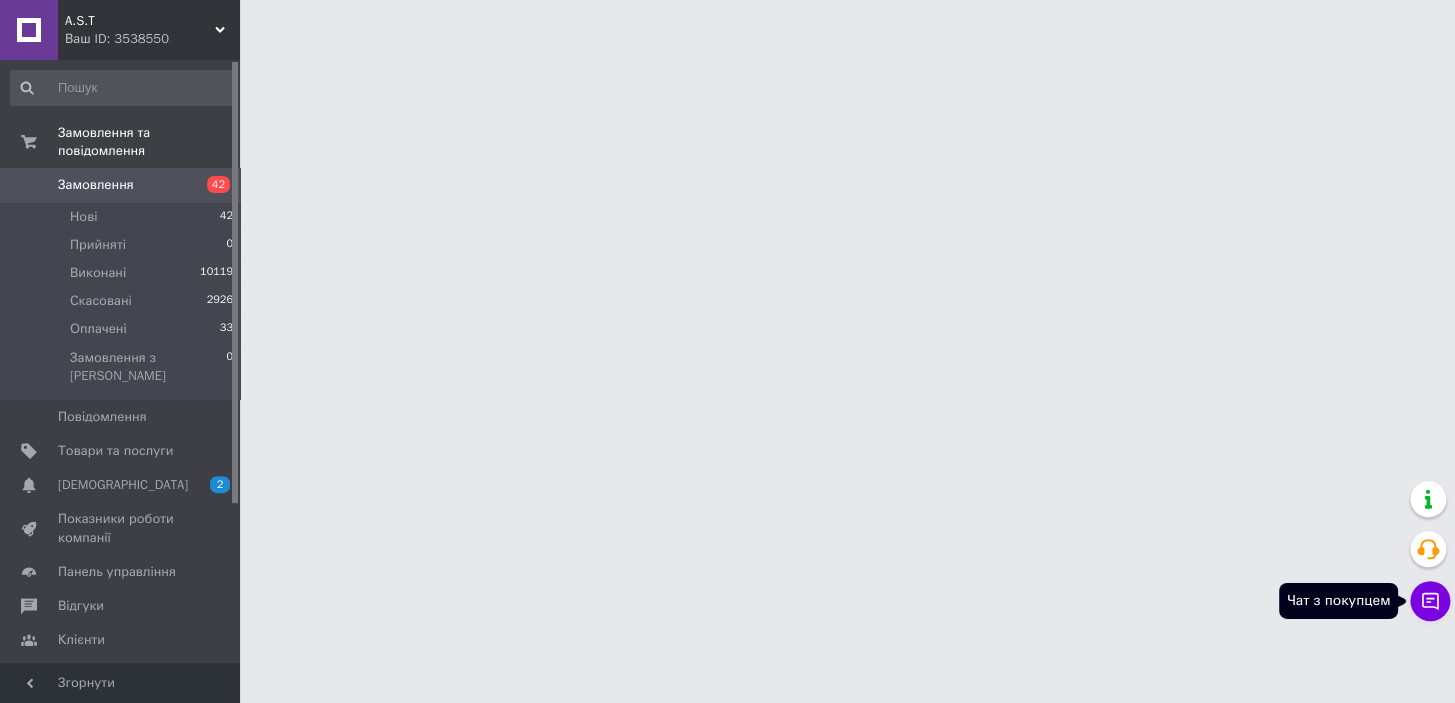 click 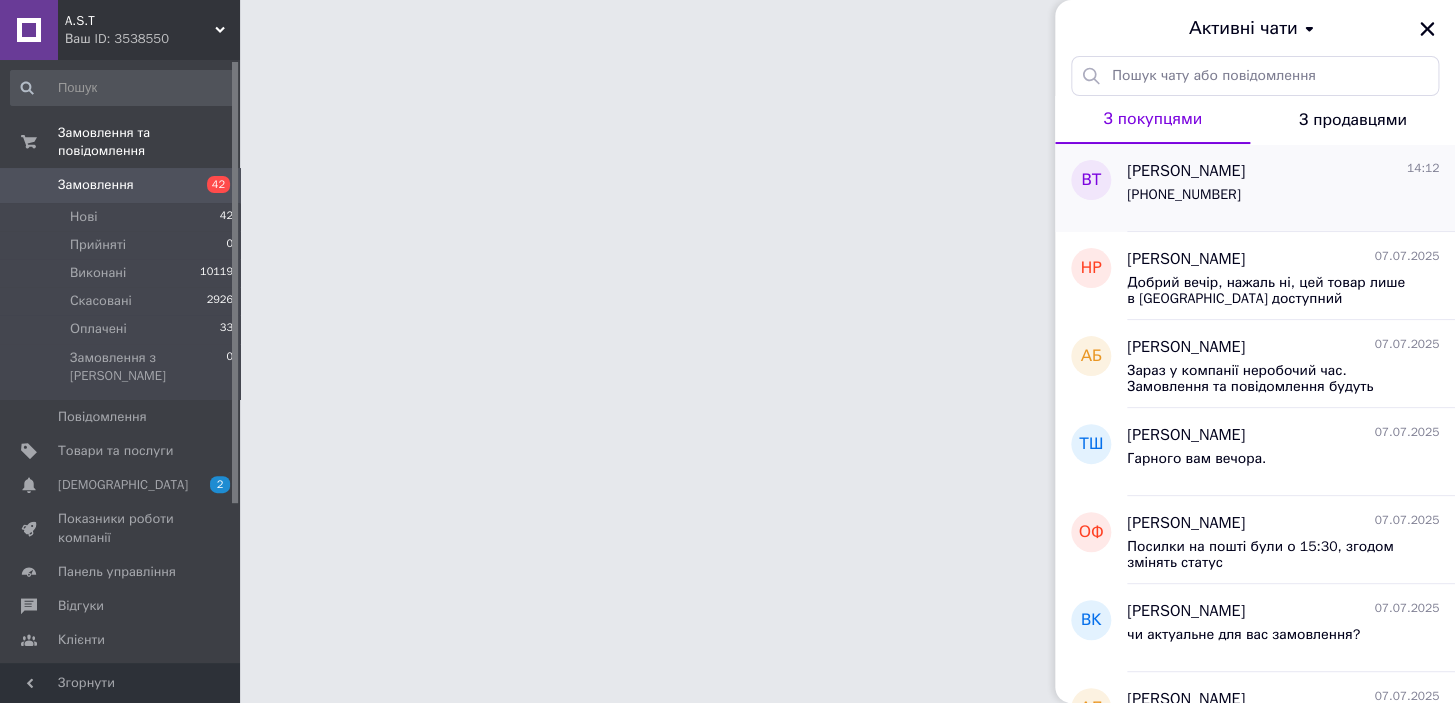 click on "[PERSON_NAME] 14:12 [PHONE_NUMBER]" at bounding box center (1291, 188) 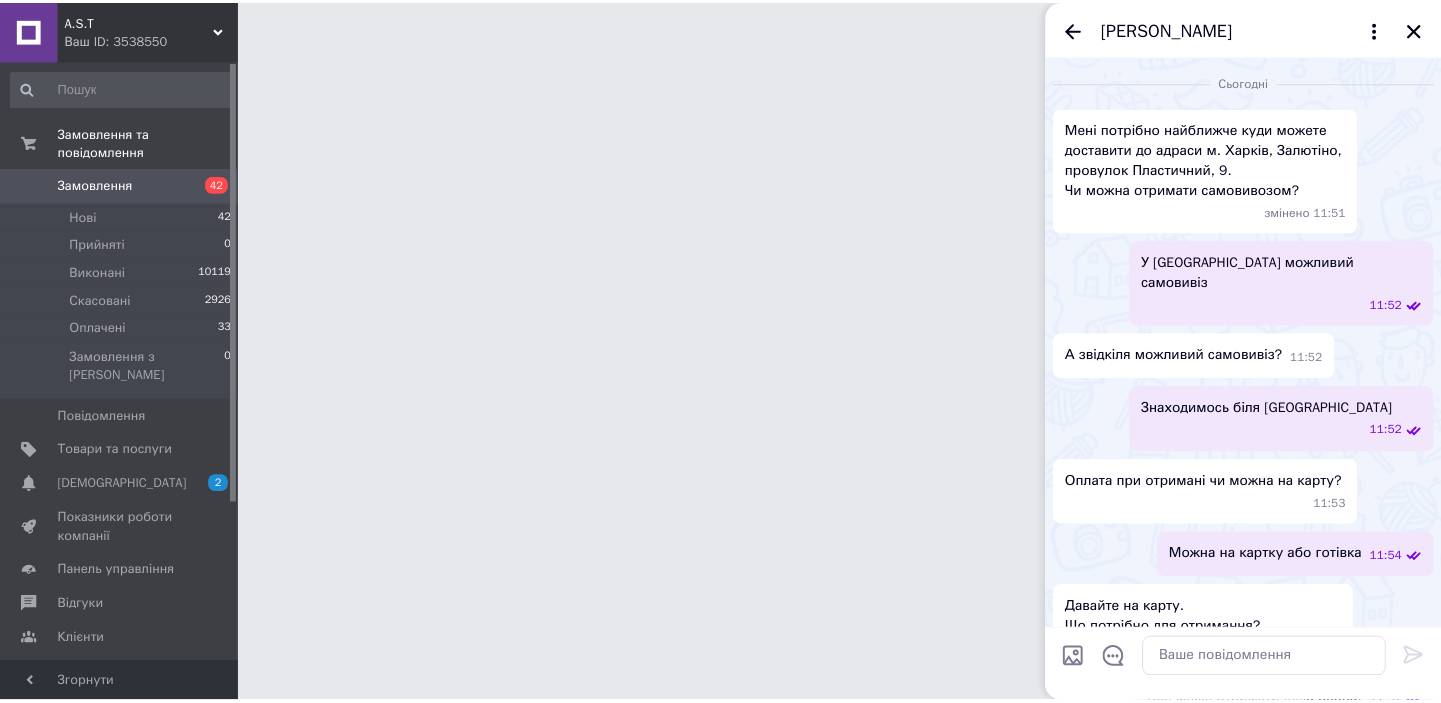 scroll, scrollTop: 2187, scrollLeft: 0, axis: vertical 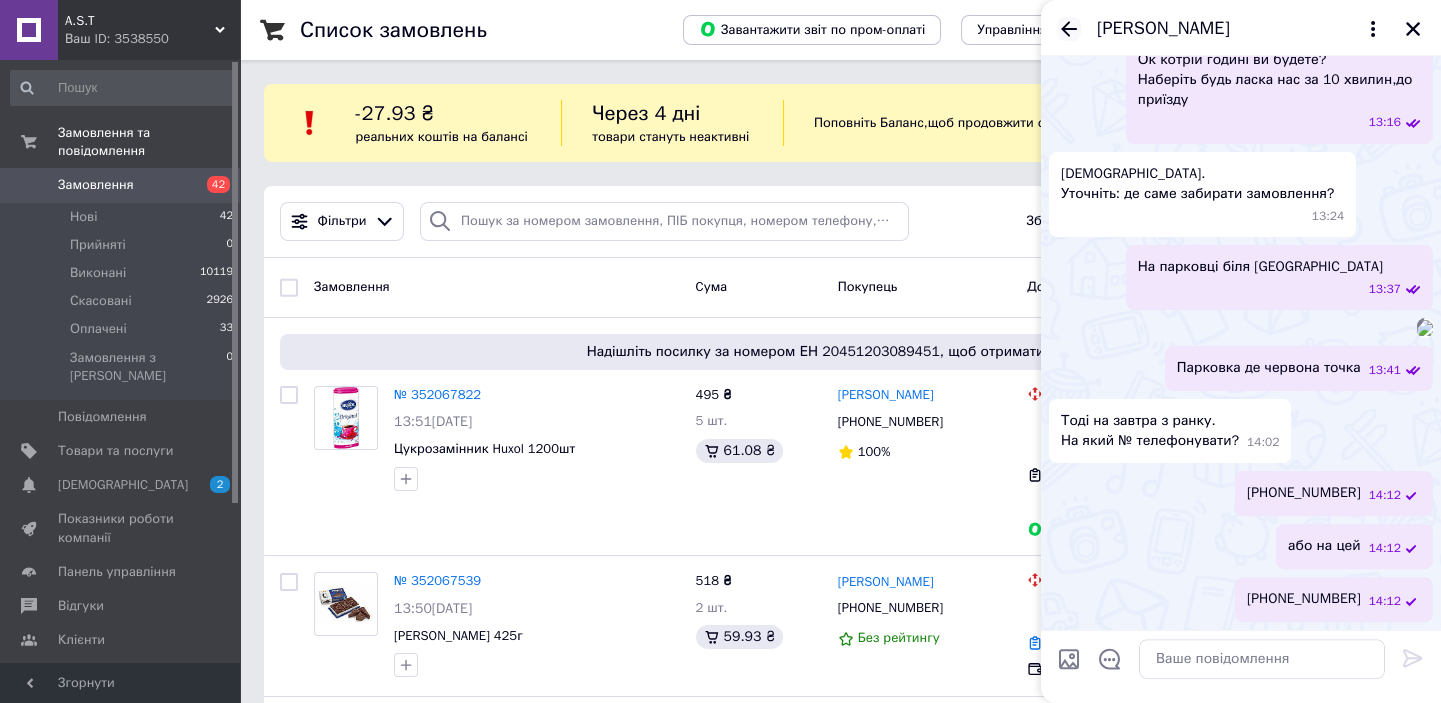 click 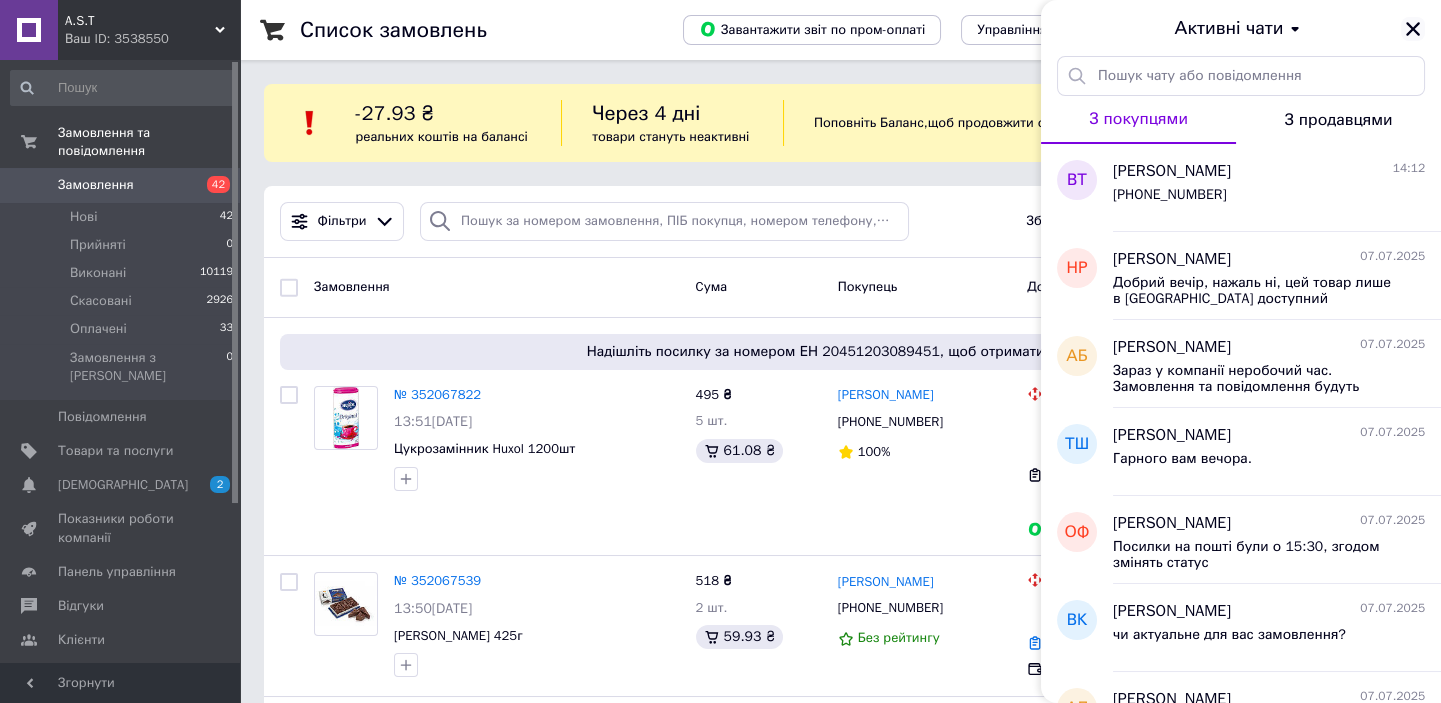 click 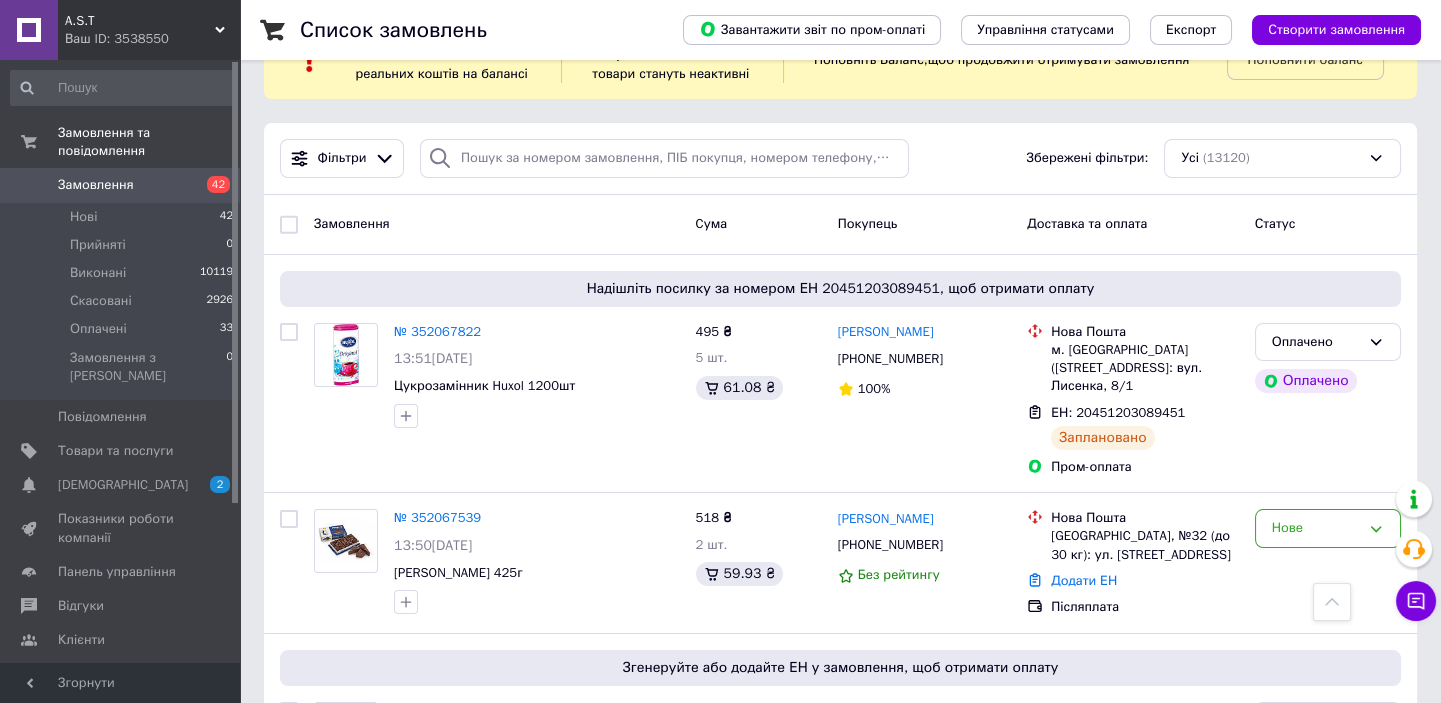 scroll, scrollTop: 0, scrollLeft: 0, axis: both 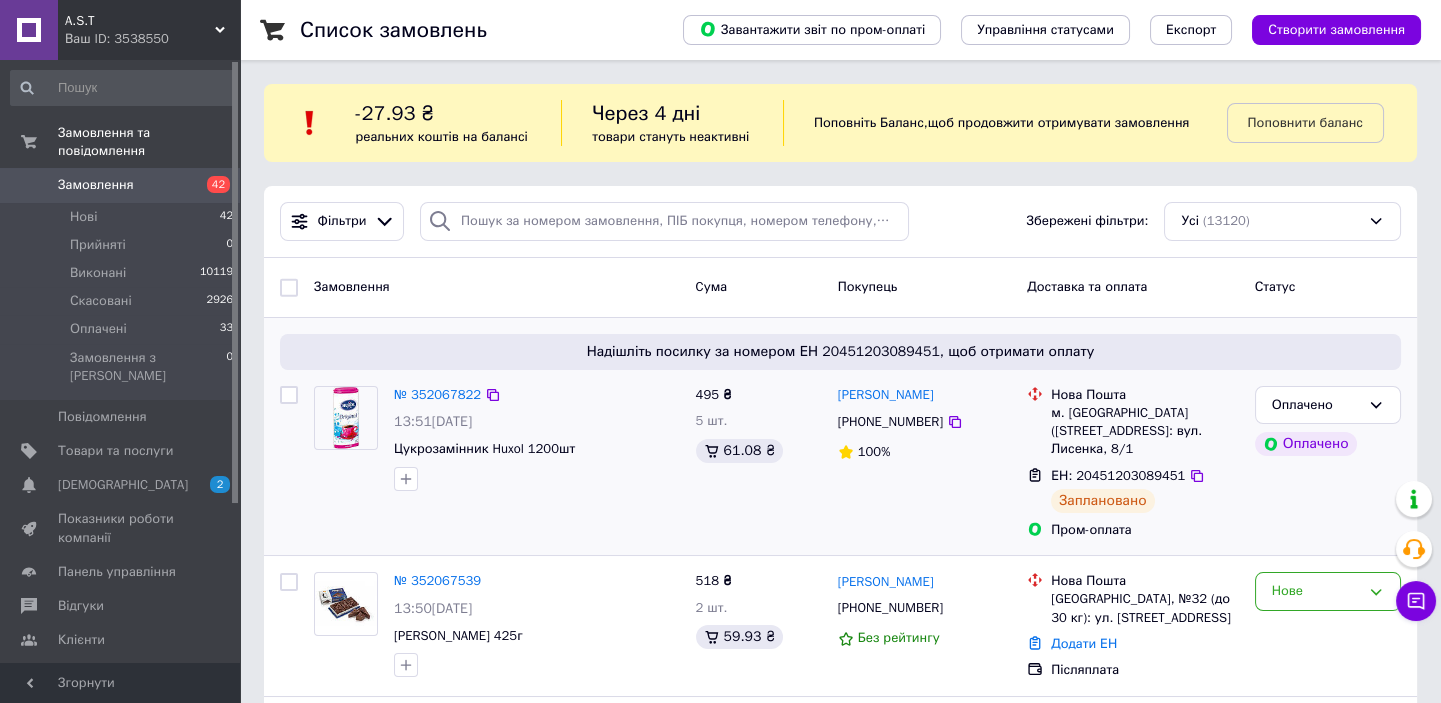 drag, startPoint x: 800, startPoint y: 545, endPoint x: 635, endPoint y: 442, distance: 194.50964 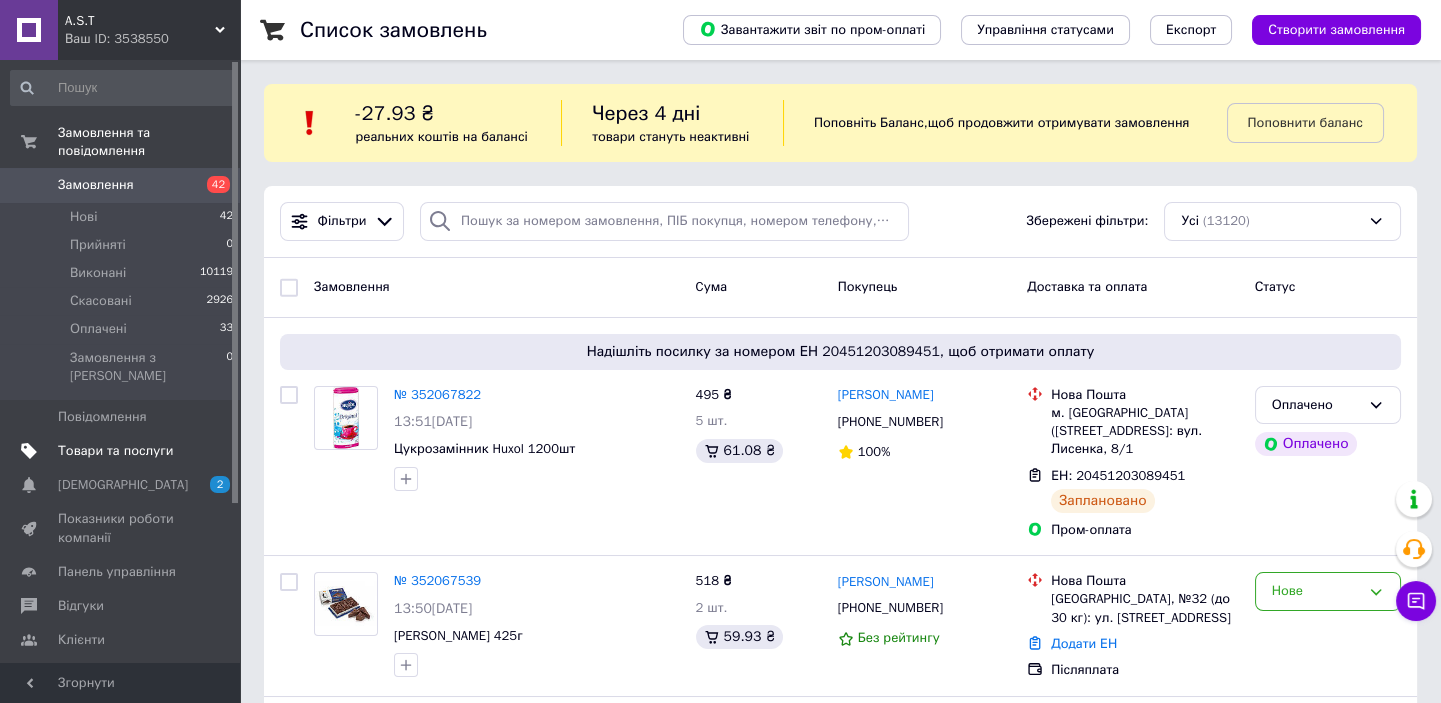 click on "Товари та послуги" at bounding box center (115, 451) 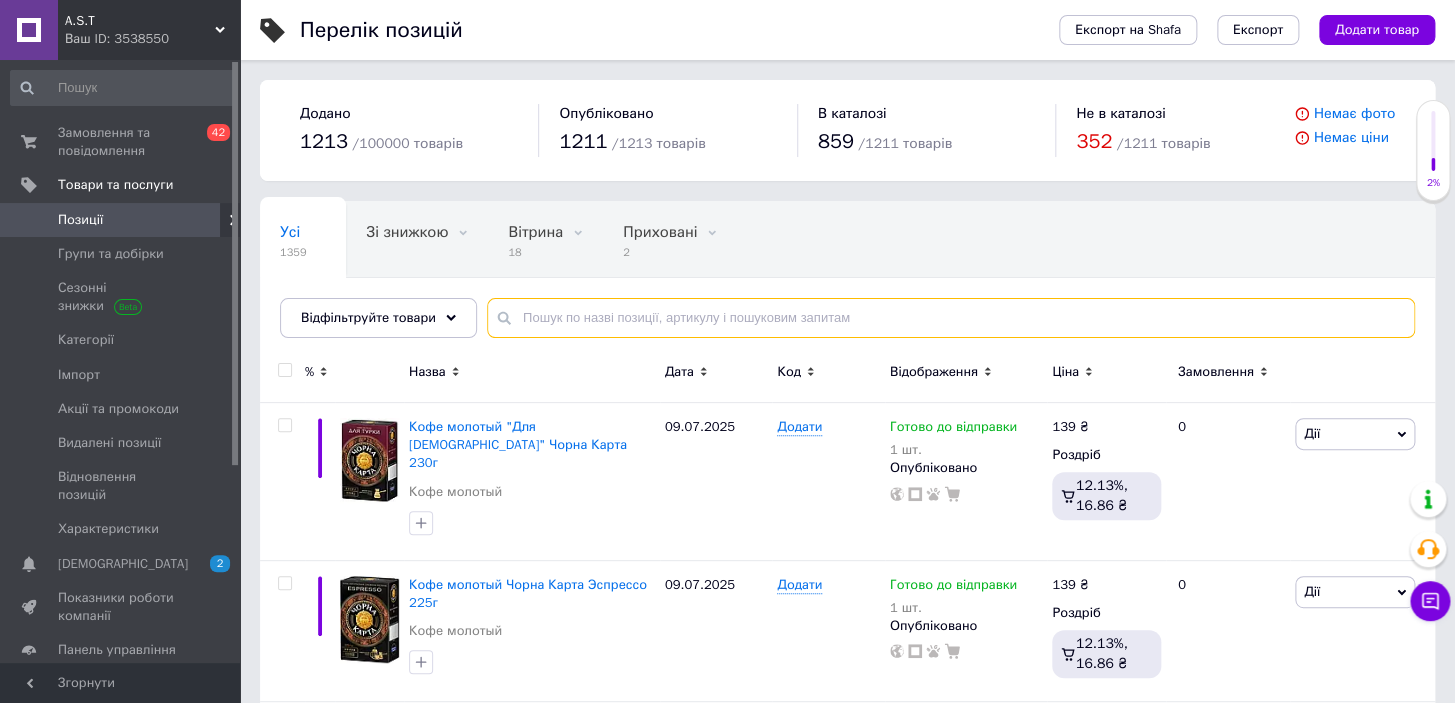 click at bounding box center (951, 318) 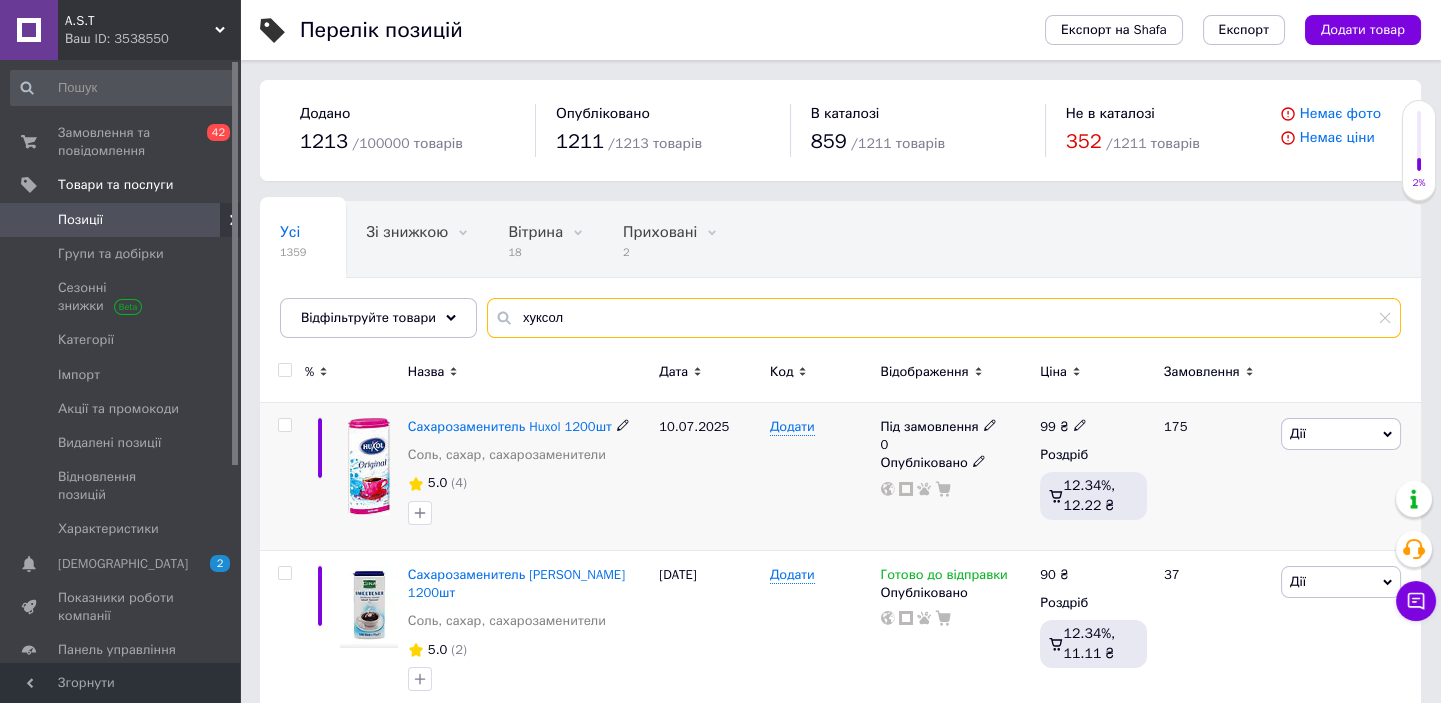 type on "хуксол" 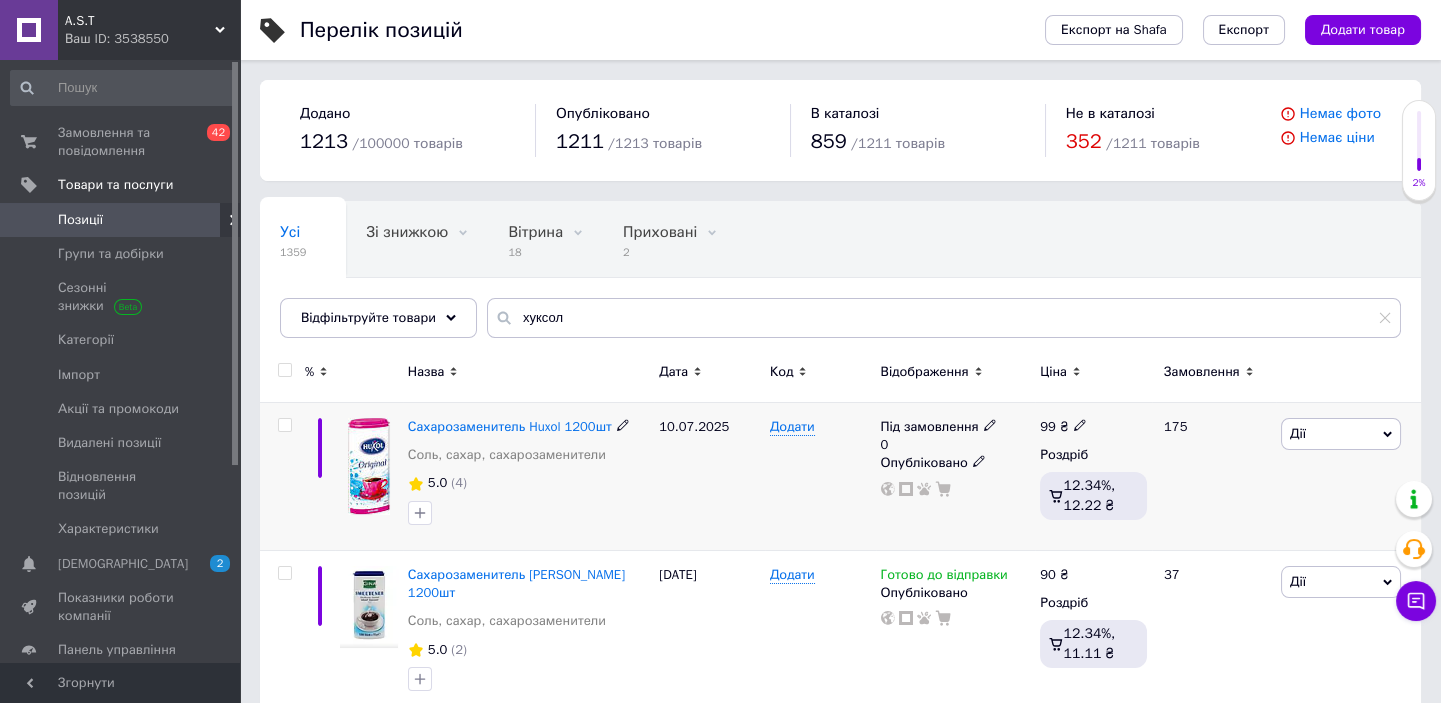 click 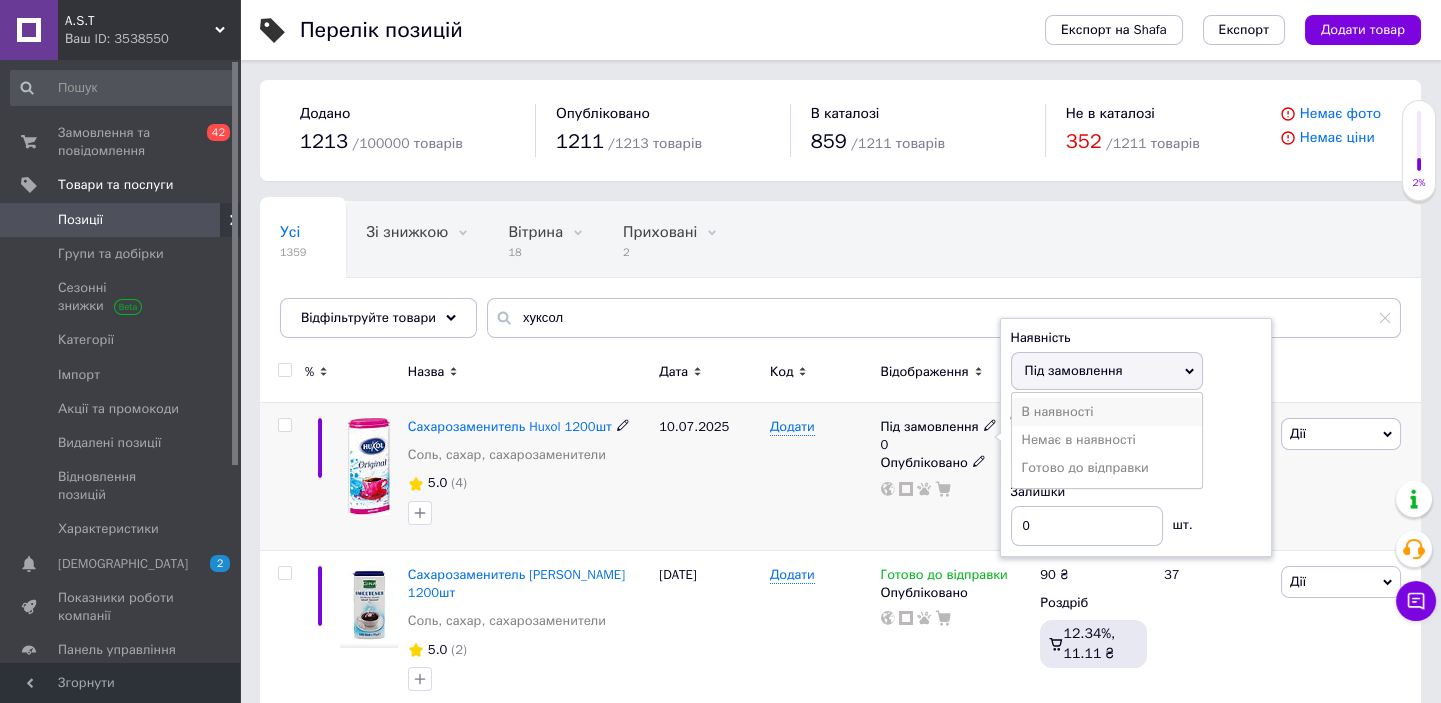 click on "В наявності" at bounding box center (1107, 412) 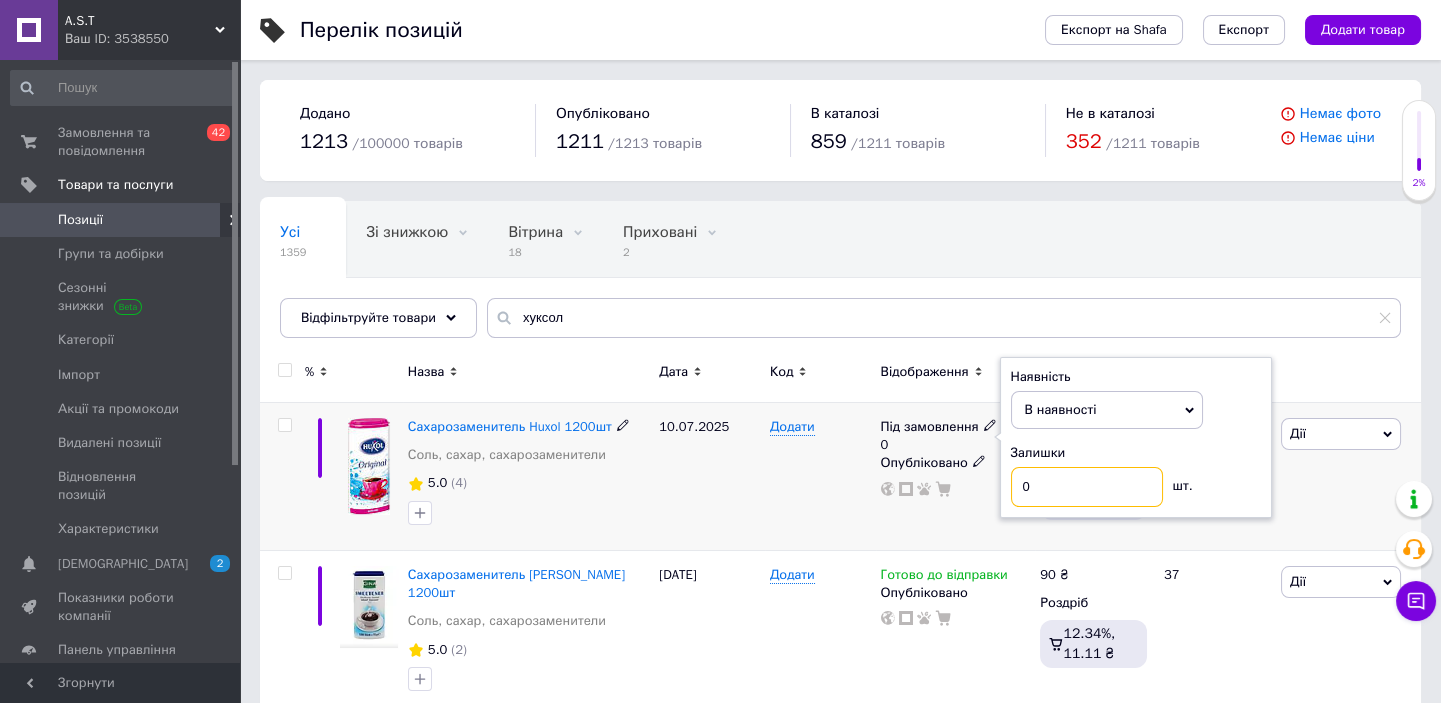 drag, startPoint x: 1046, startPoint y: 490, endPoint x: 1019, endPoint y: 487, distance: 27.166155 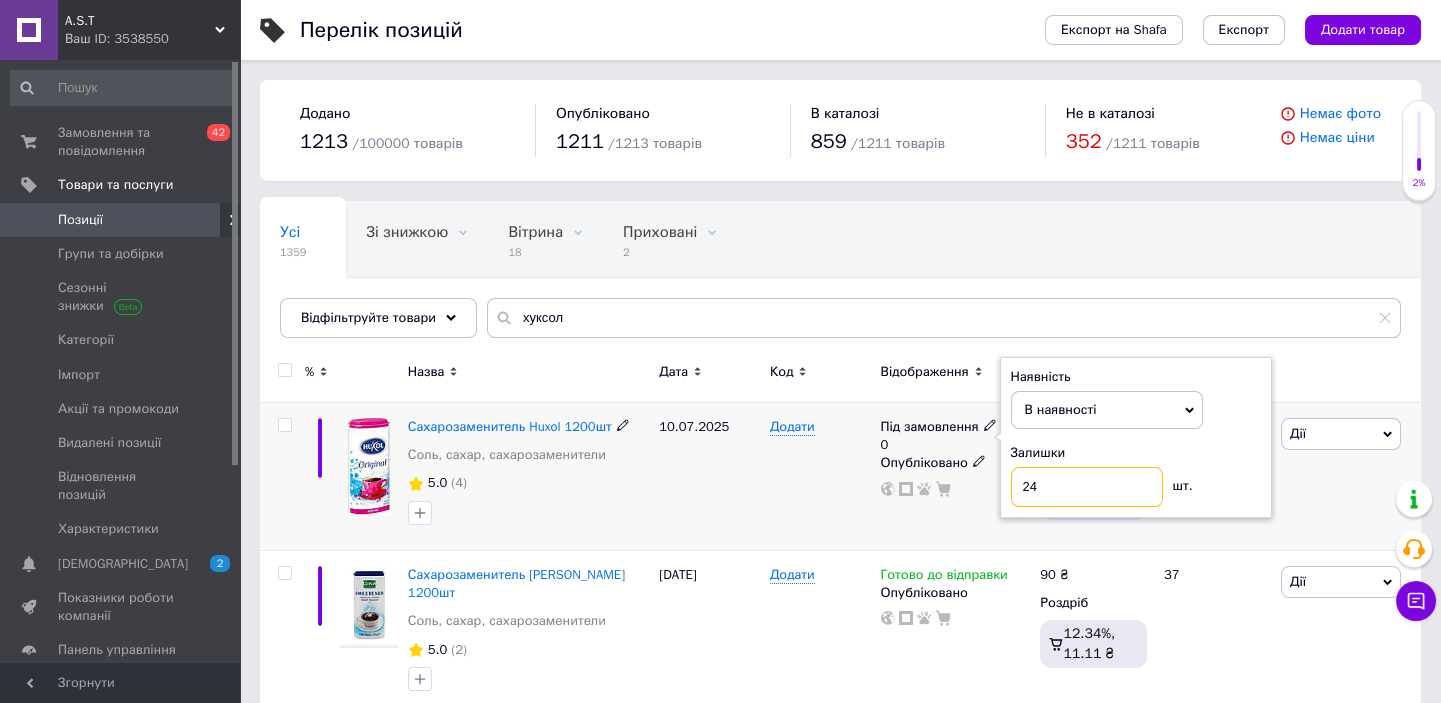 type on "24" 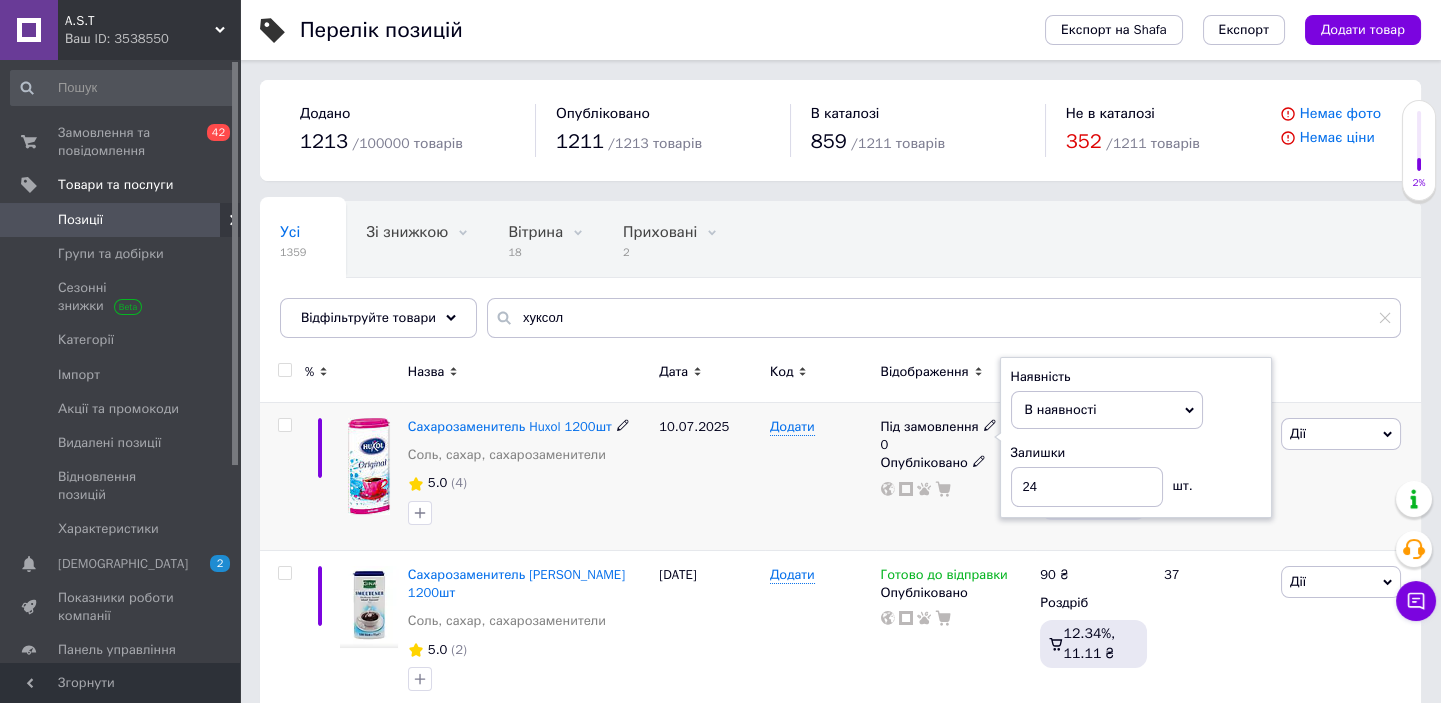 click on "10.07.2025" at bounding box center [709, 477] 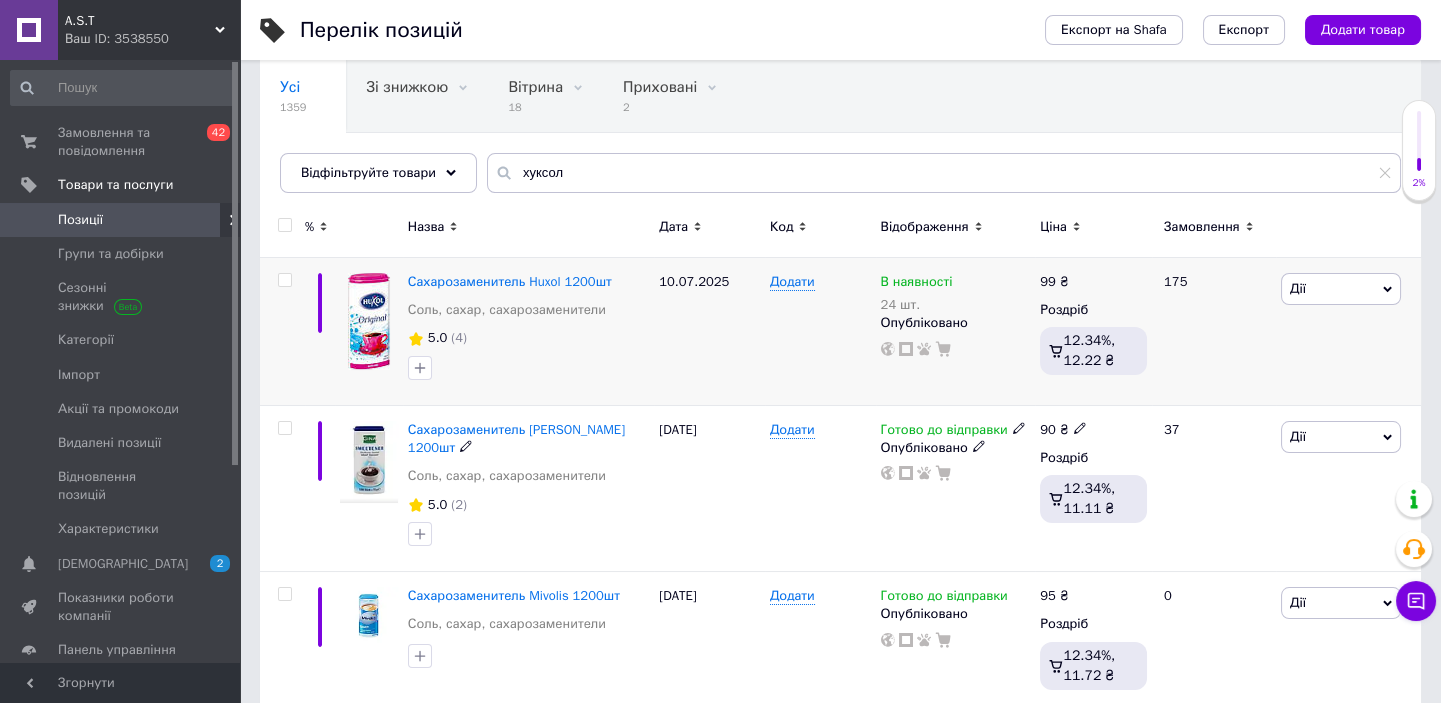 scroll, scrollTop: 174, scrollLeft: 0, axis: vertical 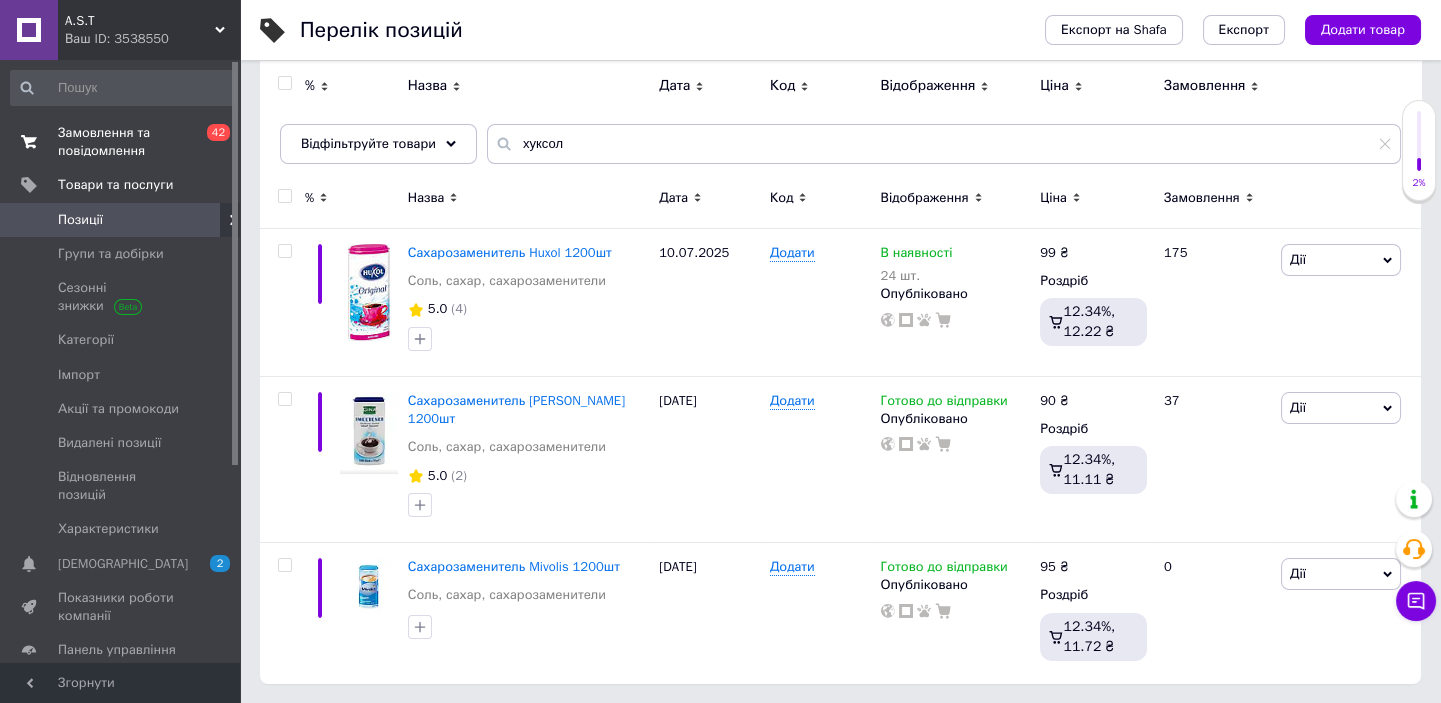 click on "Замовлення та повідомлення" at bounding box center [121, 142] 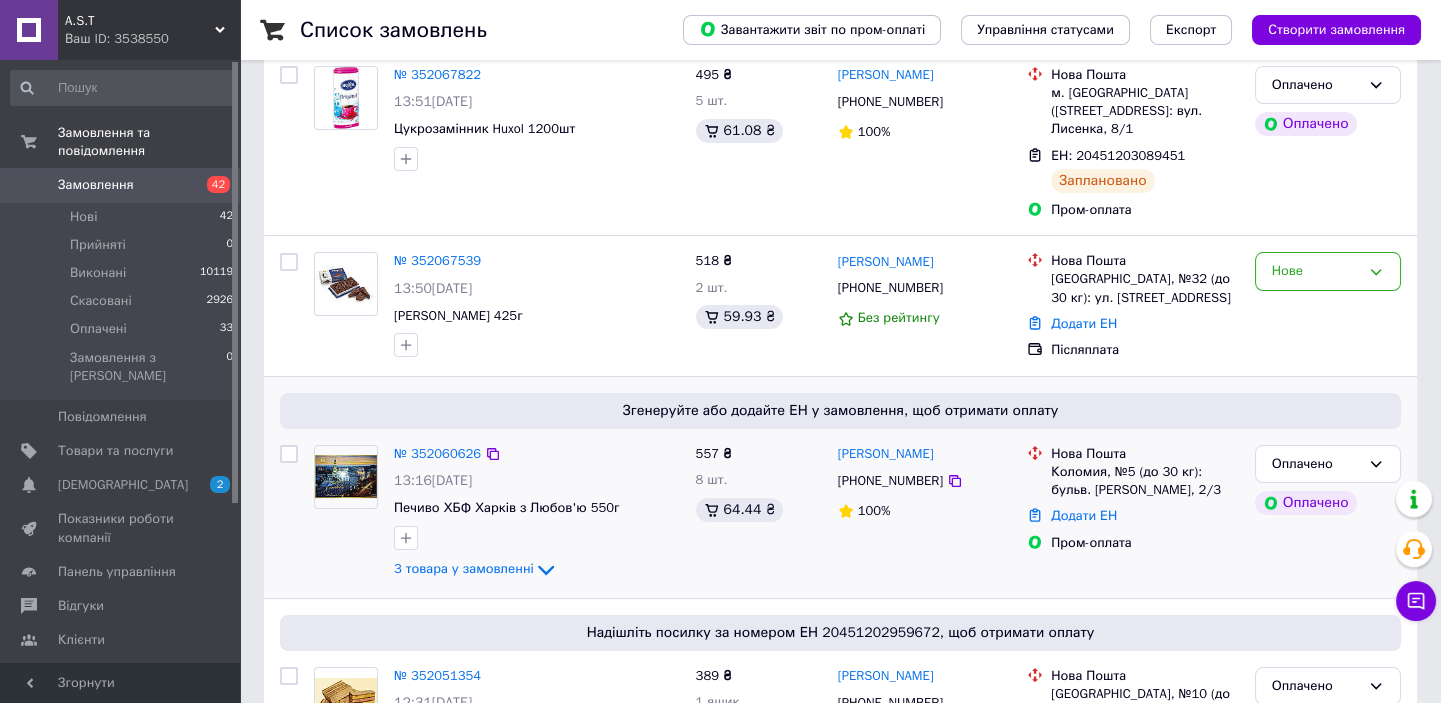 scroll, scrollTop: 363, scrollLeft: 0, axis: vertical 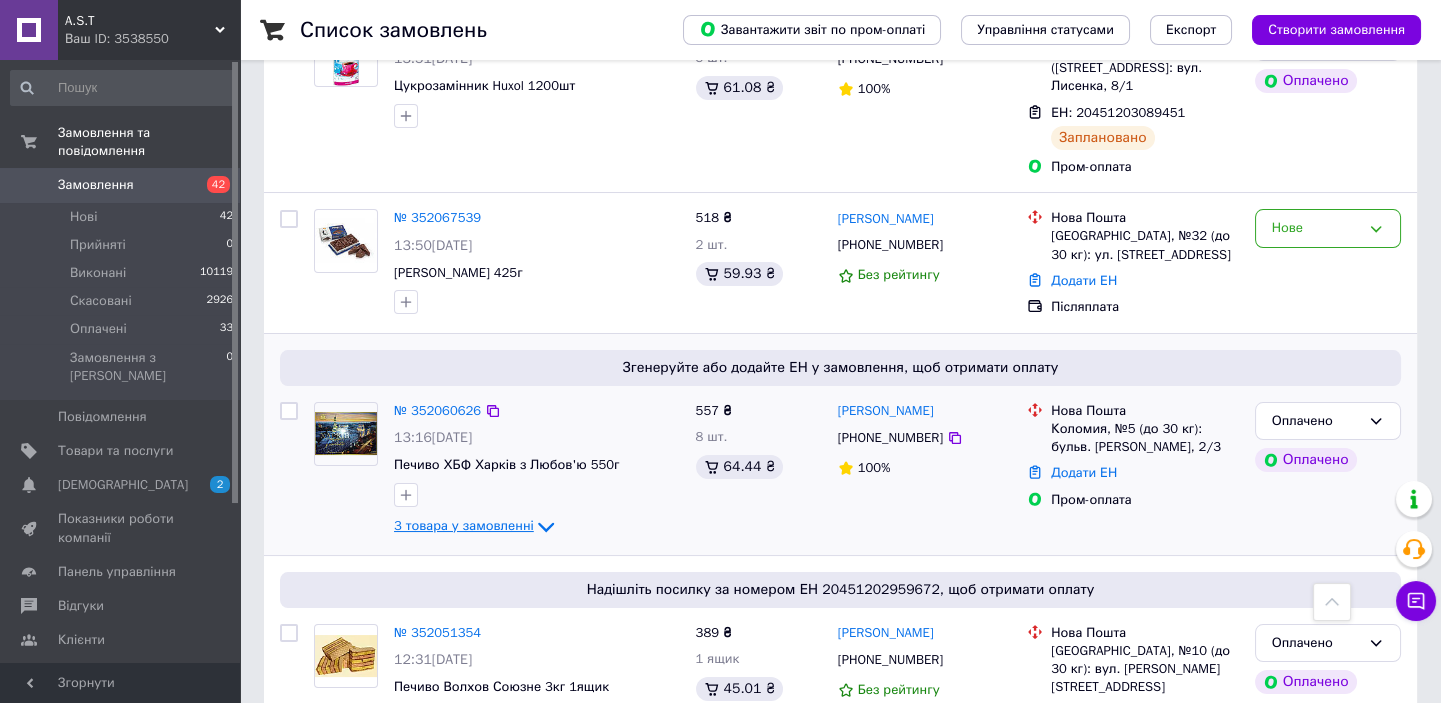 click 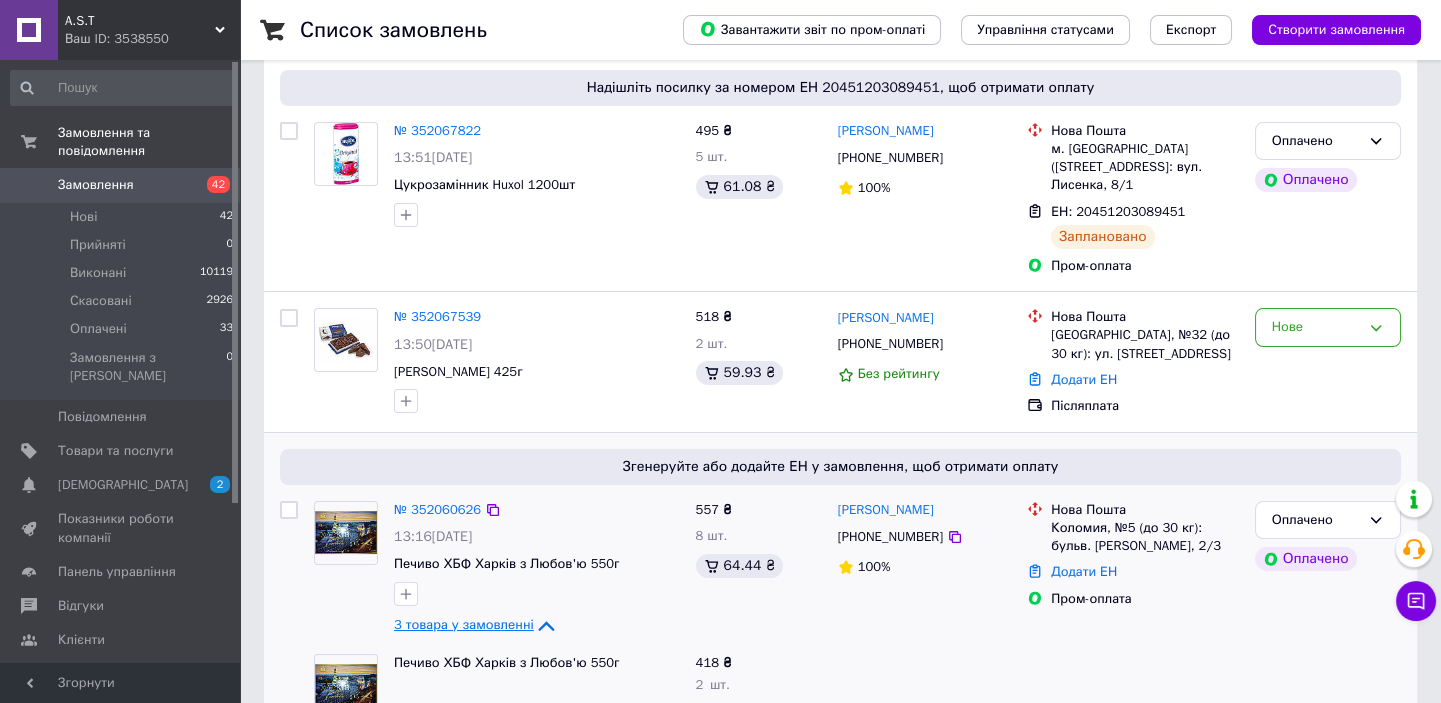 scroll, scrollTop: 272, scrollLeft: 0, axis: vertical 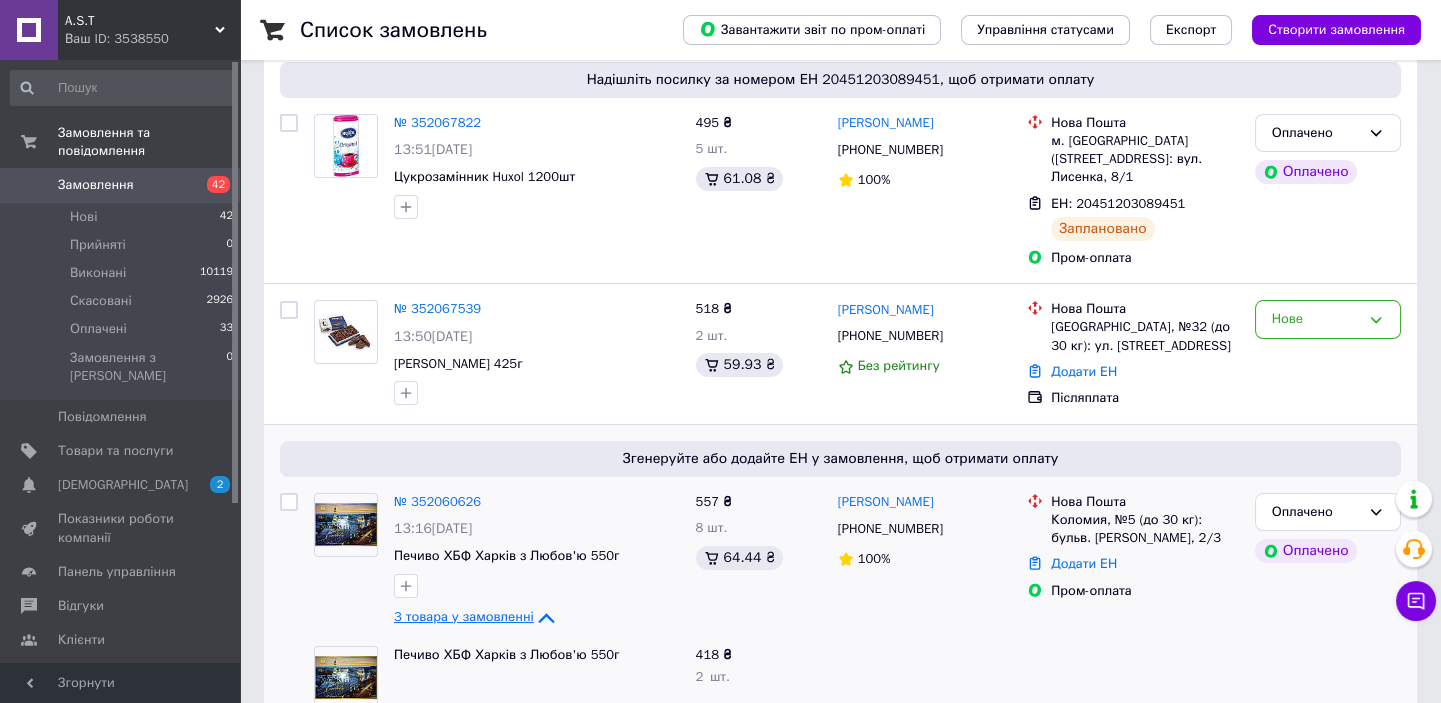 click 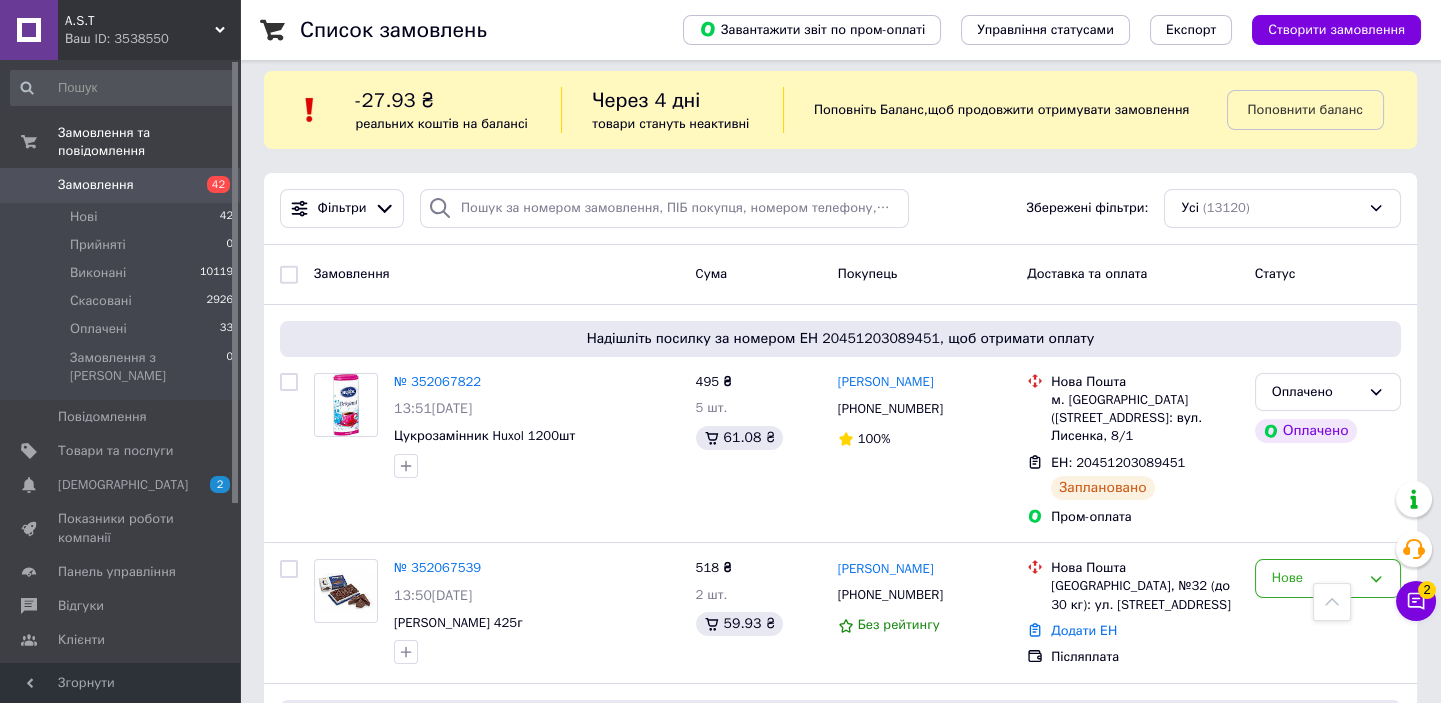 scroll, scrollTop: 0, scrollLeft: 0, axis: both 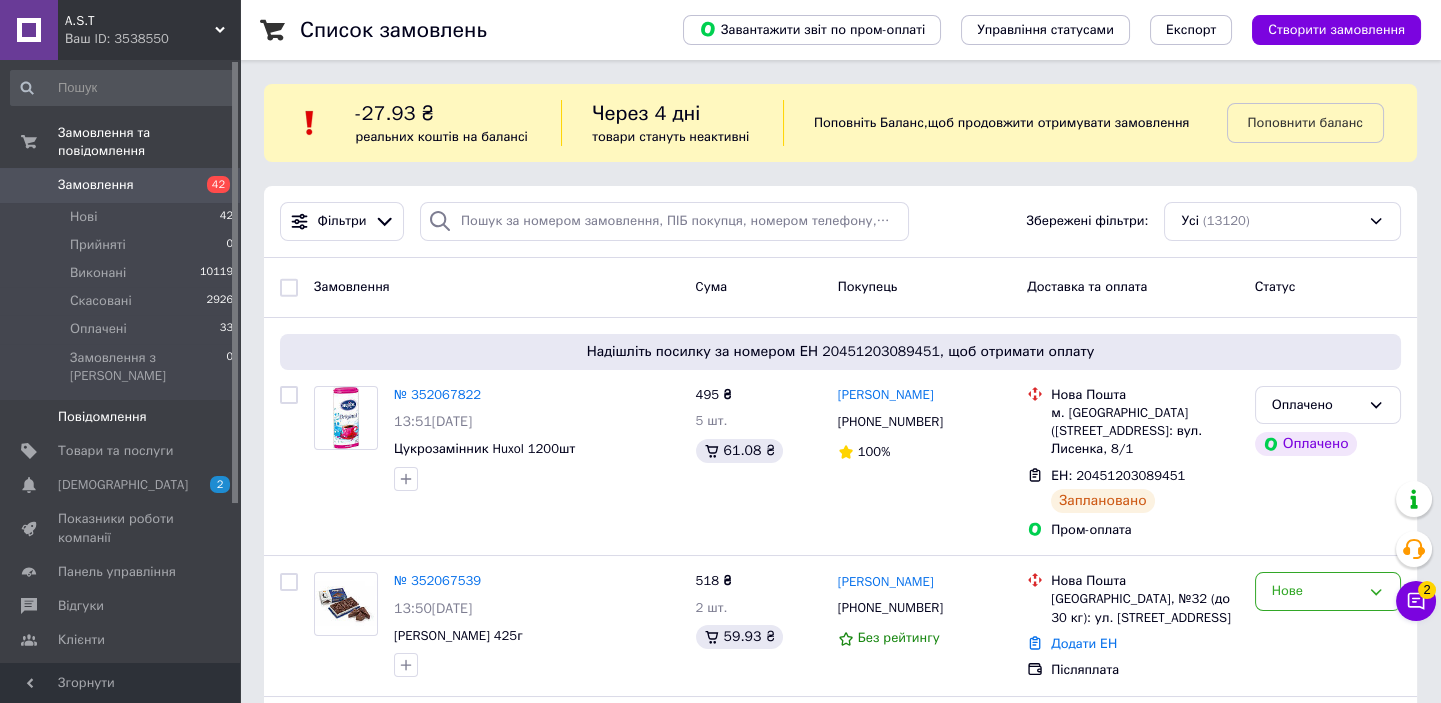 click on "Повідомлення" at bounding box center (102, 417) 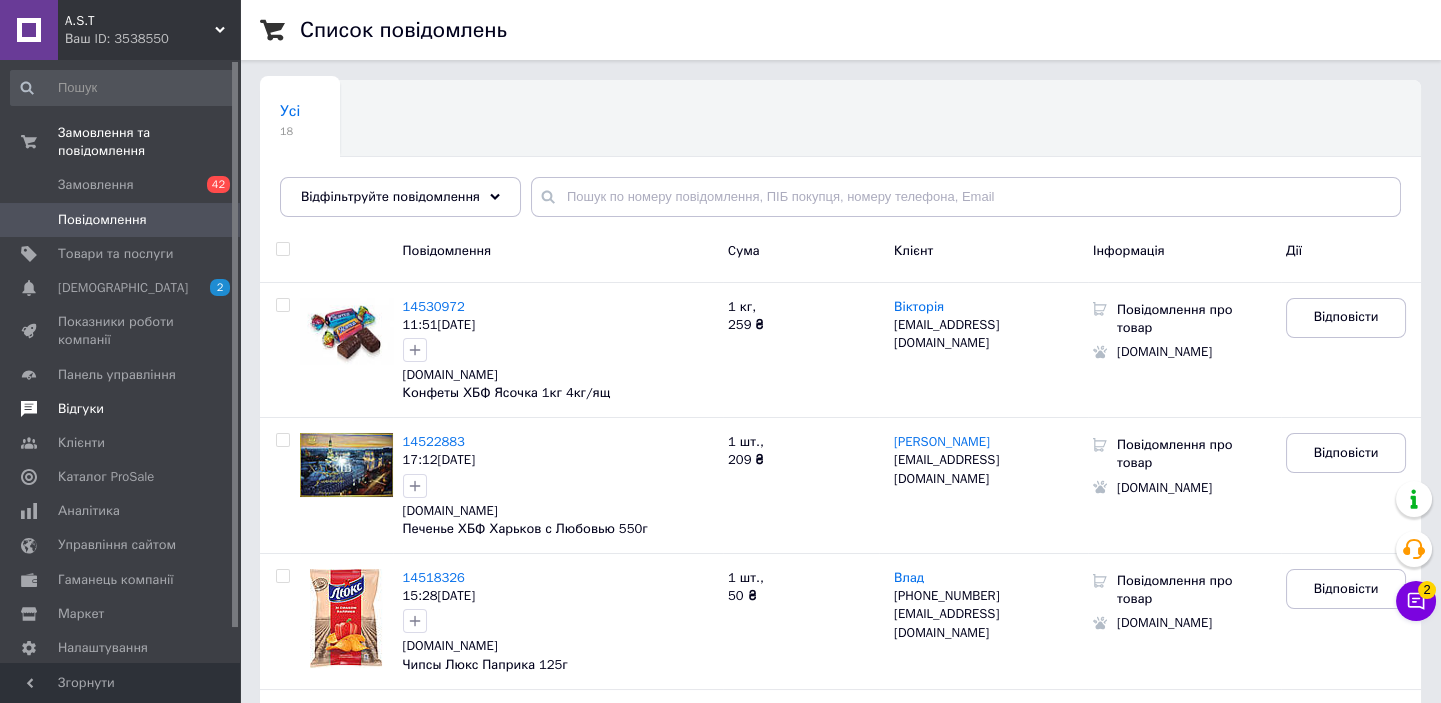 click on "Відгуки" at bounding box center (81, 409) 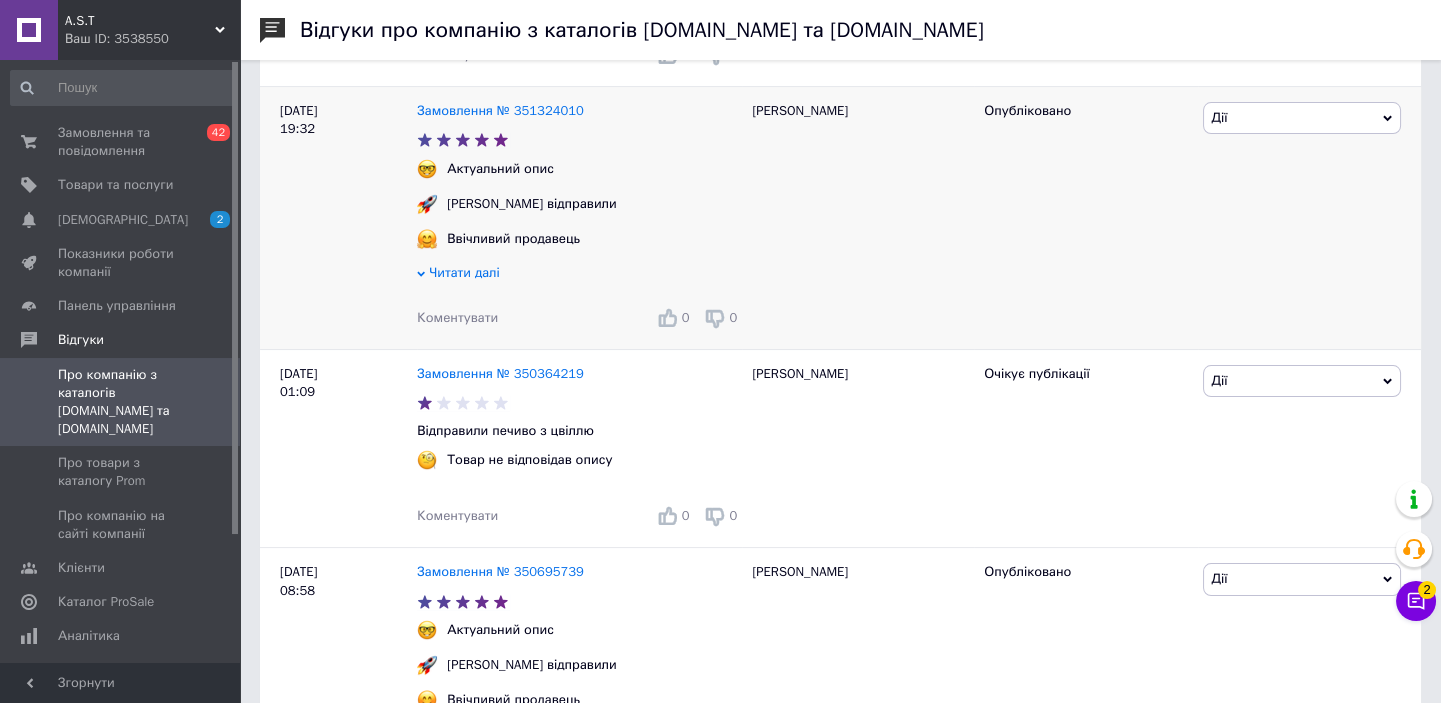 scroll, scrollTop: 909, scrollLeft: 0, axis: vertical 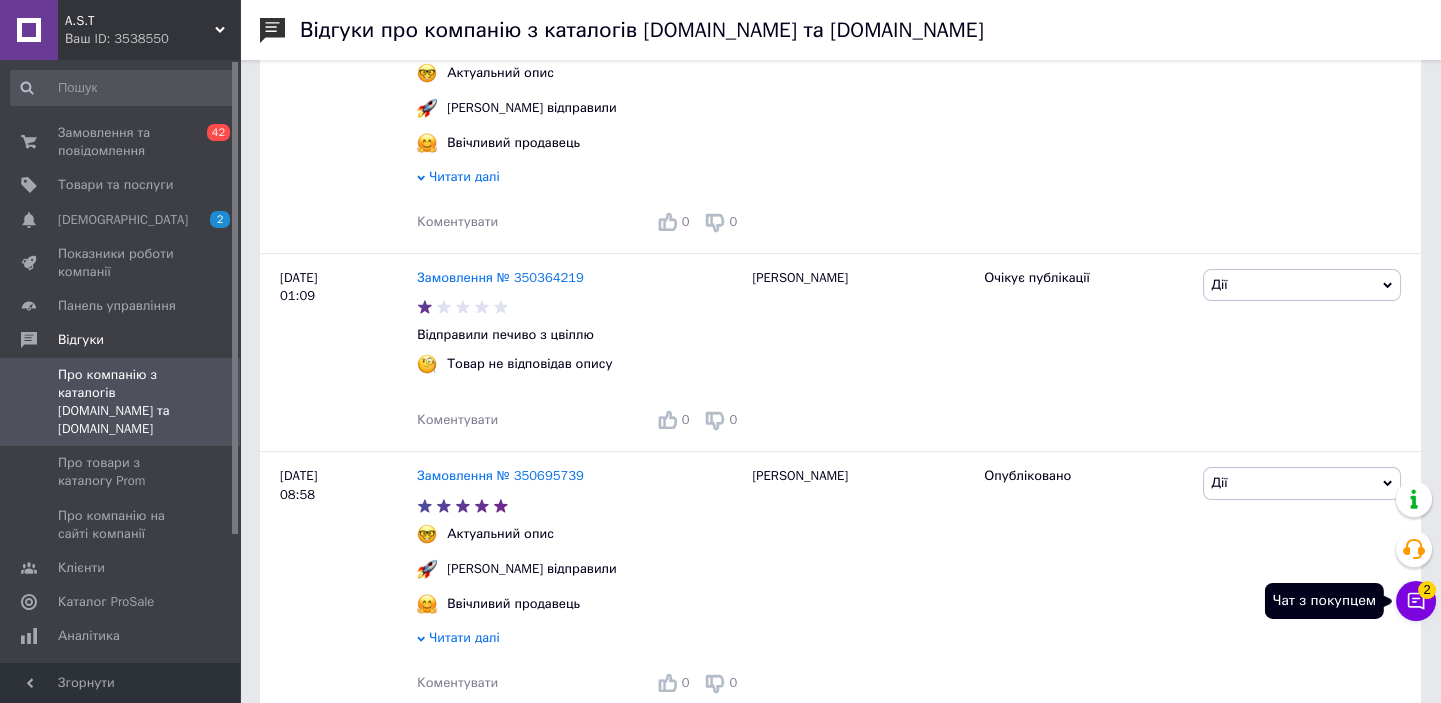 click 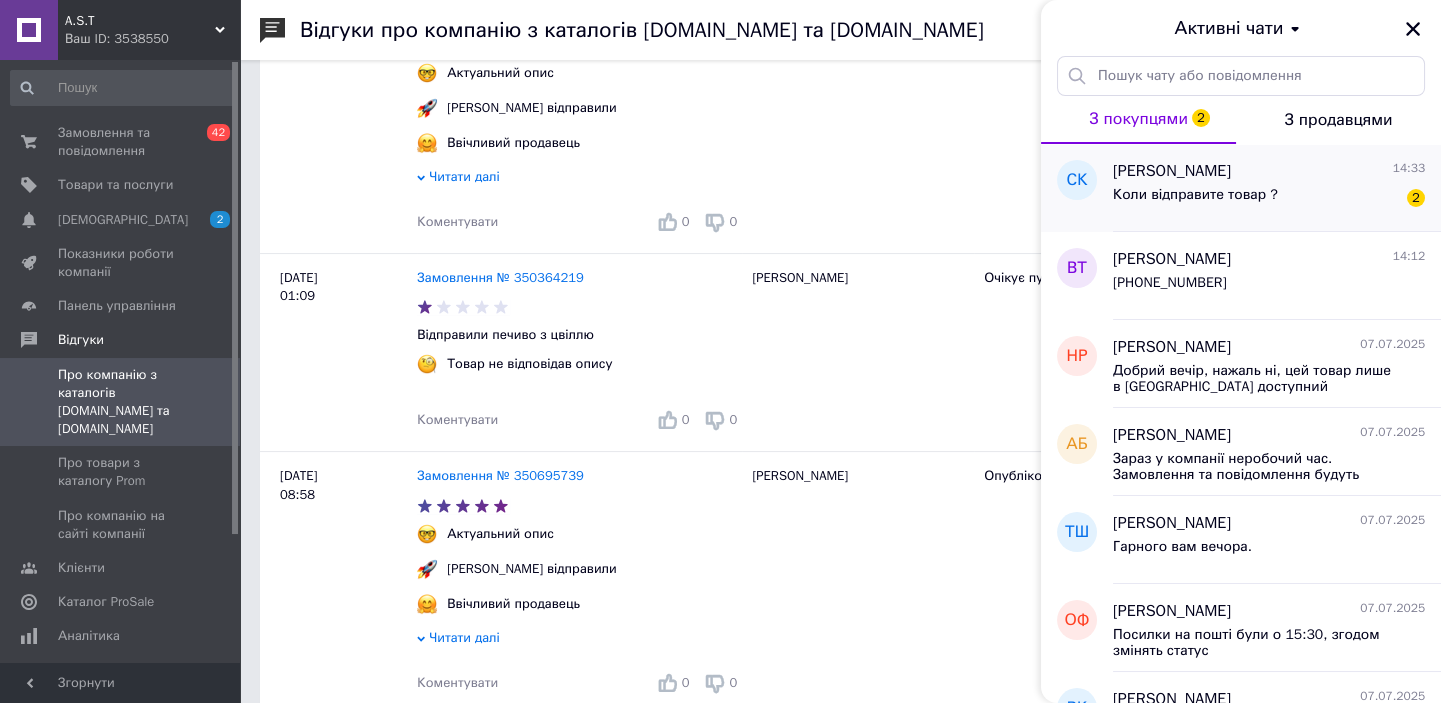 click on "Коли відправите товар ?" at bounding box center [1195, 201] 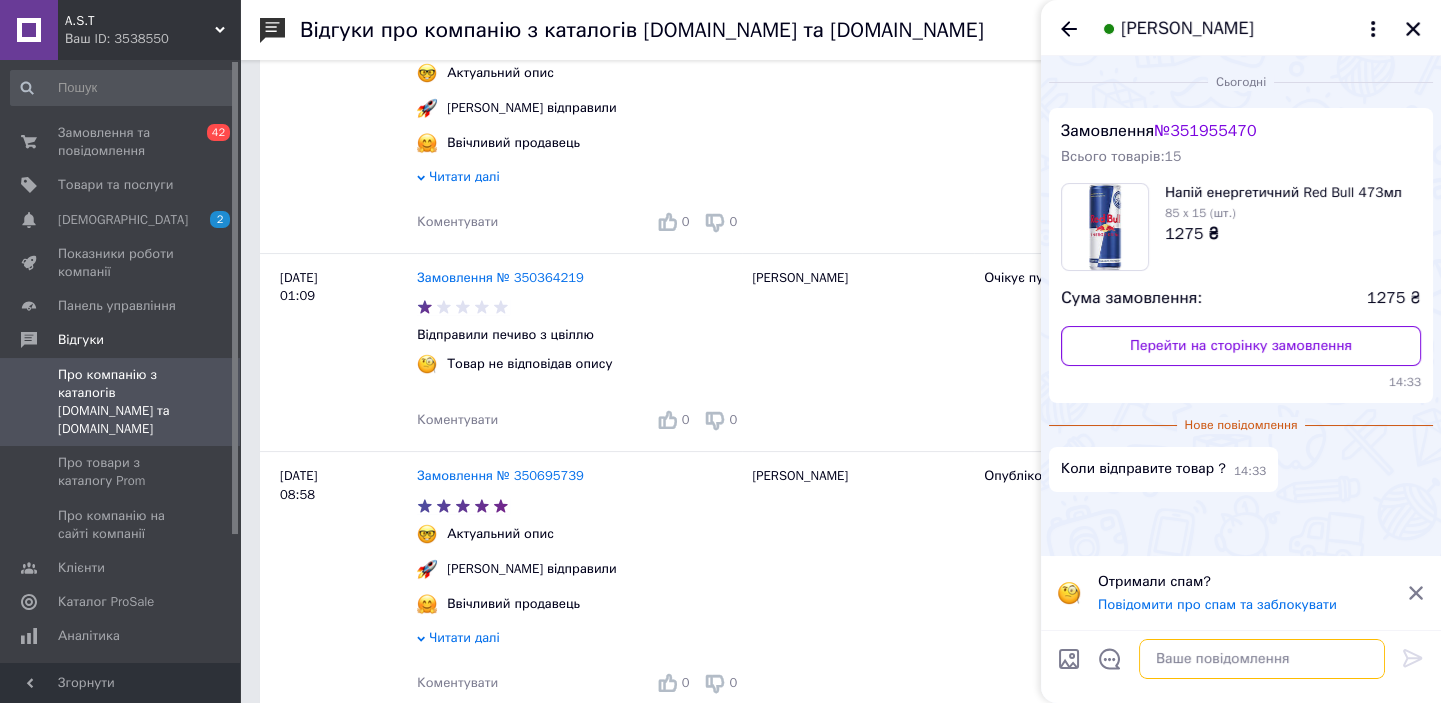 click at bounding box center [1262, 659] 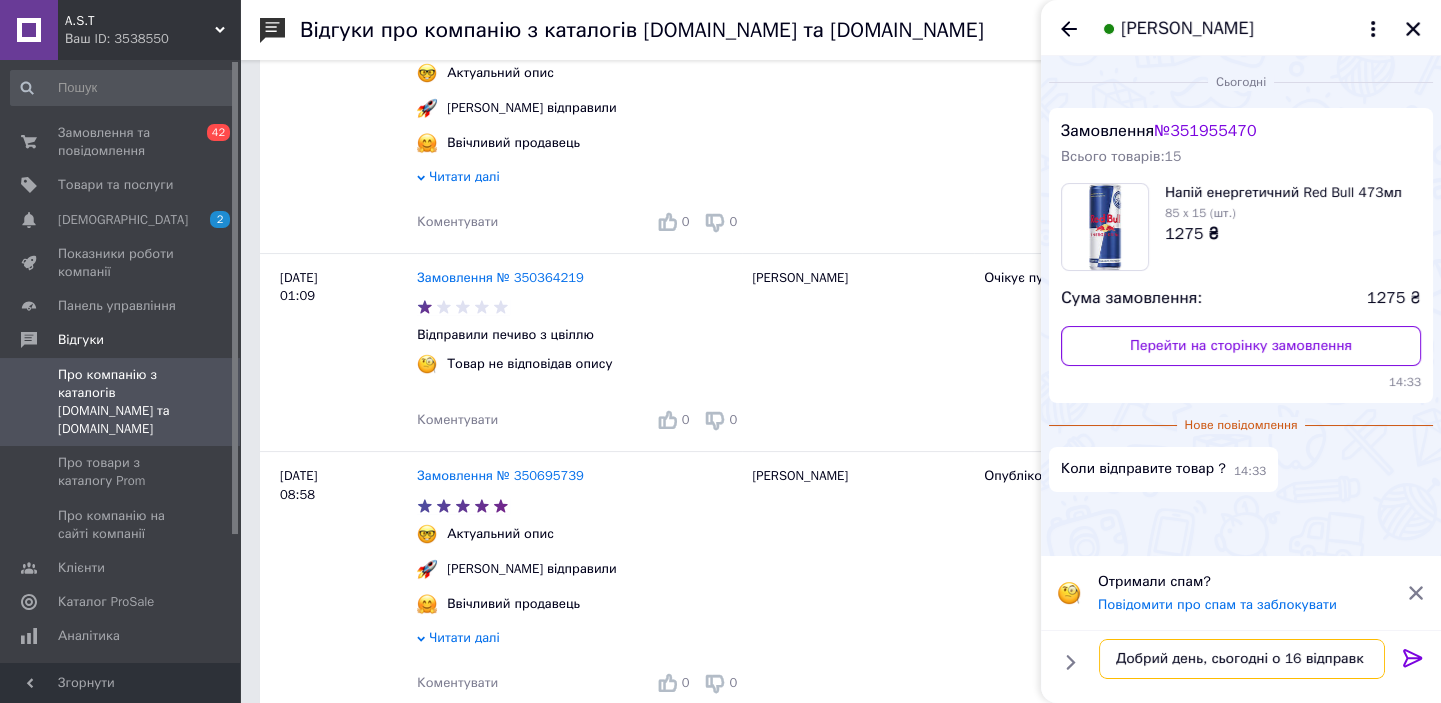 type on "Добрий день, сьогодні о 16 відправка" 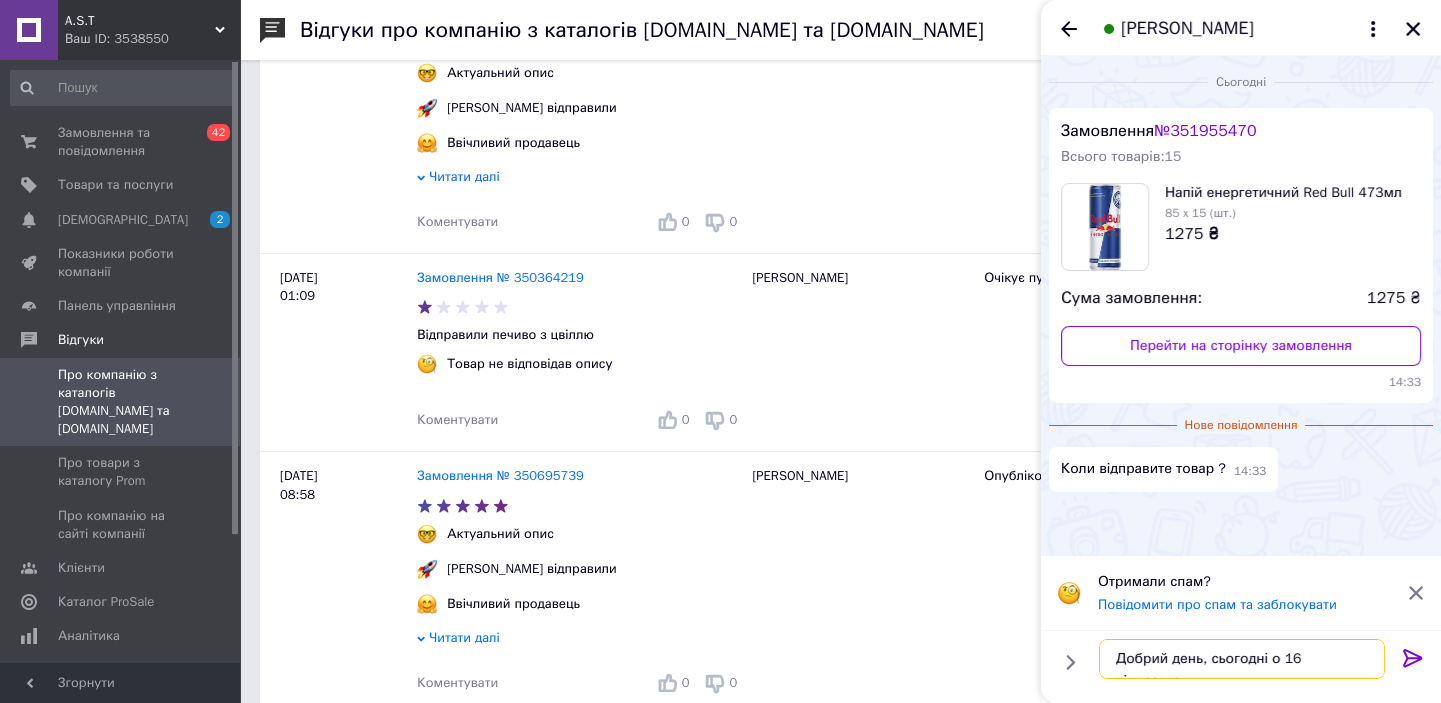 type 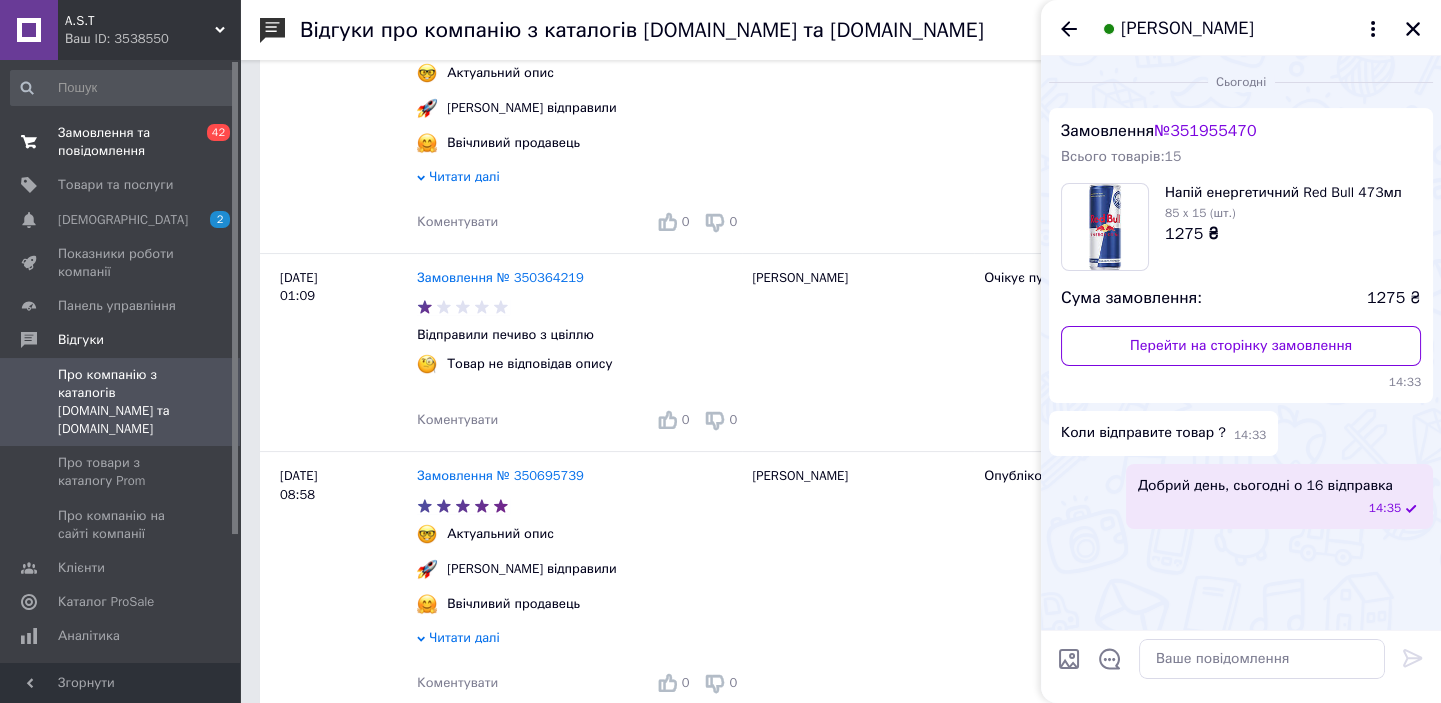 click on "Замовлення та повідомлення" at bounding box center [121, 142] 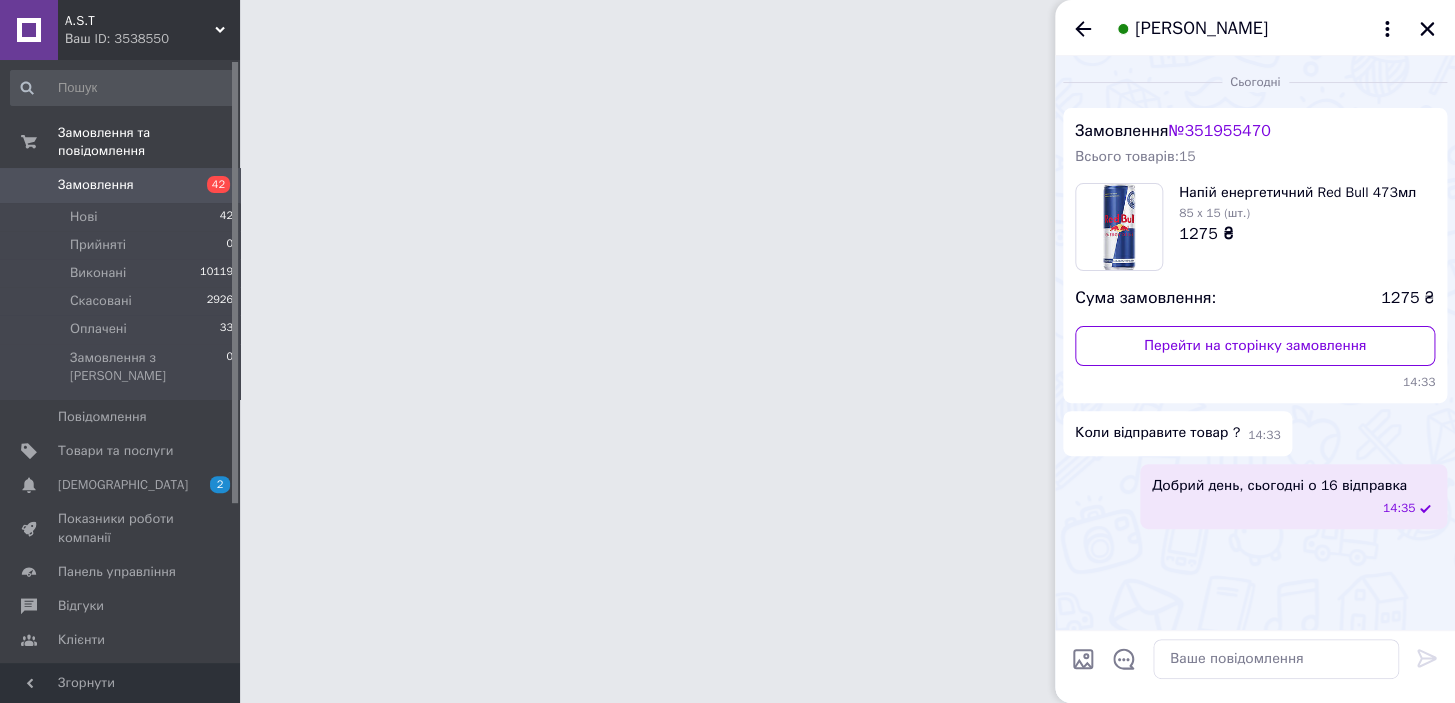 click on "[PERSON_NAME]" at bounding box center (1255, 28) 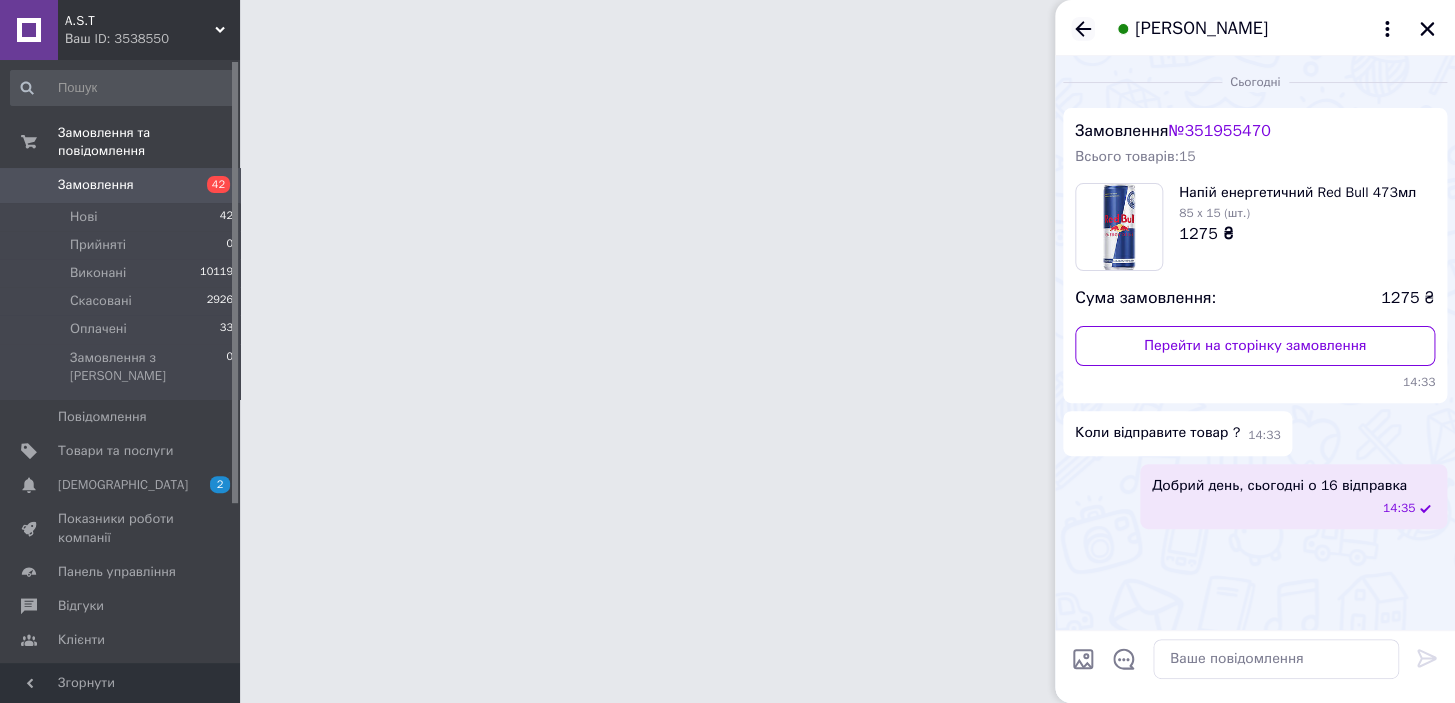 click 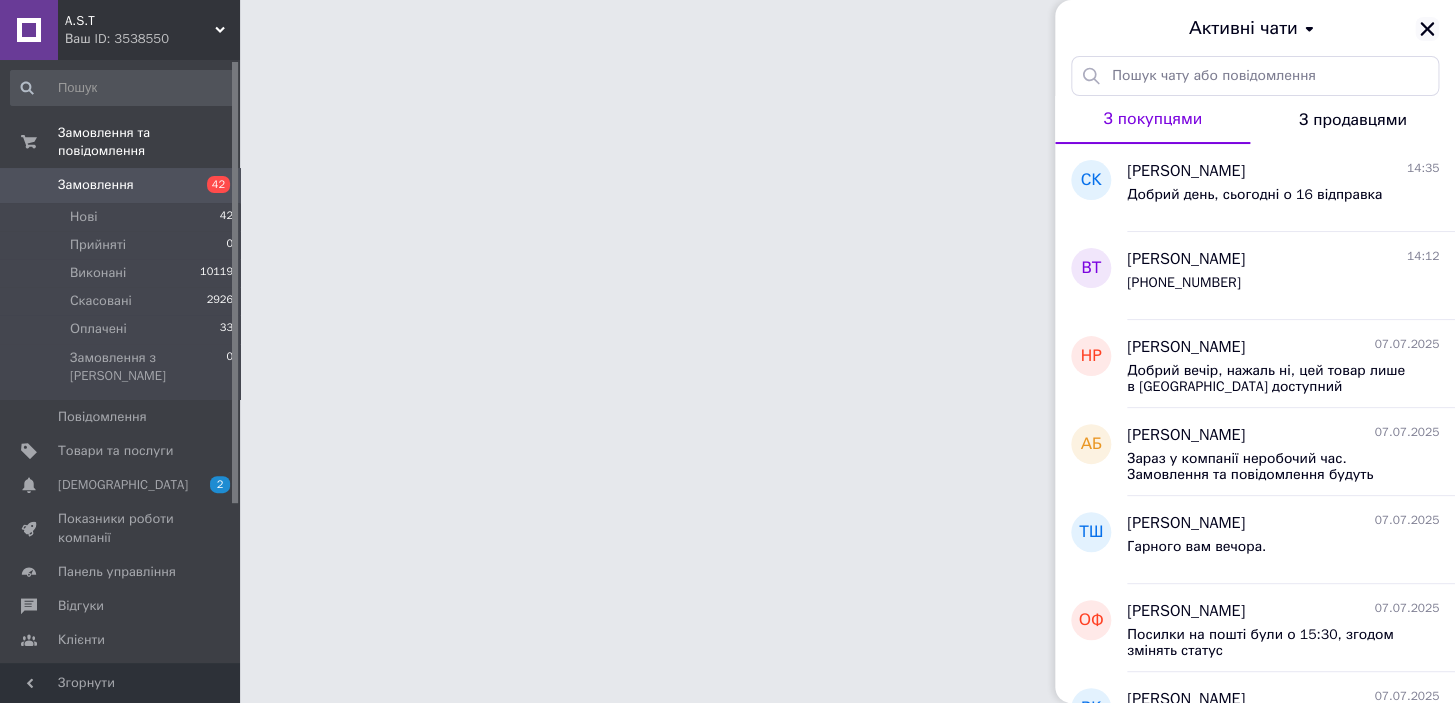 click 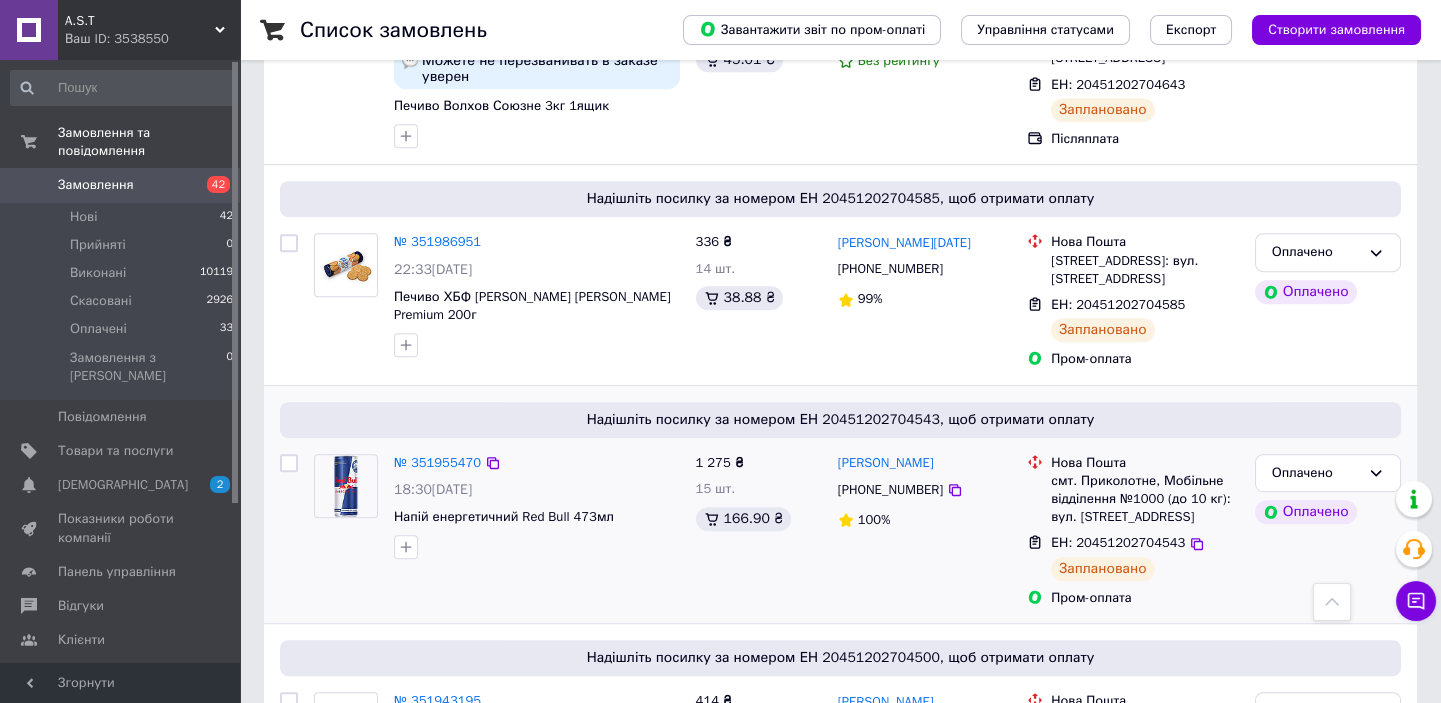 scroll, scrollTop: 2454, scrollLeft: 0, axis: vertical 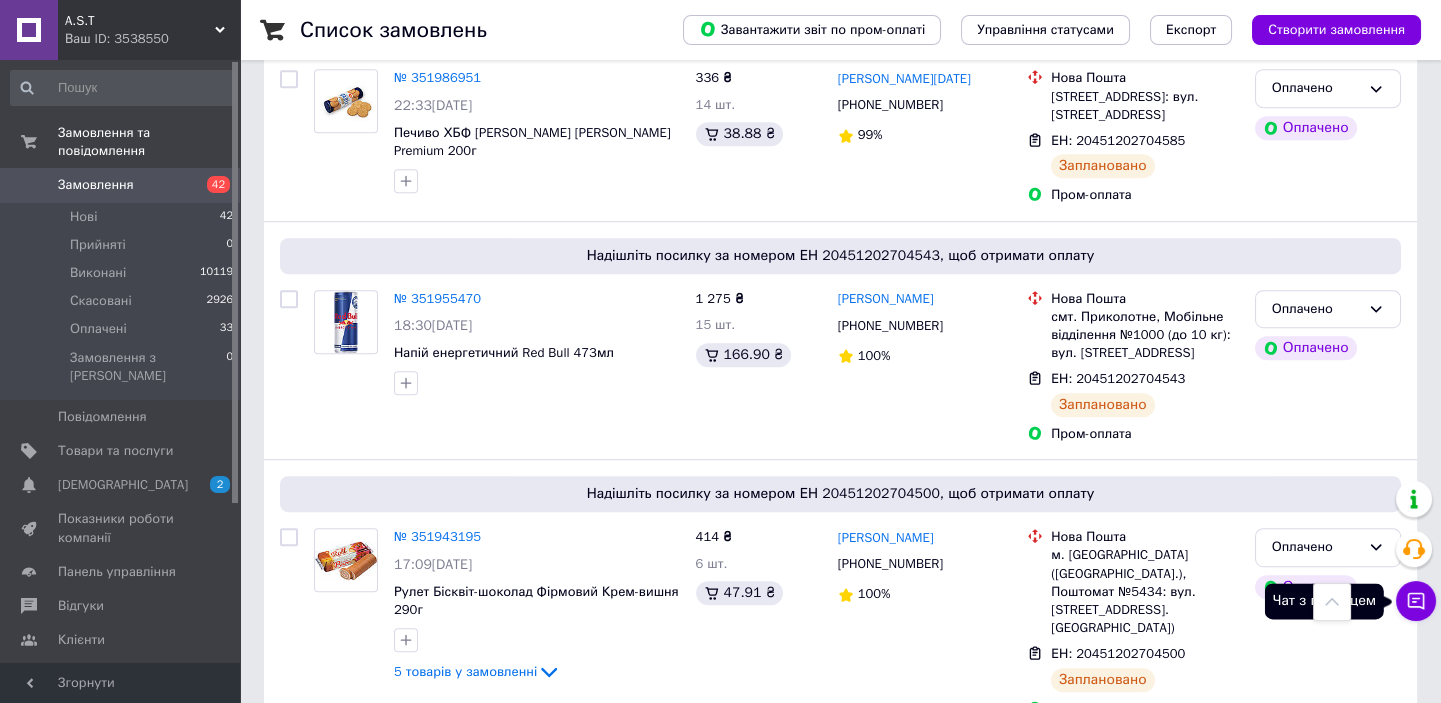 click on "Чат з покупцем" at bounding box center (1416, 601) 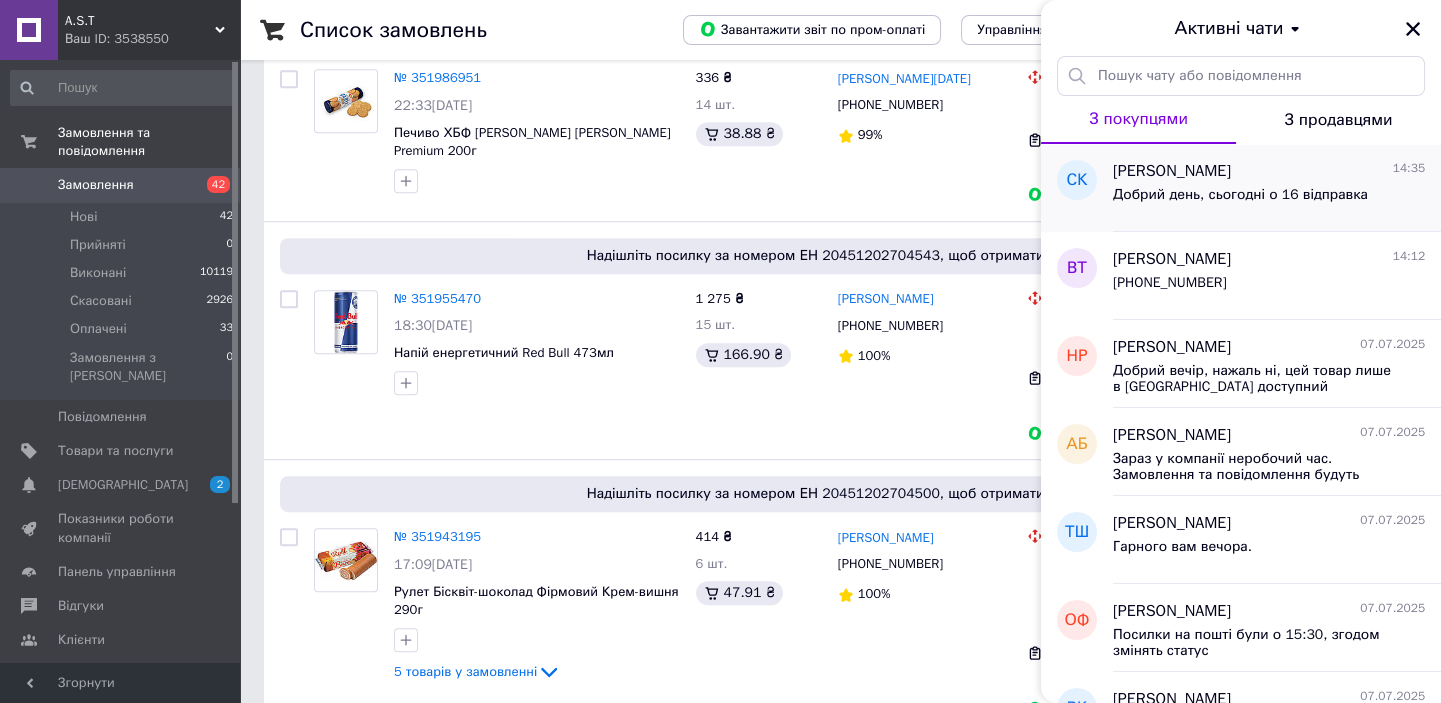 click on "[PERSON_NAME] 14:35 Добрий день, сьогодні о 16 відправка" at bounding box center (1277, 188) 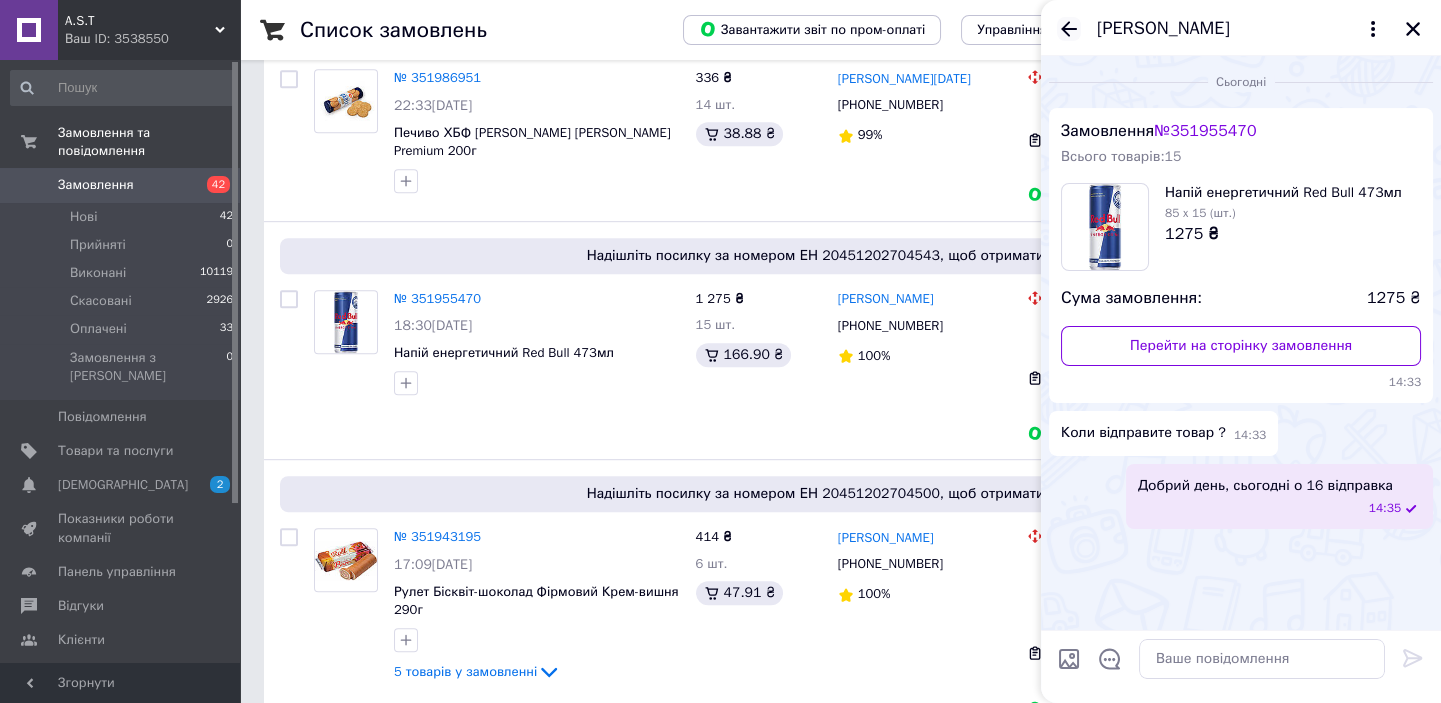 click 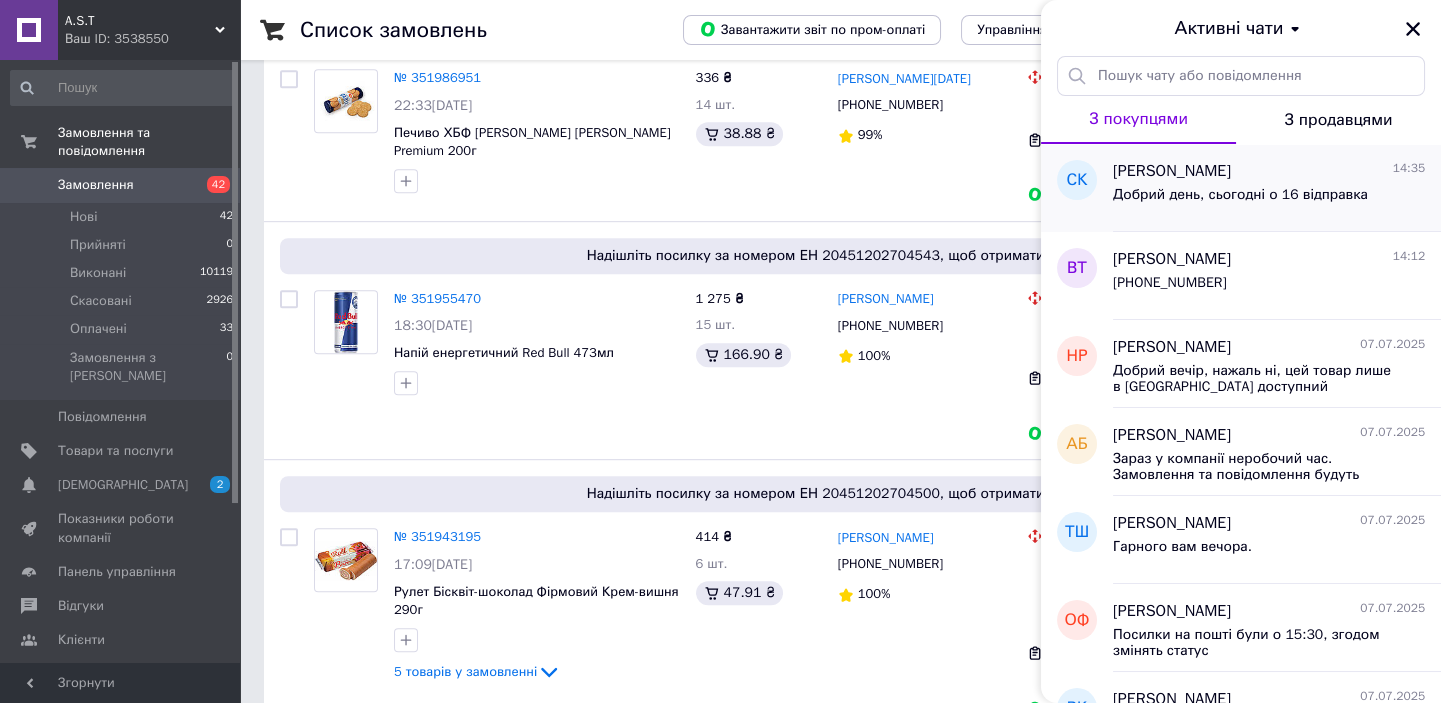 click on "Добрий день, сьогодні о 16 відправка" at bounding box center (1240, 201) 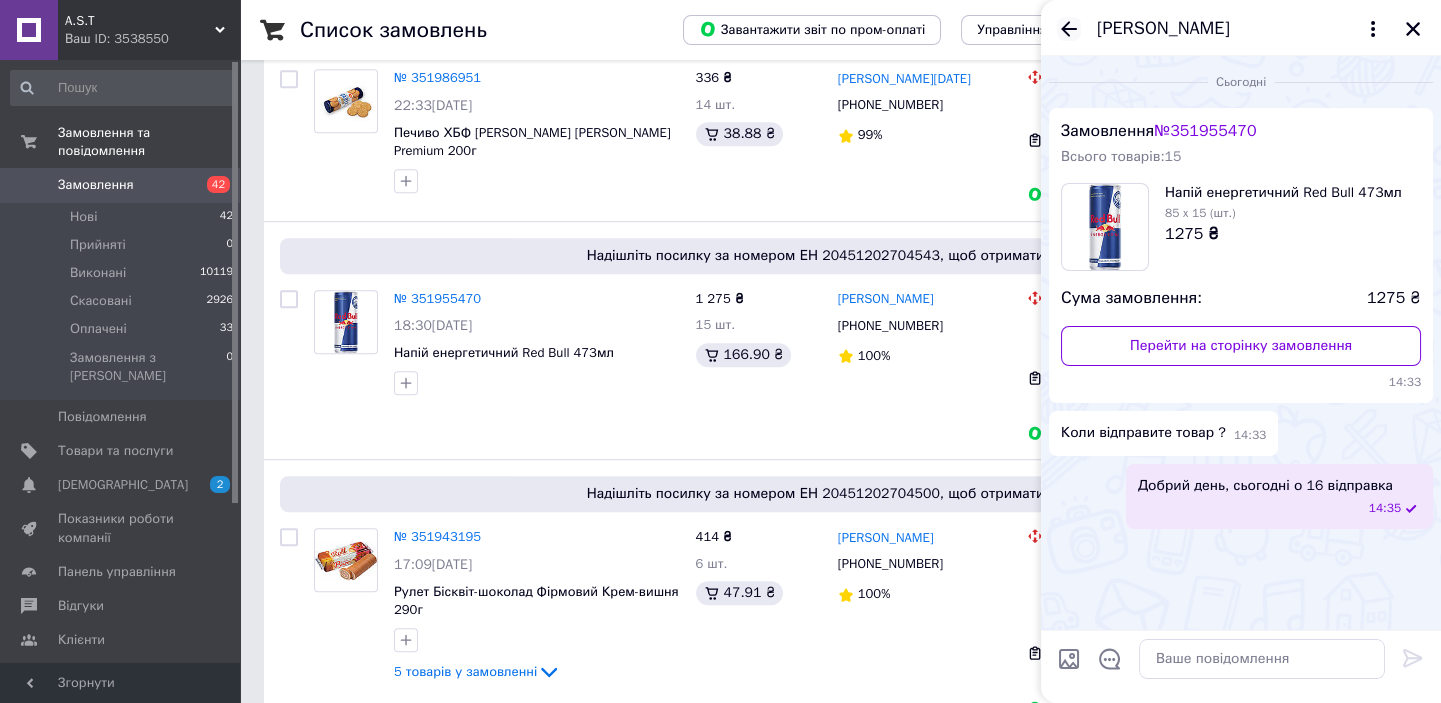 click 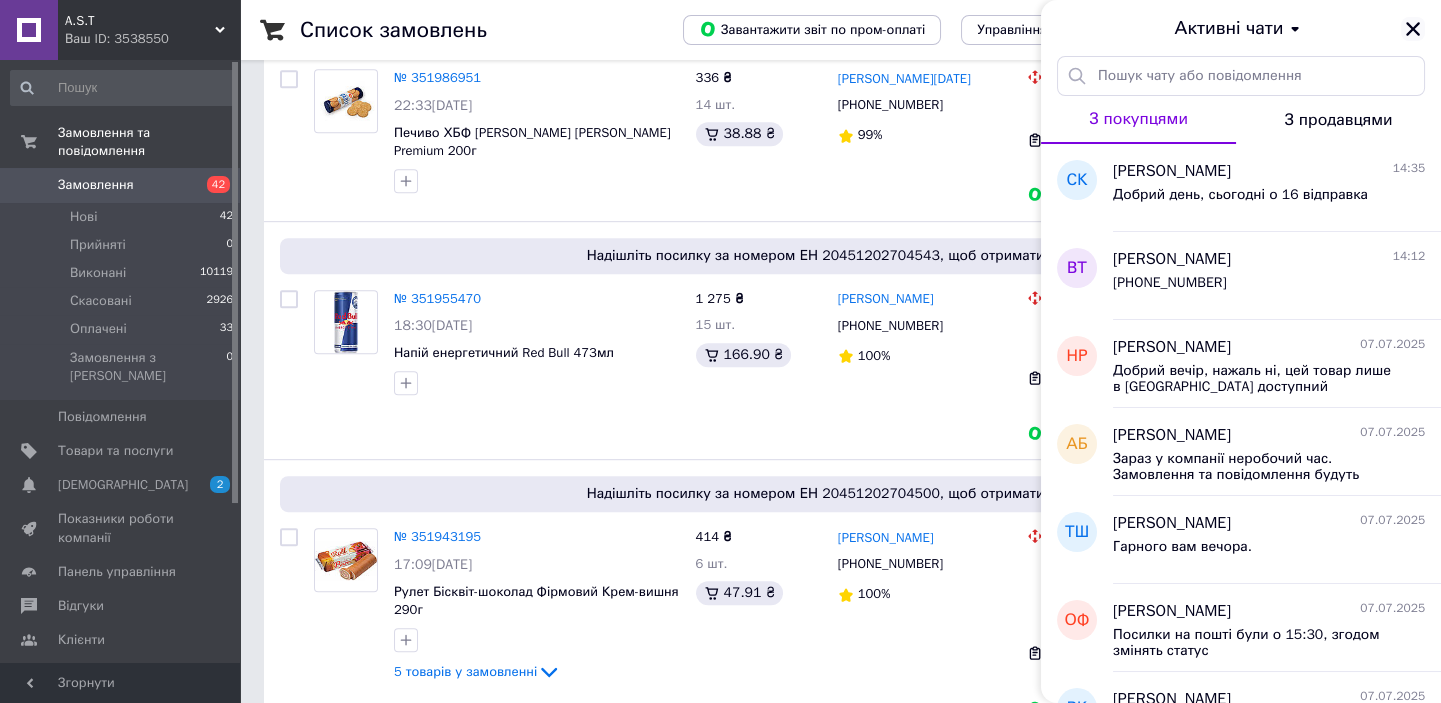 click 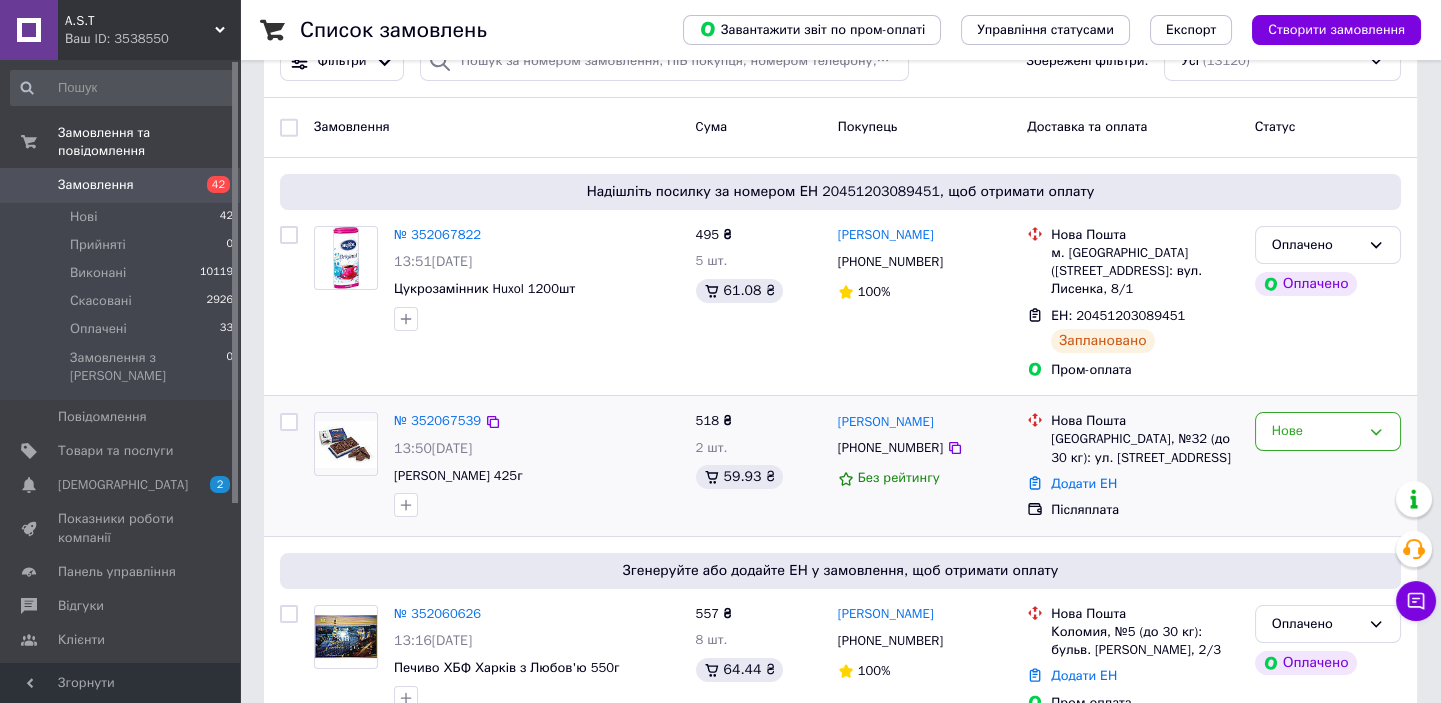 scroll, scrollTop: 0, scrollLeft: 0, axis: both 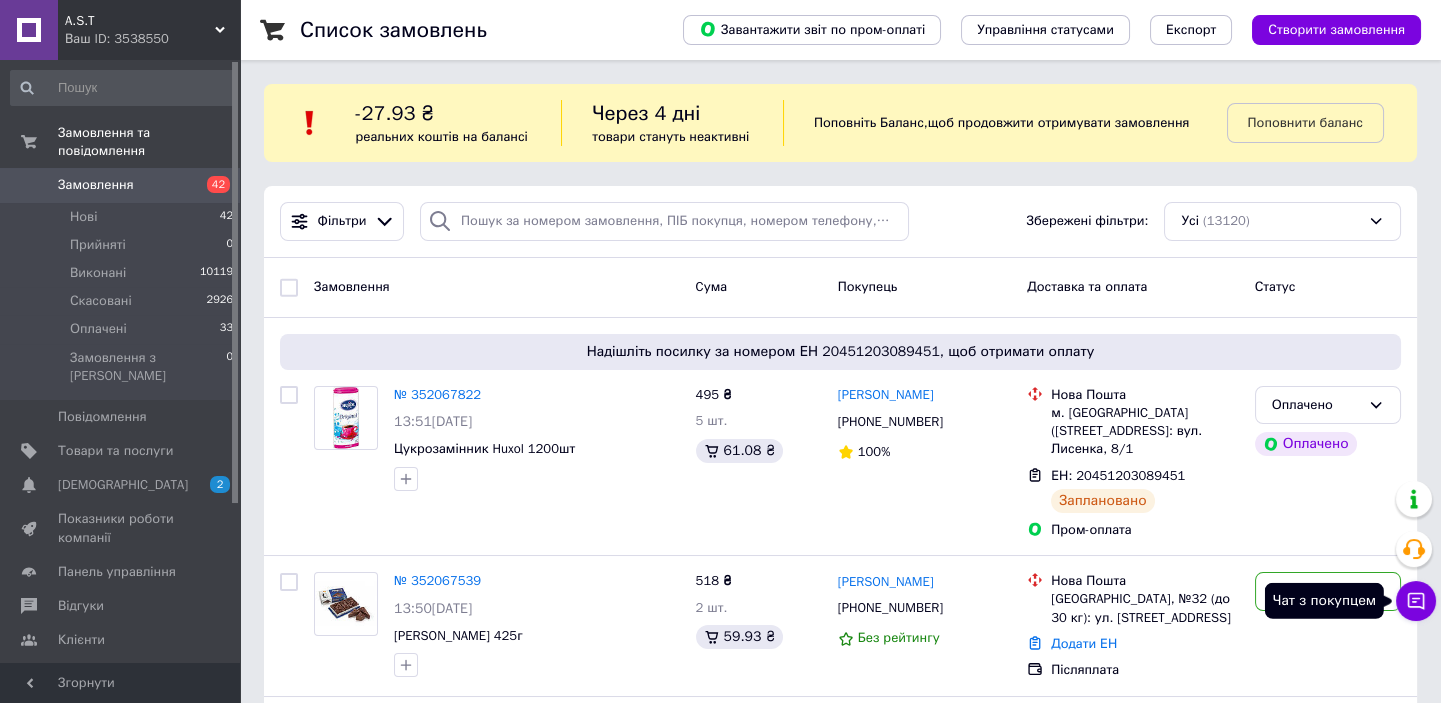 click 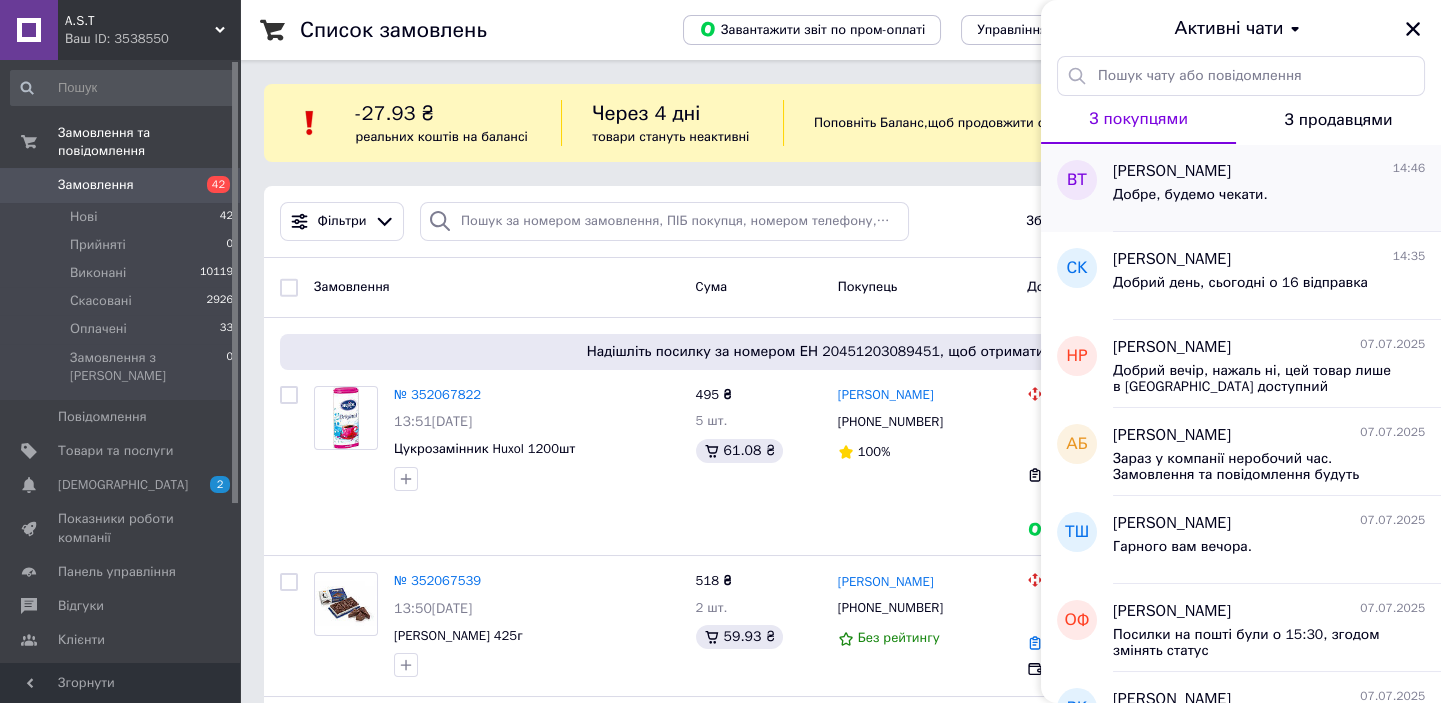 click on "[PERSON_NAME]" at bounding box center (1172, 171) 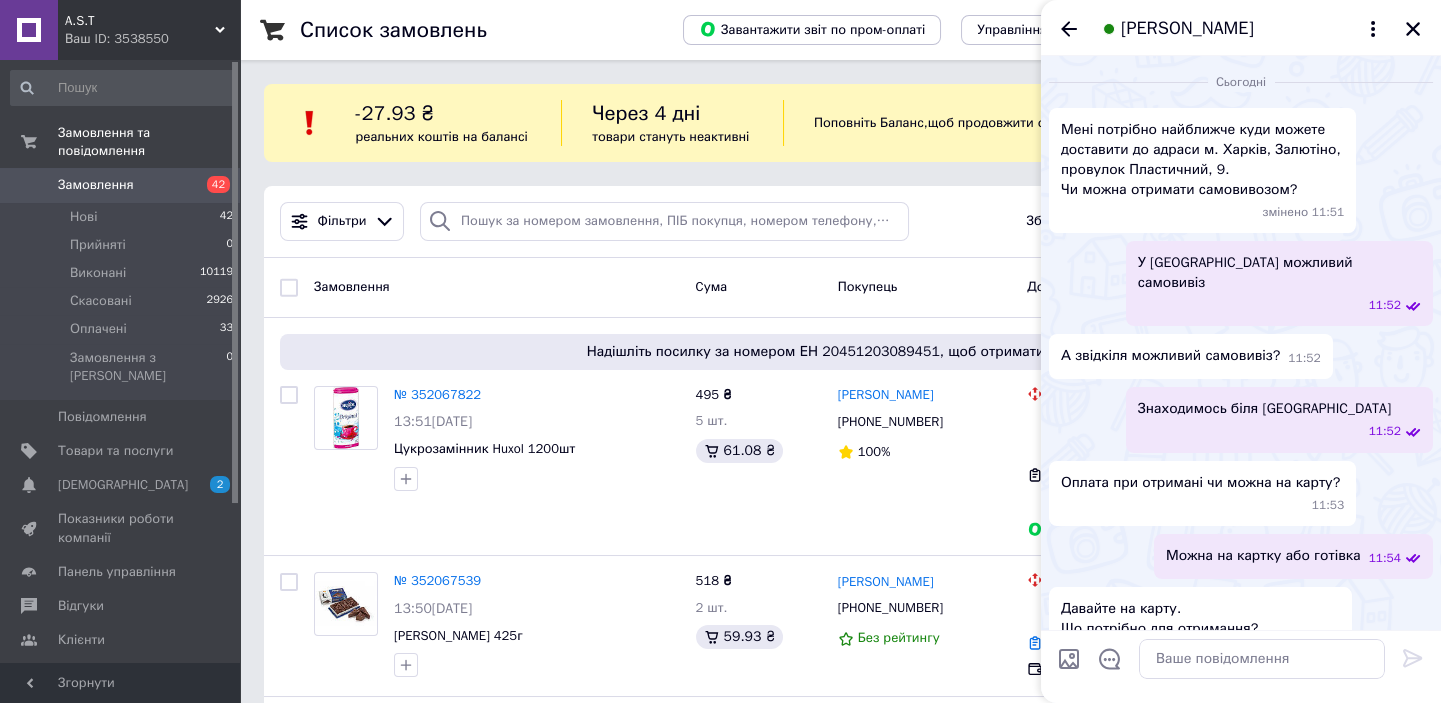 scroll, scrollTop: 2293, scrollLeft: 0, axis: vertical 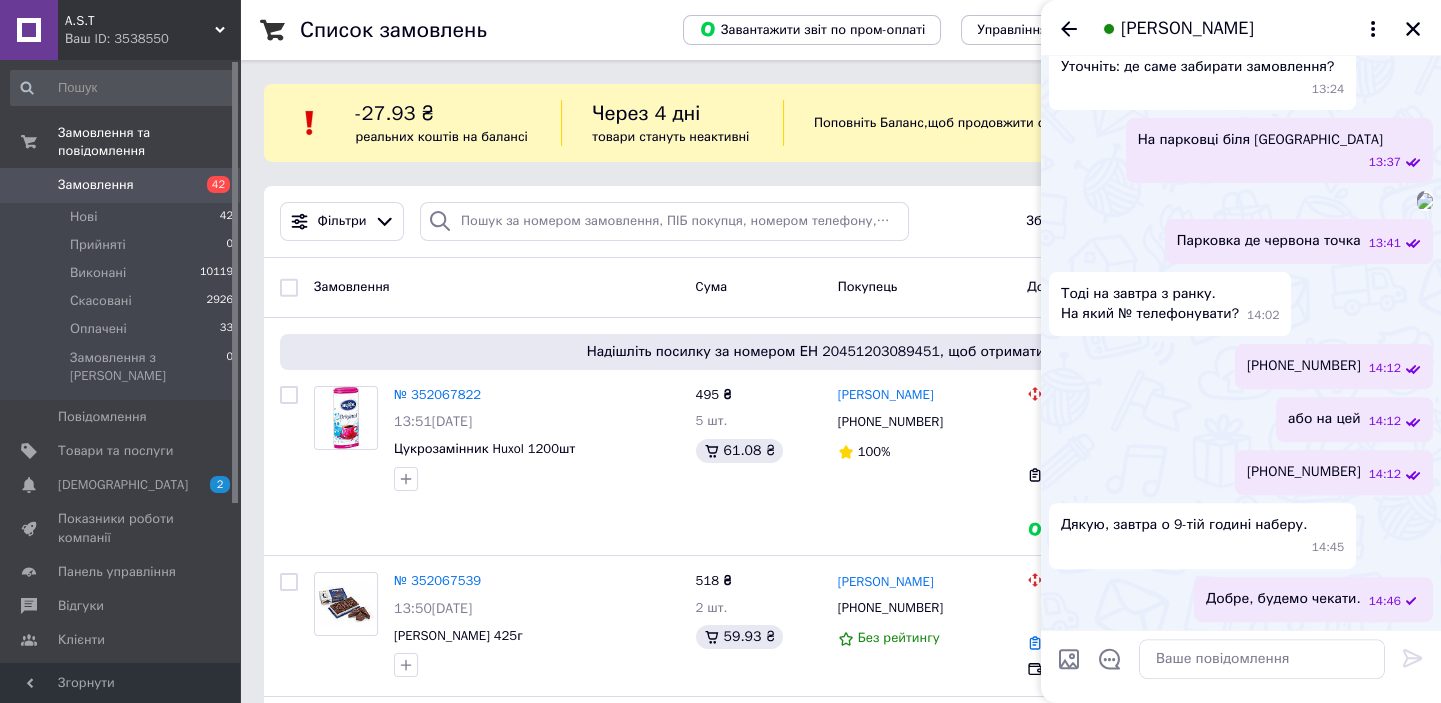 click 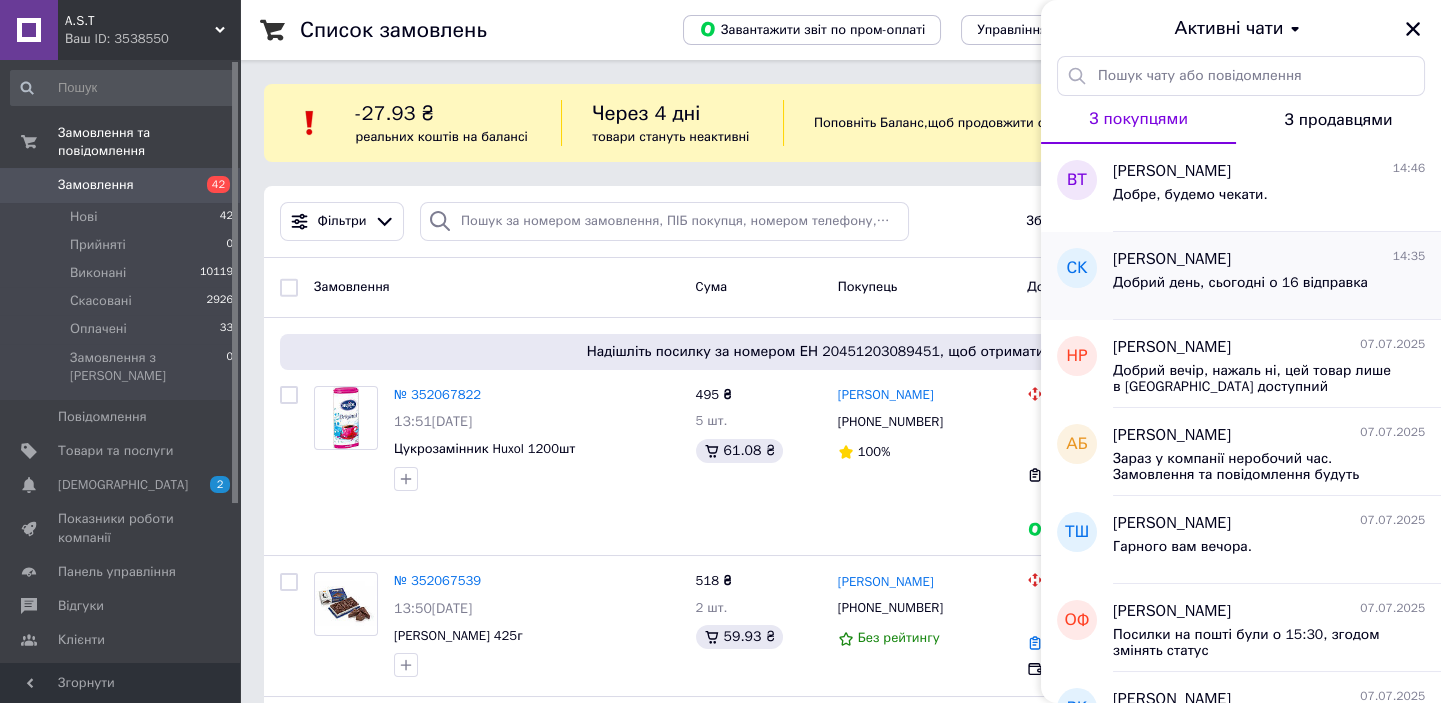 click on "Добрий день, сьогодні о 16 відправка" at bounding box center [1240, 283] 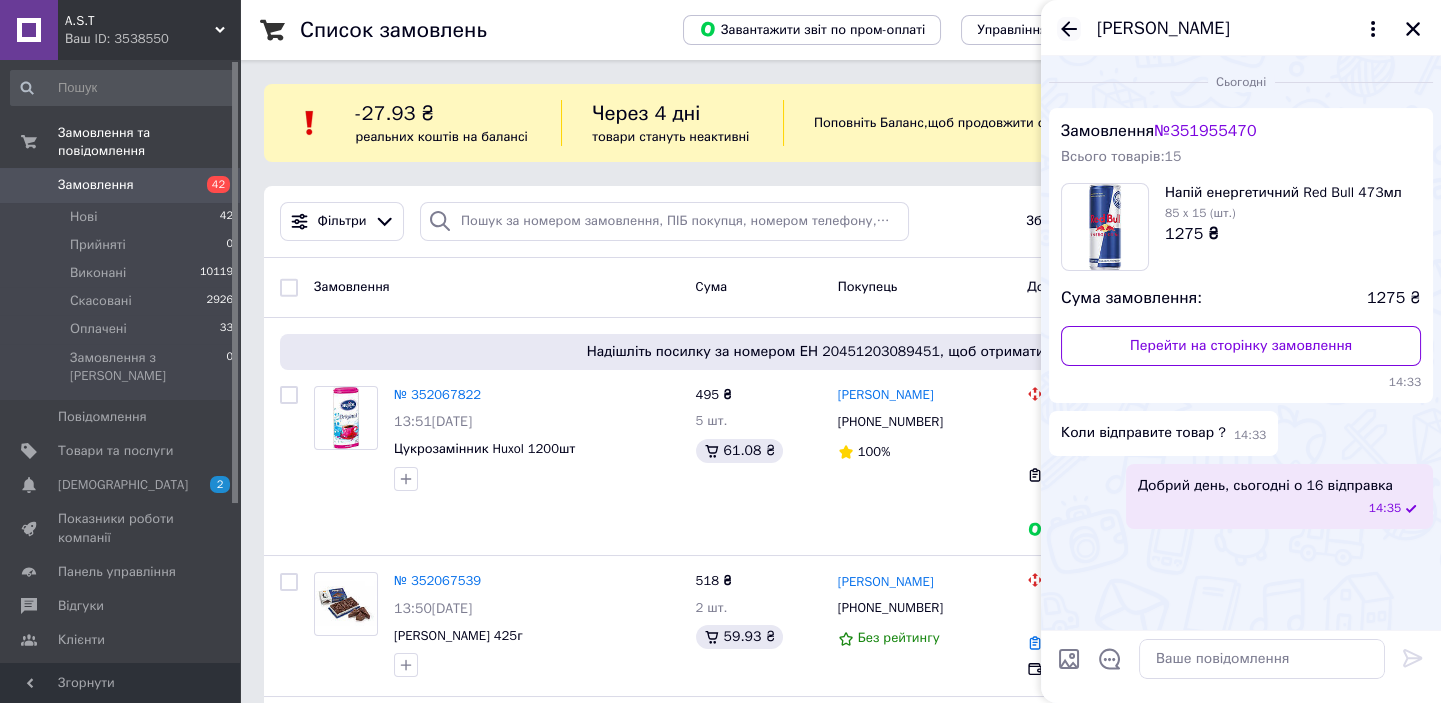 click 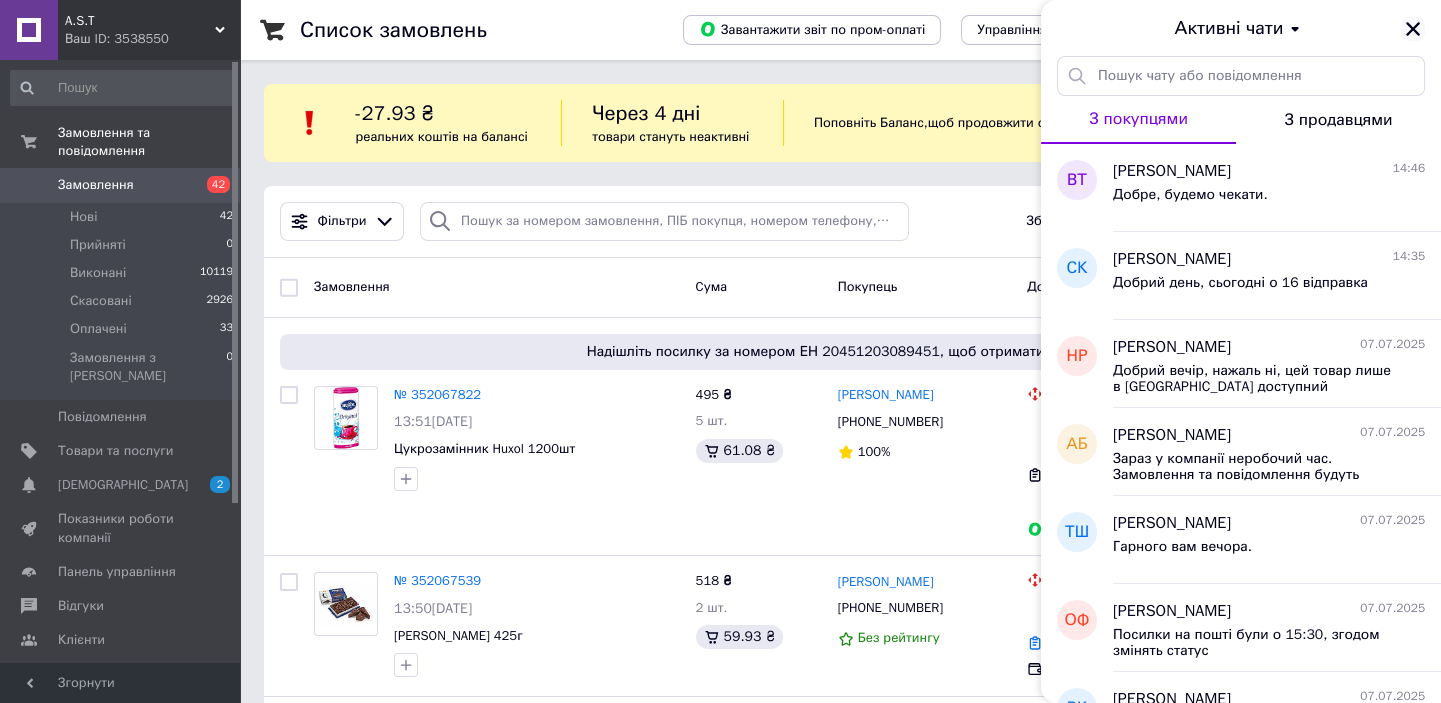 click 